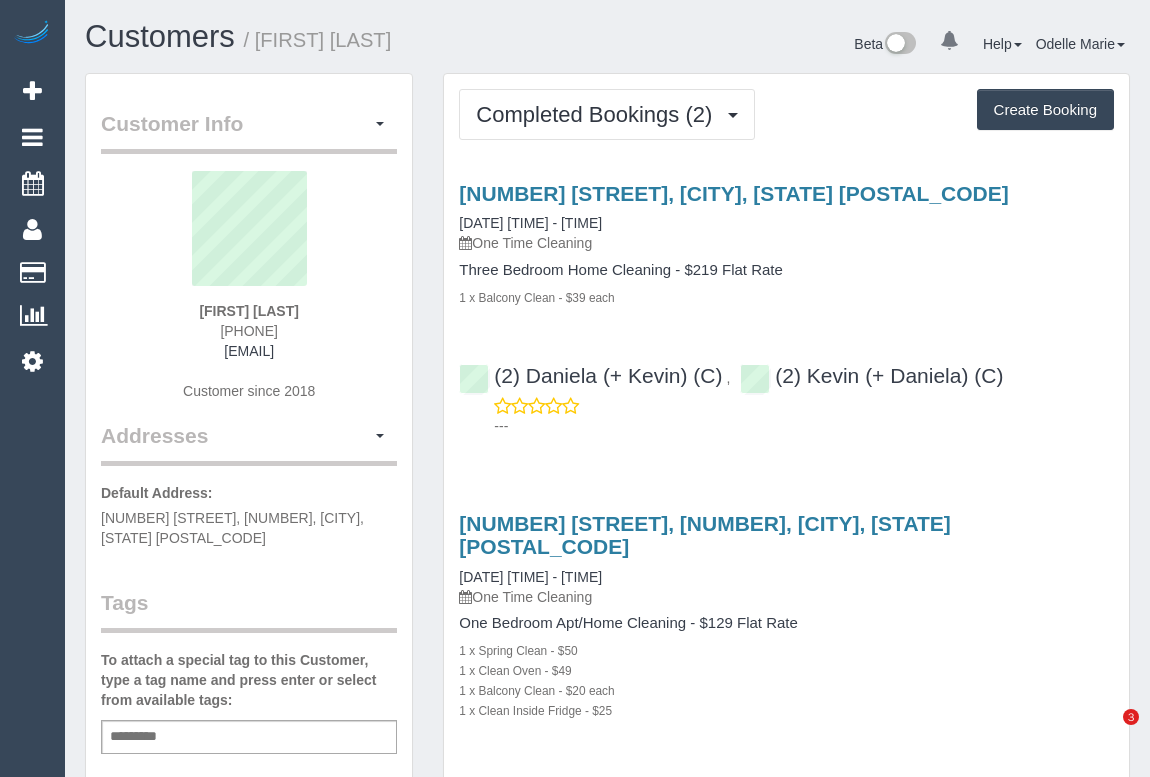 scroll, scrollTop: 0, scrollLeft: 0, axis: both 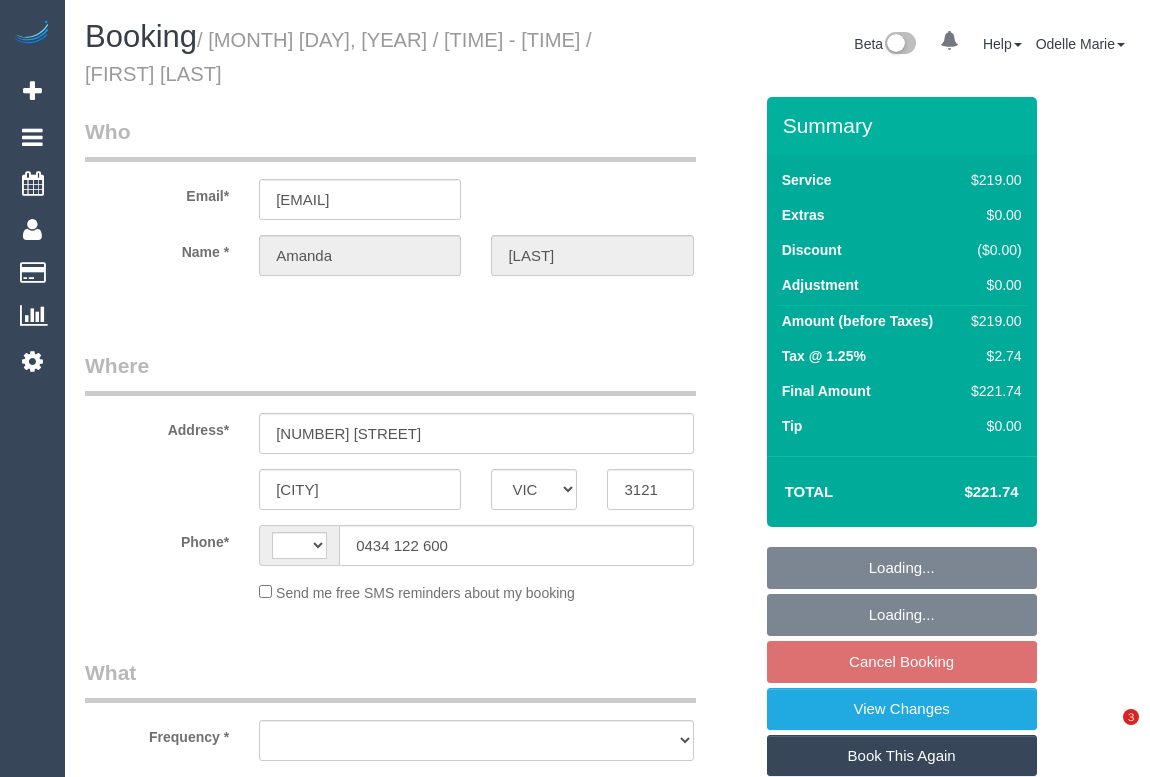 select on "VIC" 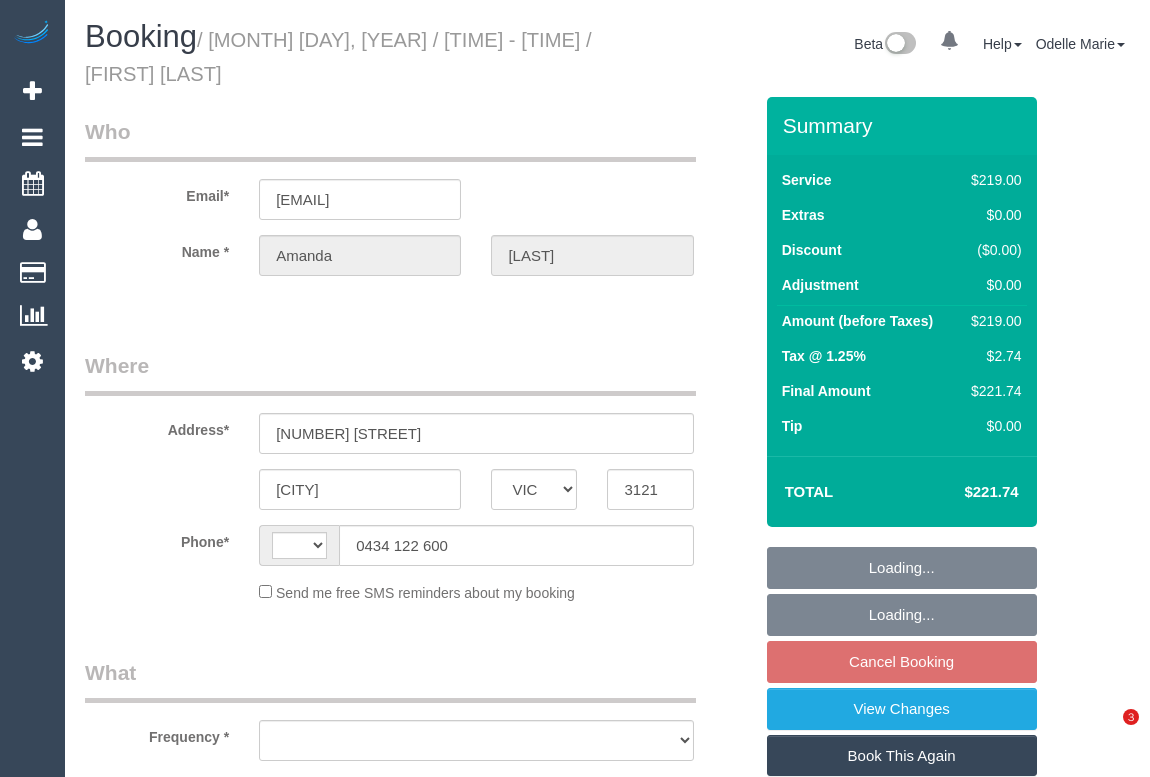 scroll, scrollTop: 0, scrollLeft: 0, axis: both 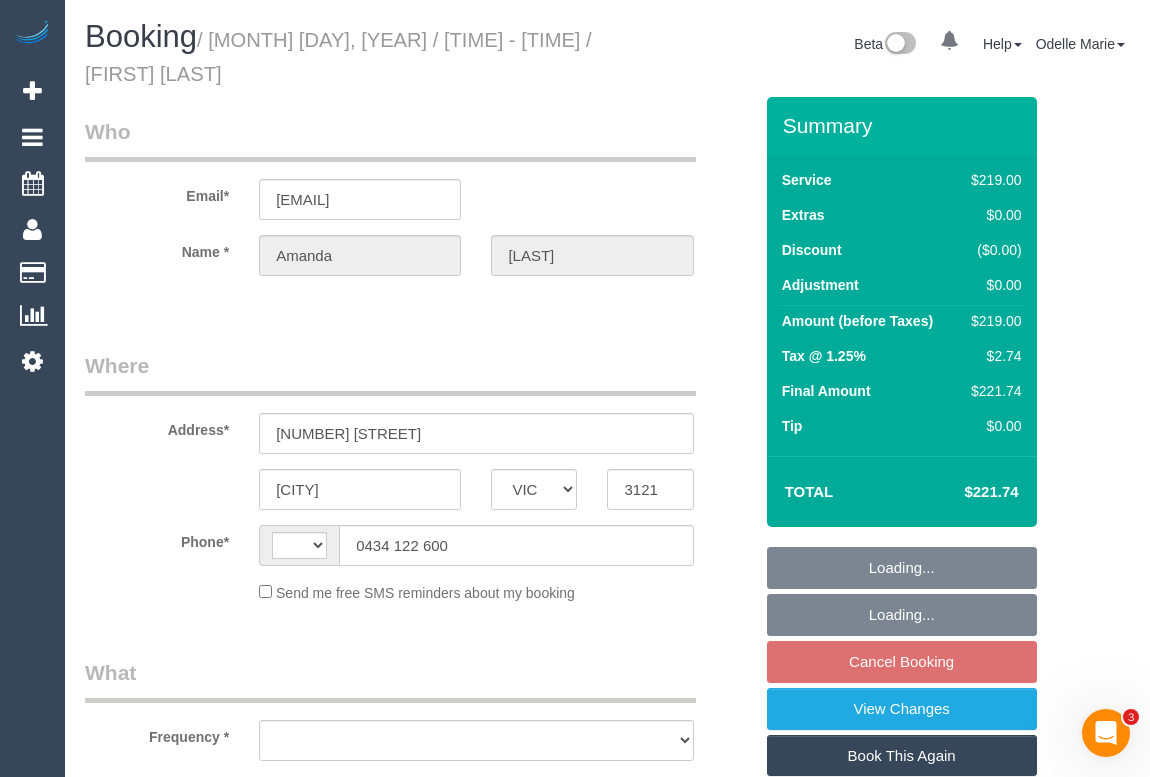 select on "string:stripe-pm_1RjA352GScqysDRVaN2dWYn7" 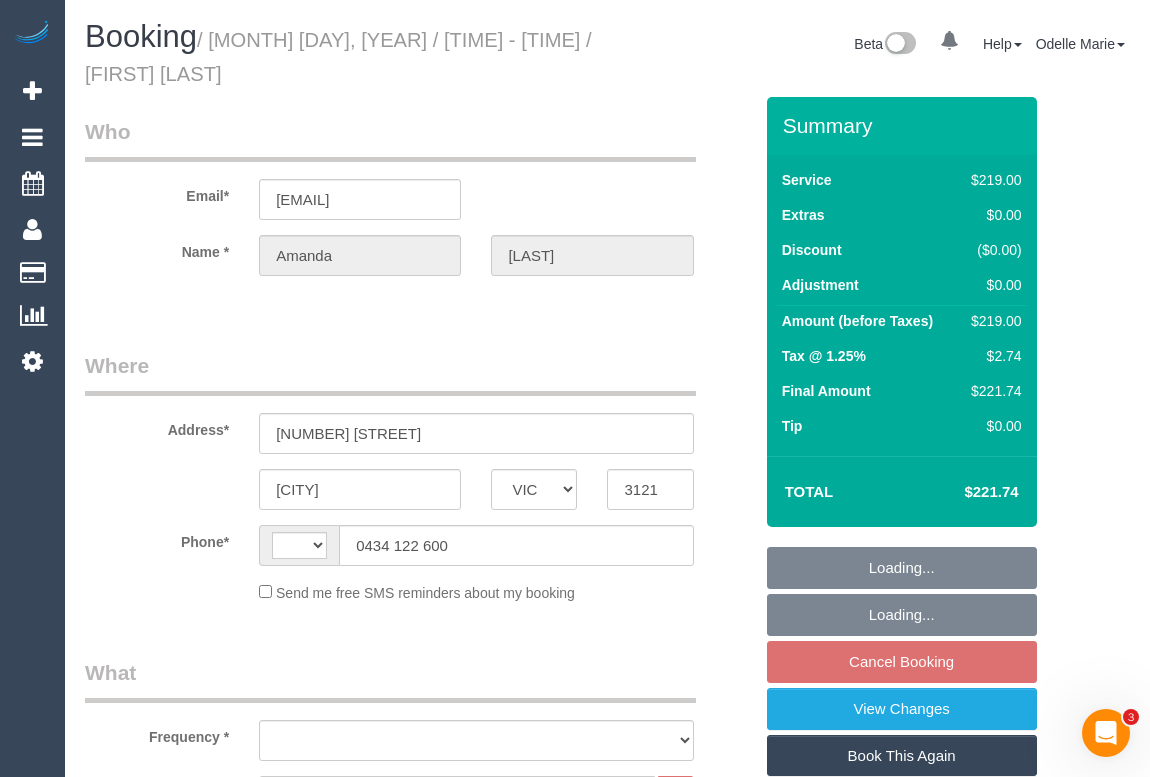 select on "string:AU" 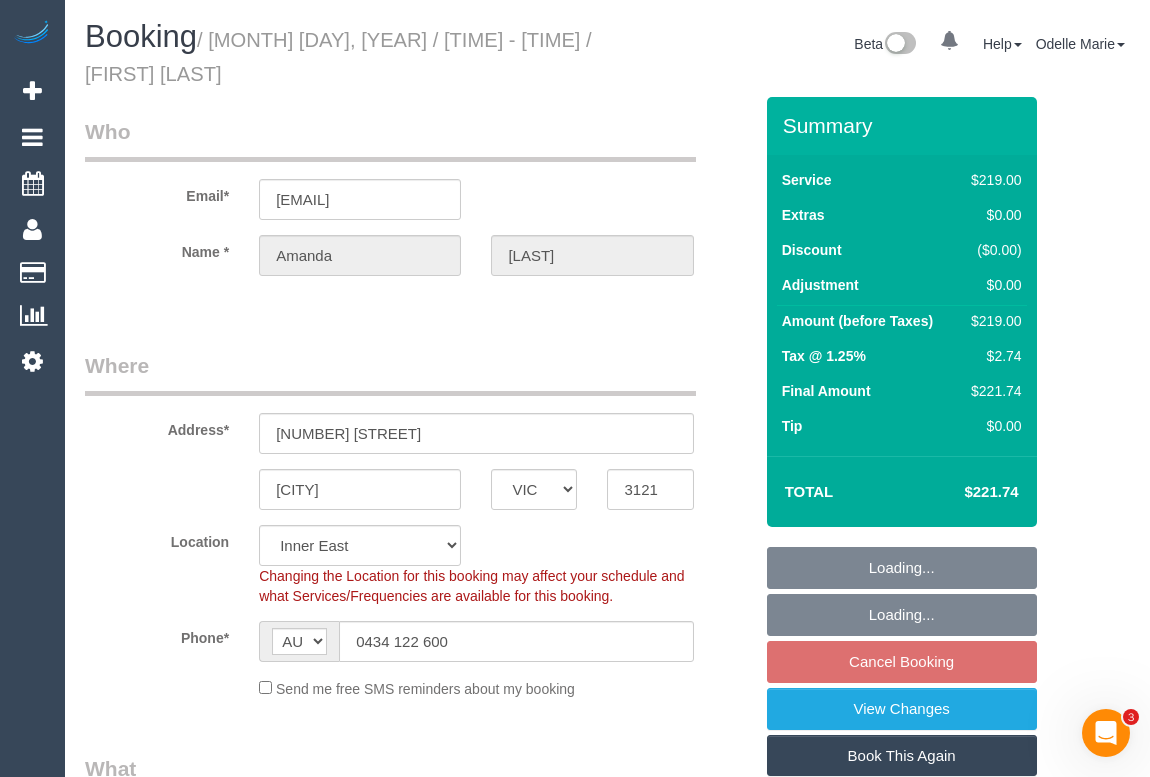 select on "object:1430" 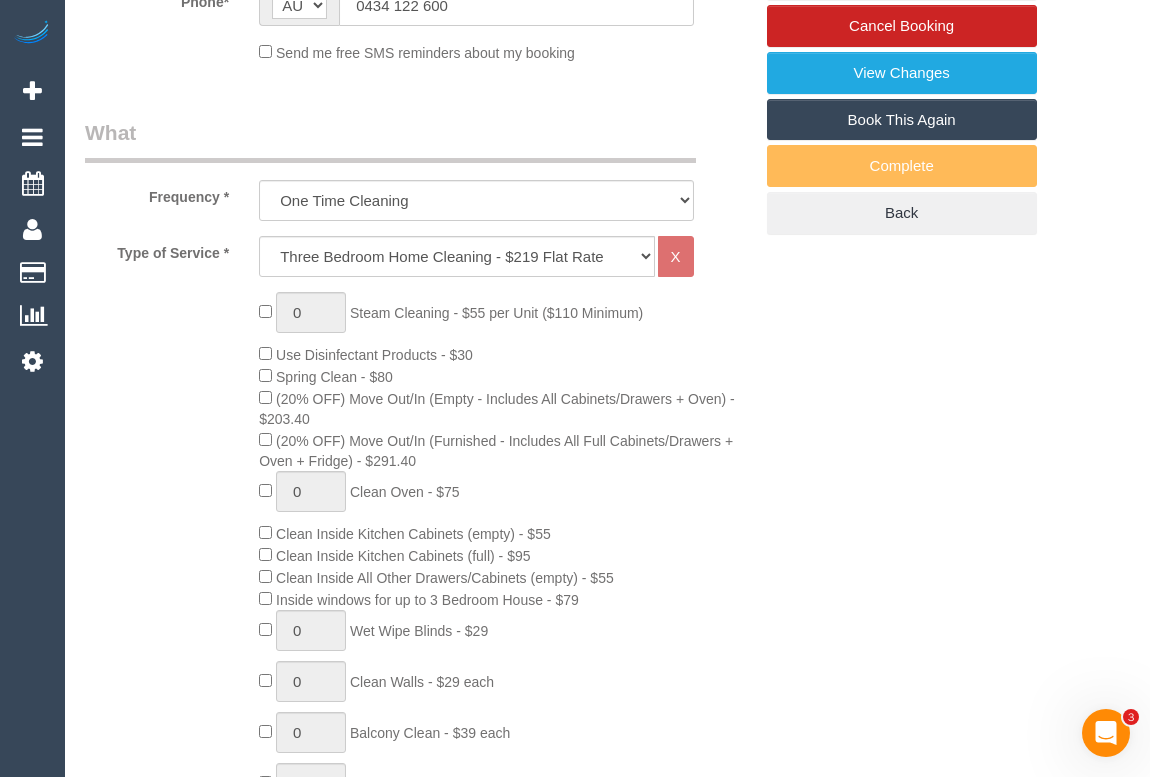 scroll, scrollTop: 0, scrollLeft: 0, axis: both 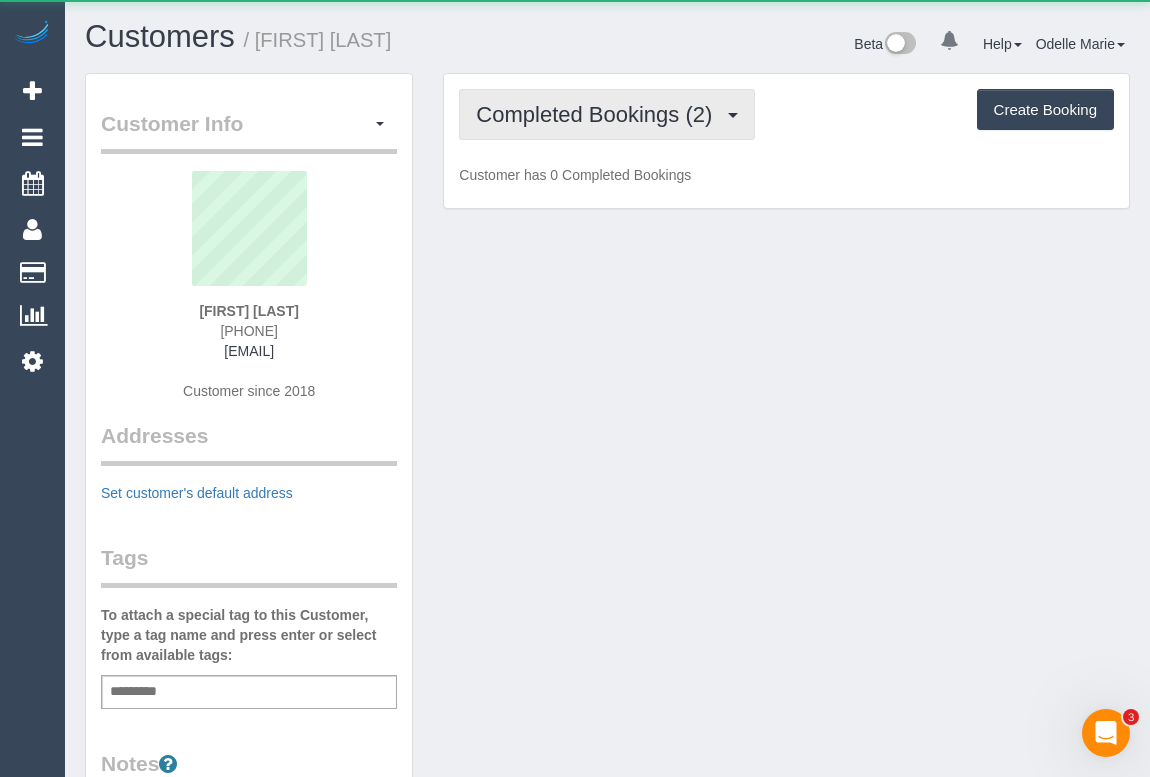click on "Completed Bookings (2)" at bounding box center [599, 114] 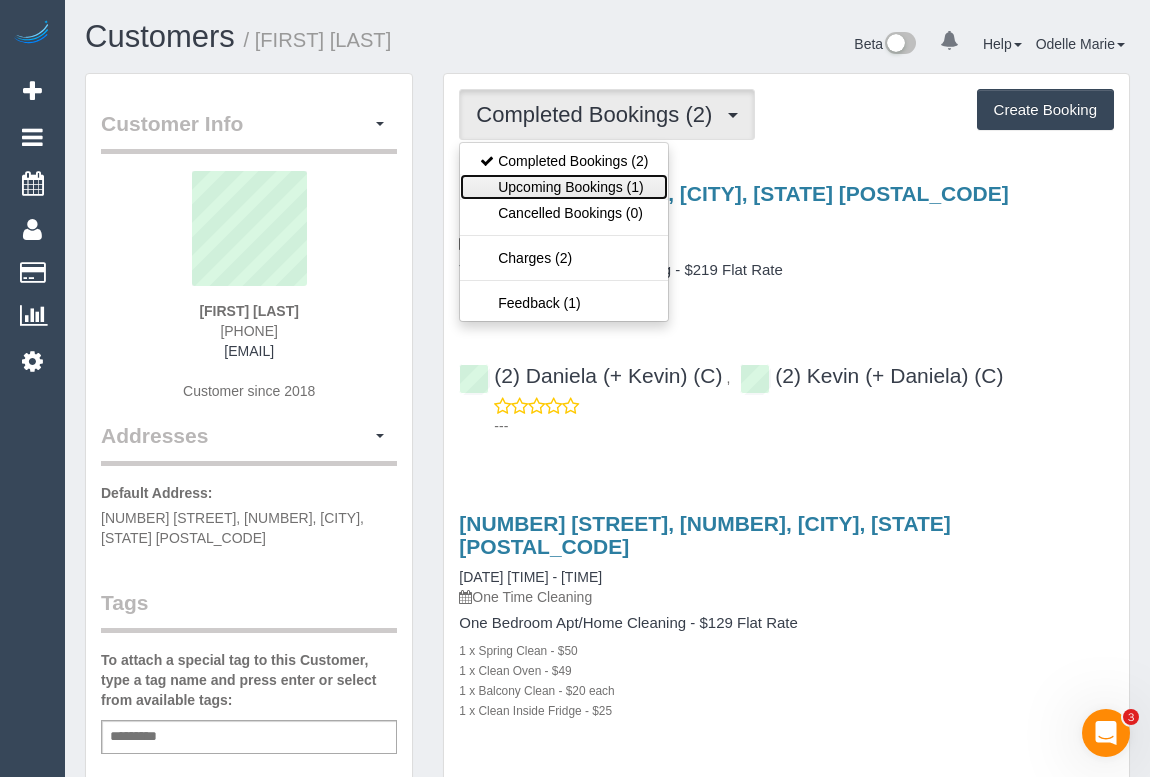 click on "Upcoming Bookings (1)" at bounding box center [564, 187] 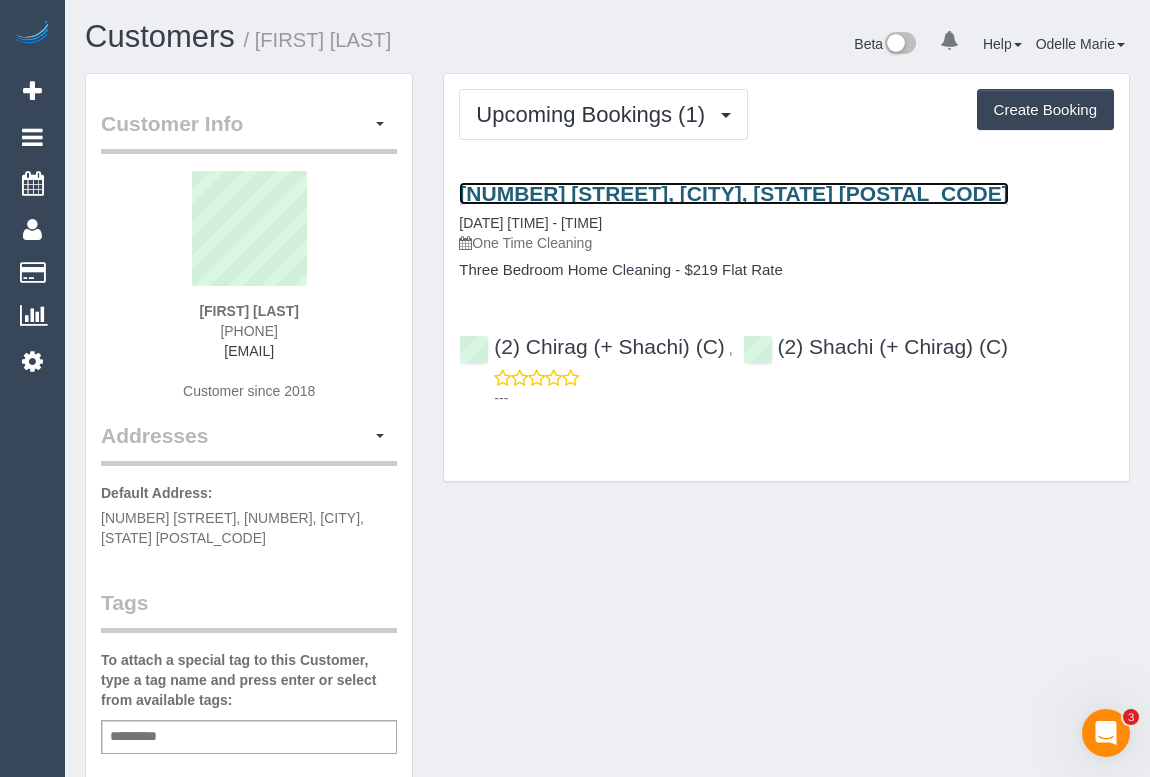 click on "419 Burnley Street, Burnley, VIC 3121" at bounding box center [733, 193] 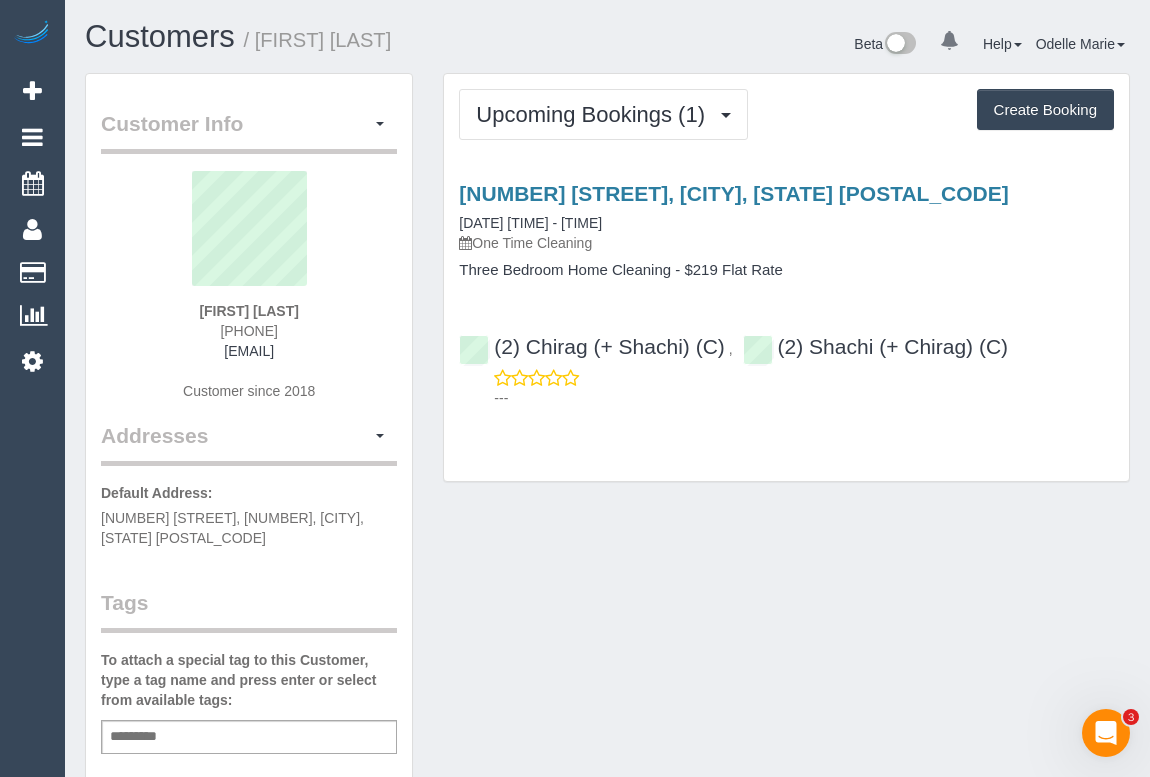 click on "Customer Info
Edit Contact Info
Send Message
Email Preferences
Special Sales Tax
View Changes
Mark as Unconfirmed
Block this Customer
Archive Account
Delete Account
Amanda Villapando
0423663950" at bounding box center [607, 783] 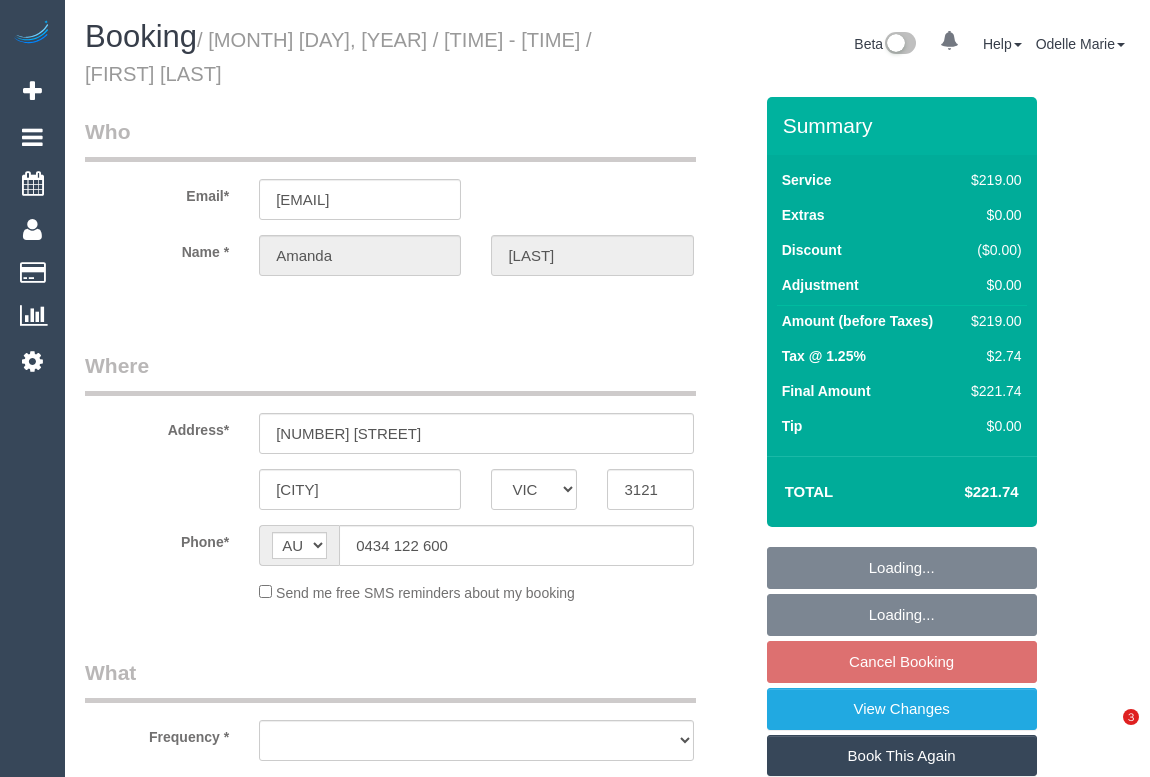 select on "VIC" 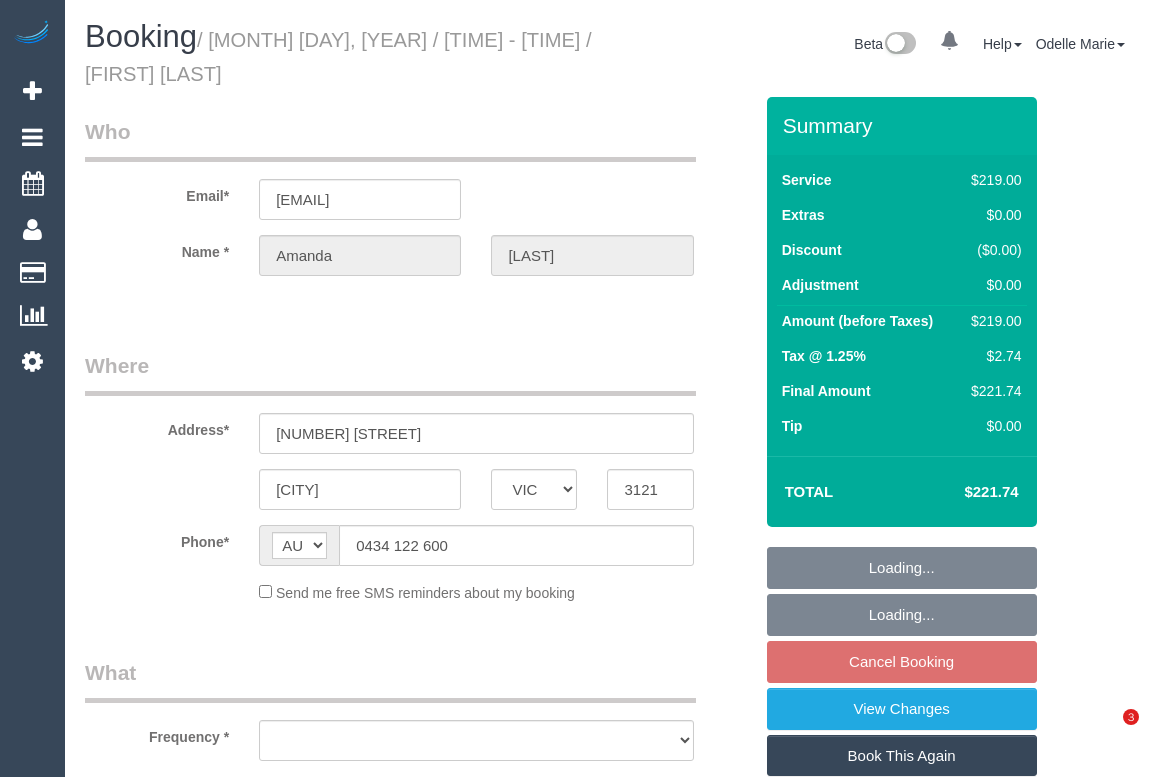 scroll, scrollTop: 0, scrollLeft: 0, axis: both 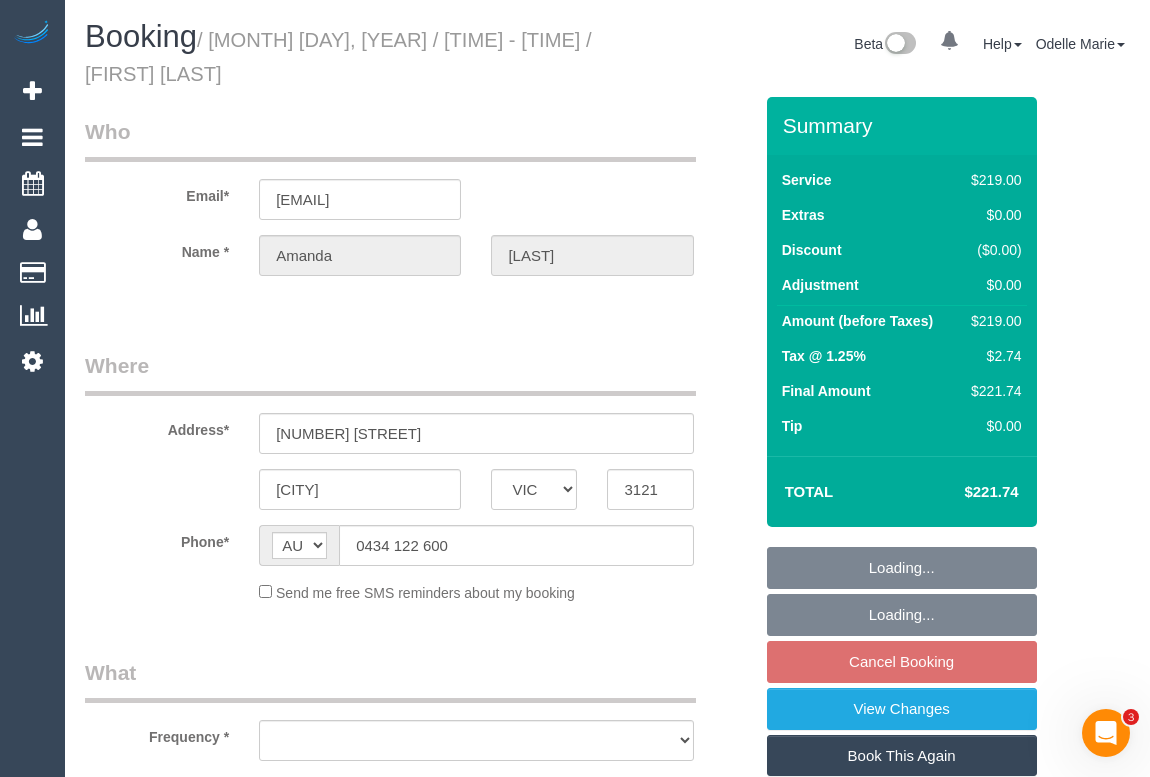 select on "string:stripe-pm_1RjA352GScqysDRVaN2dWYn7" 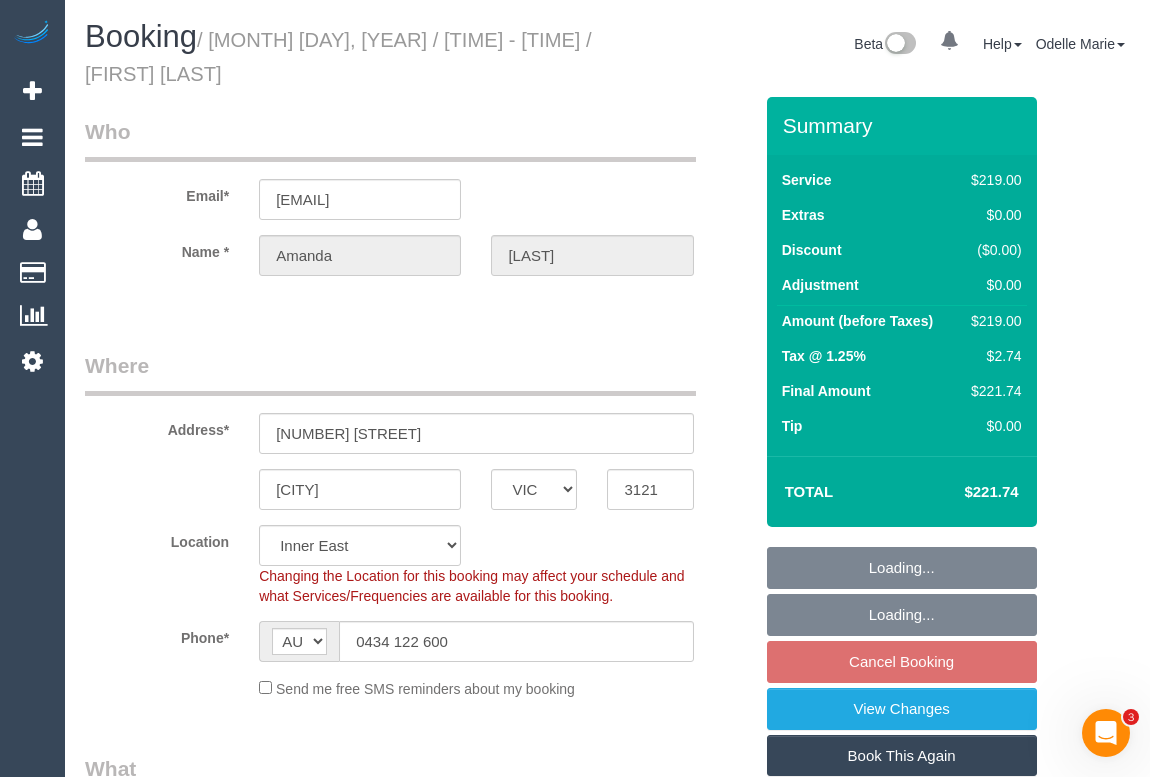 select on "object:558" 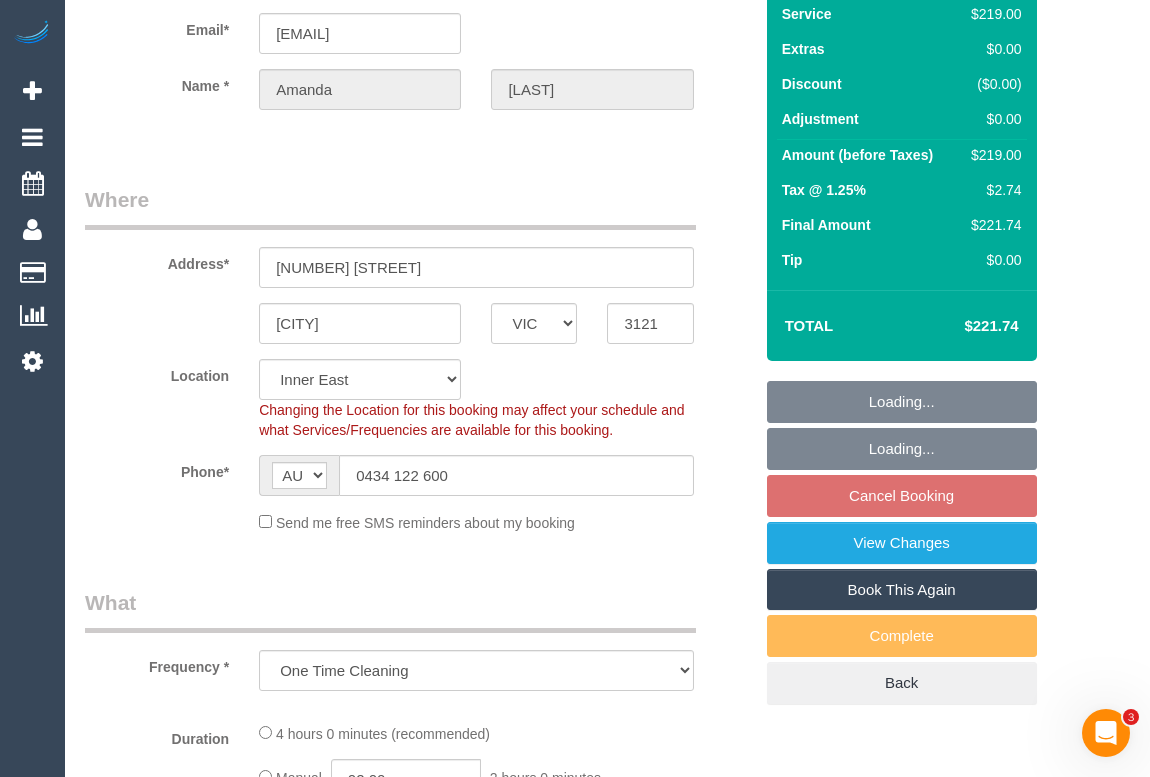 select on "number:27" 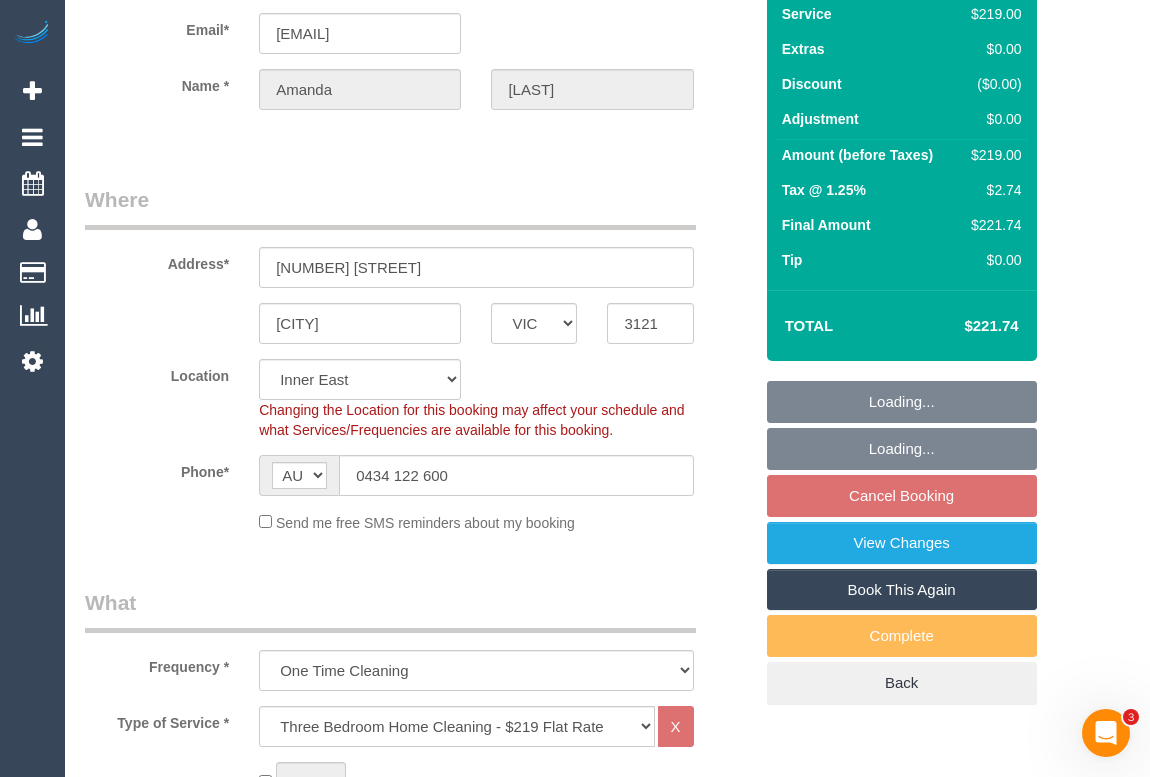 select on "object:1334" 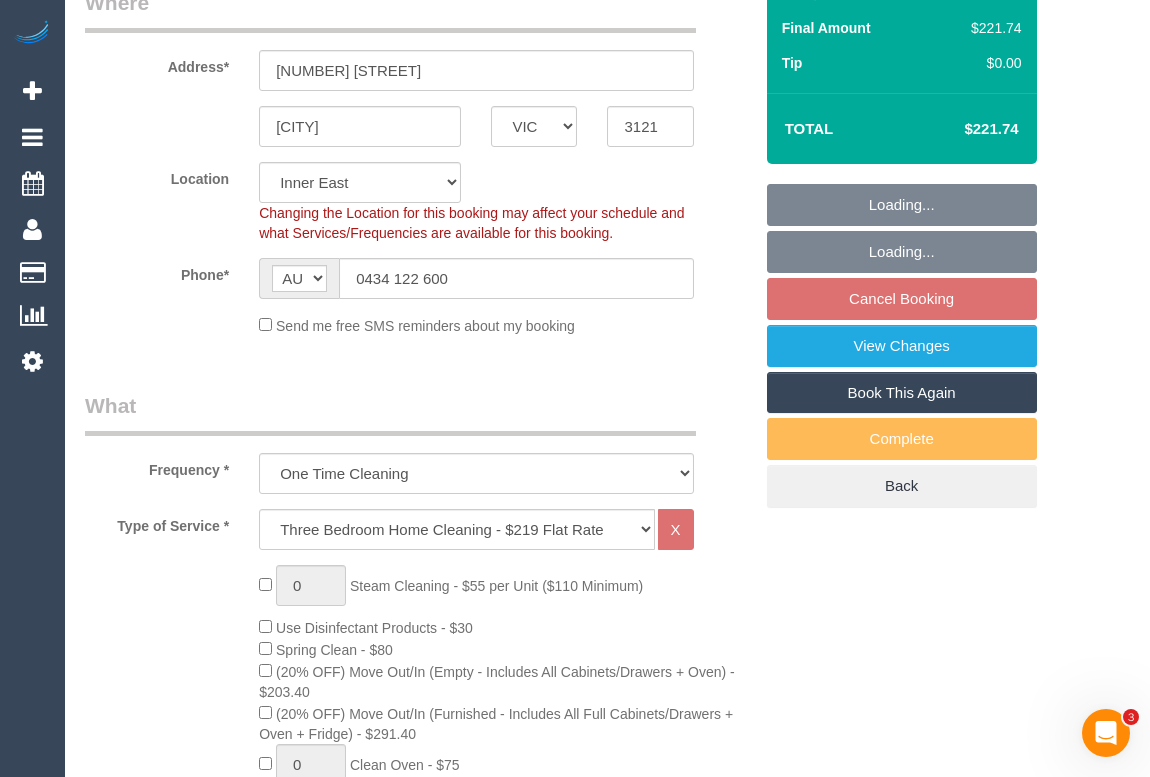 click on "Loading...
Loading...
Cancel Booking
View Changes
Book This Again
Complete
Back" at bounding box center [902, 346] 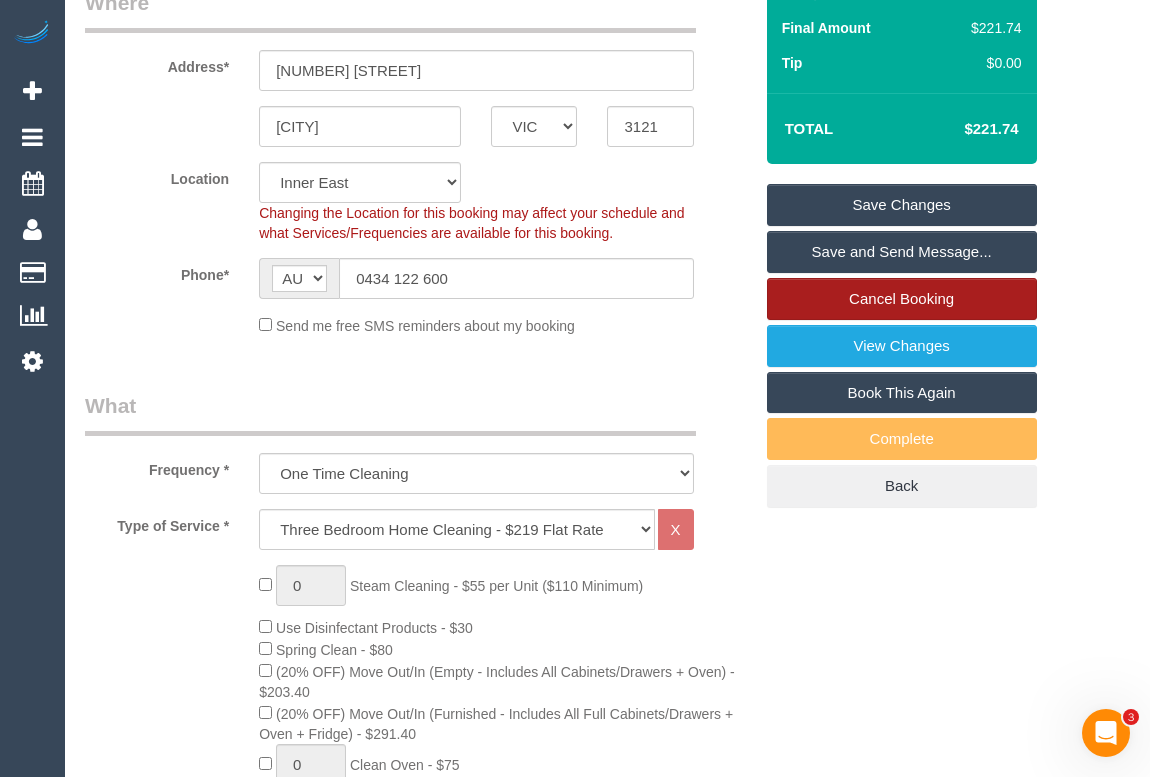 click on "Cancel Booking" at bounding box center (902, 299) 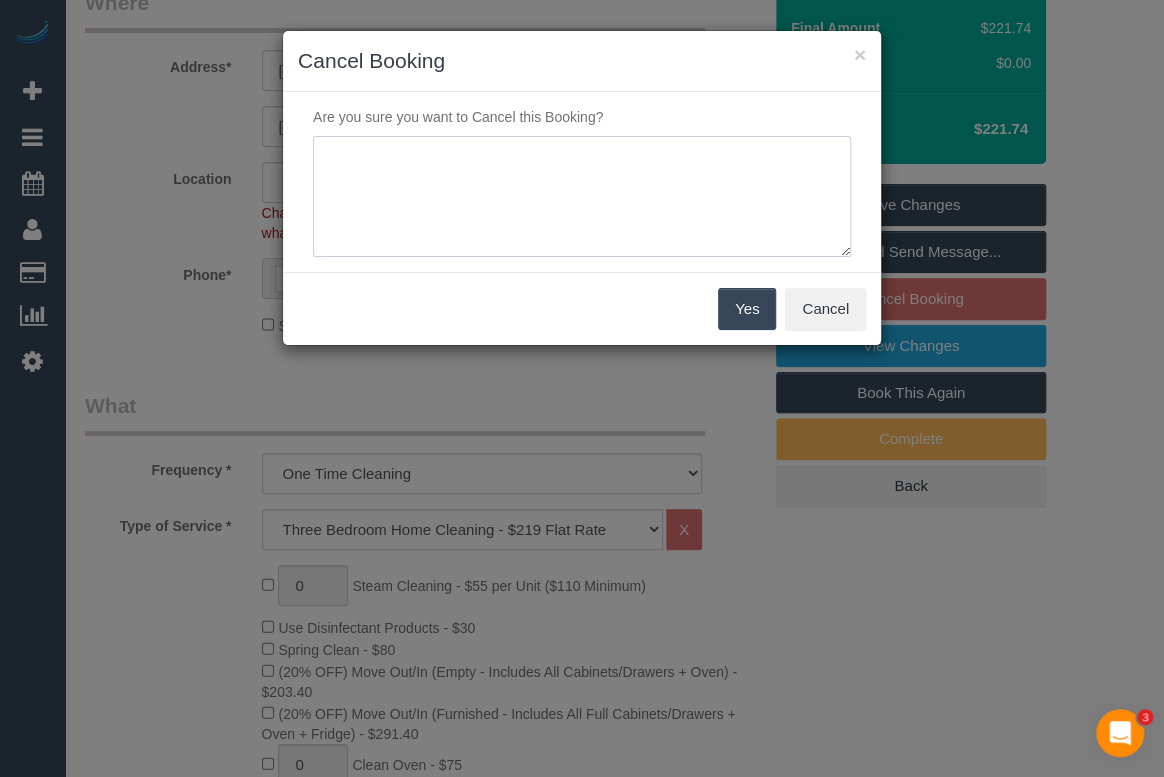 click at bounding box center (582, 197) 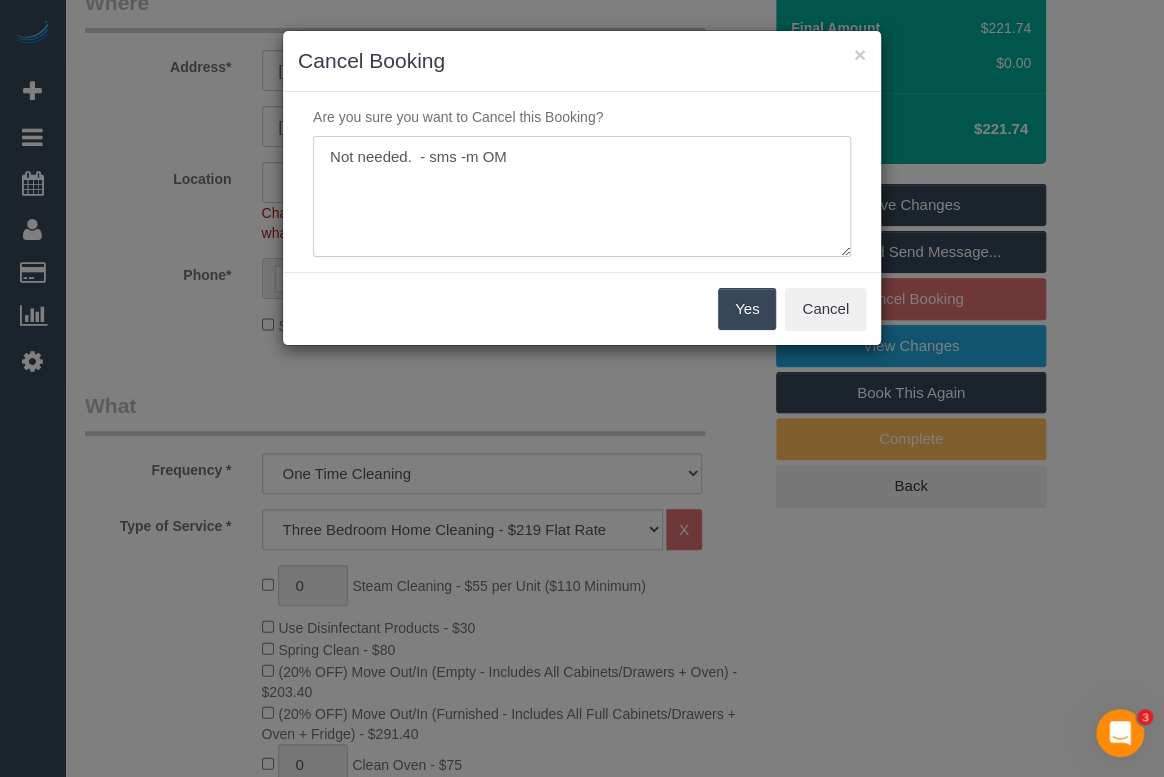 click at bounding box center (582, 197) 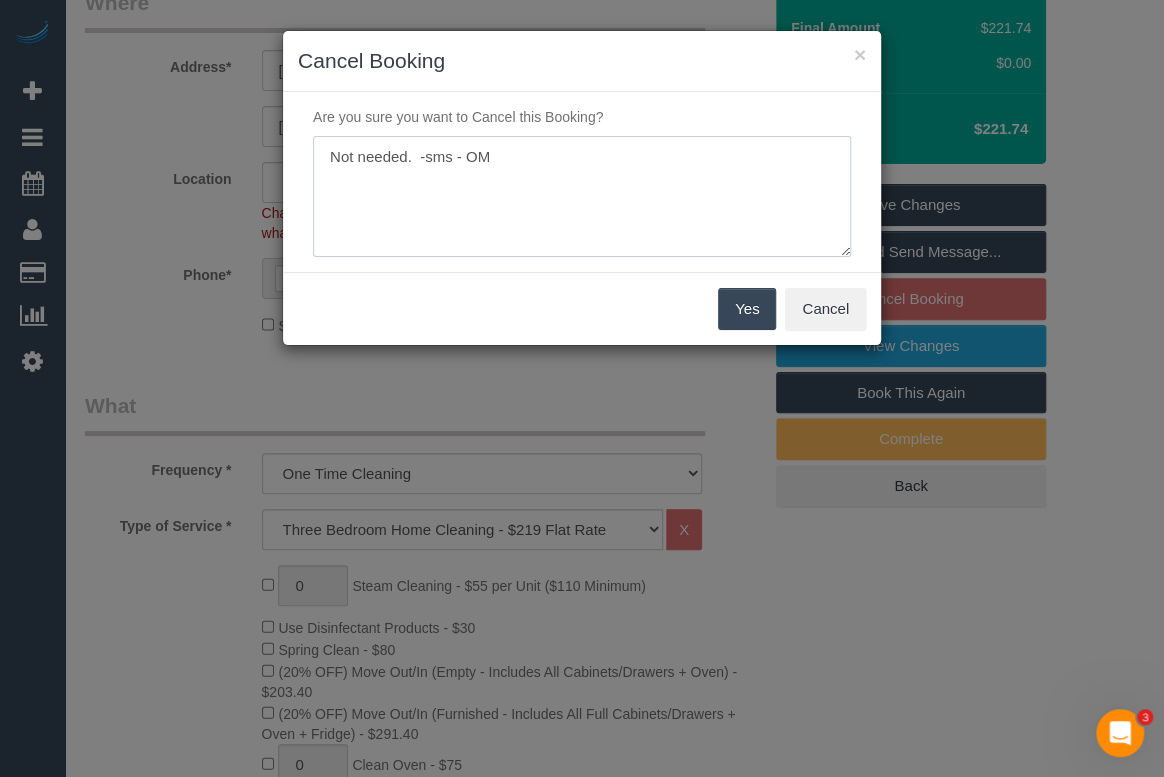 type on "Not needed.  - sms - OM" 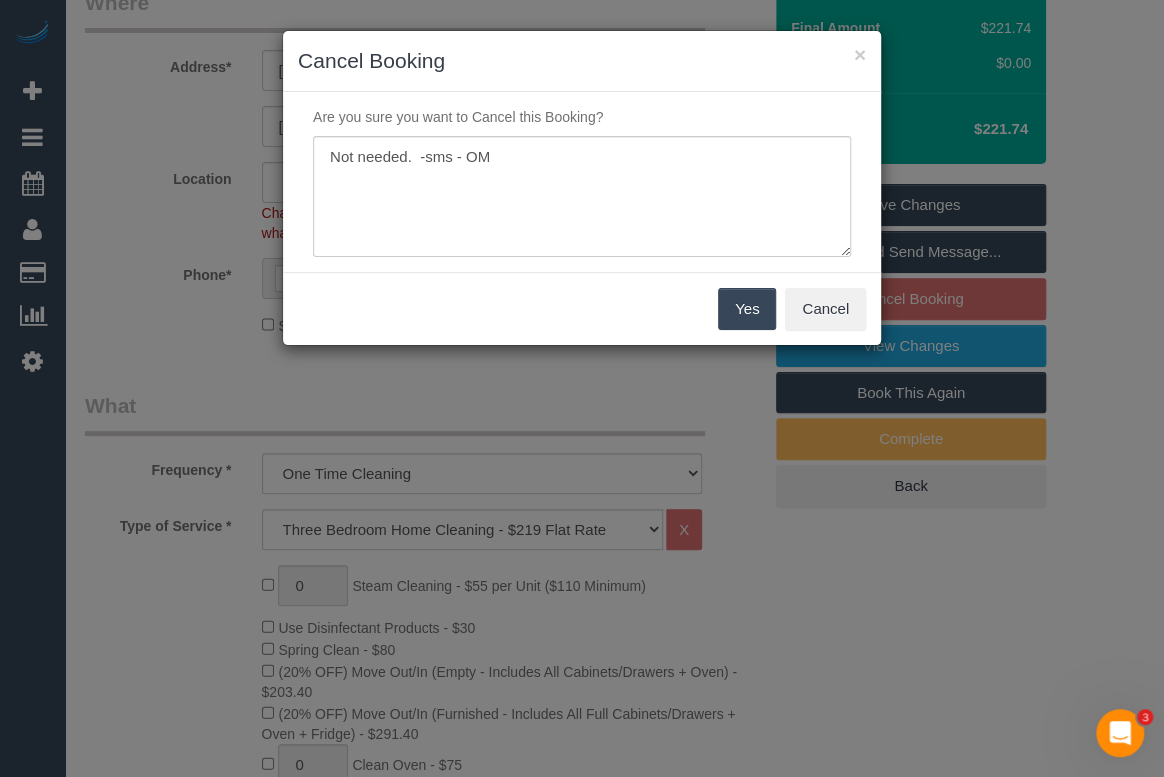 click on "Yes" at bounding box center [747, 309] 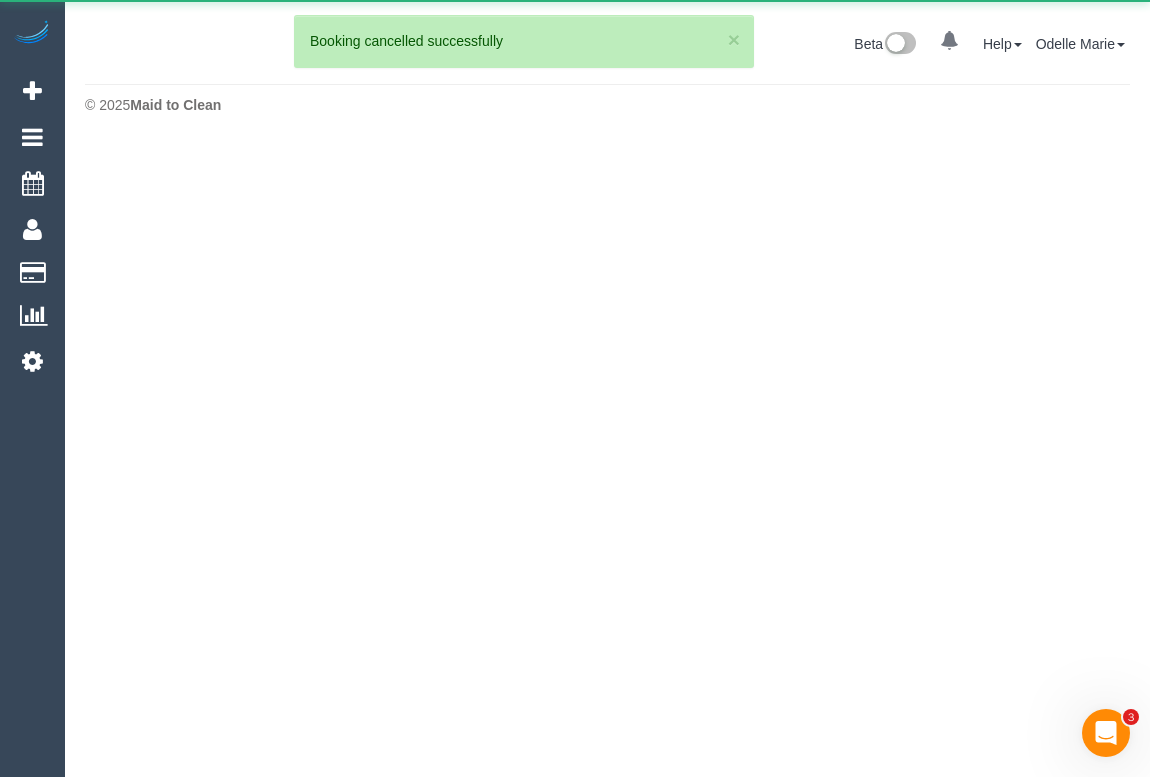 scroll, scrollTop: 0, scrollLeft: 0, axis: both 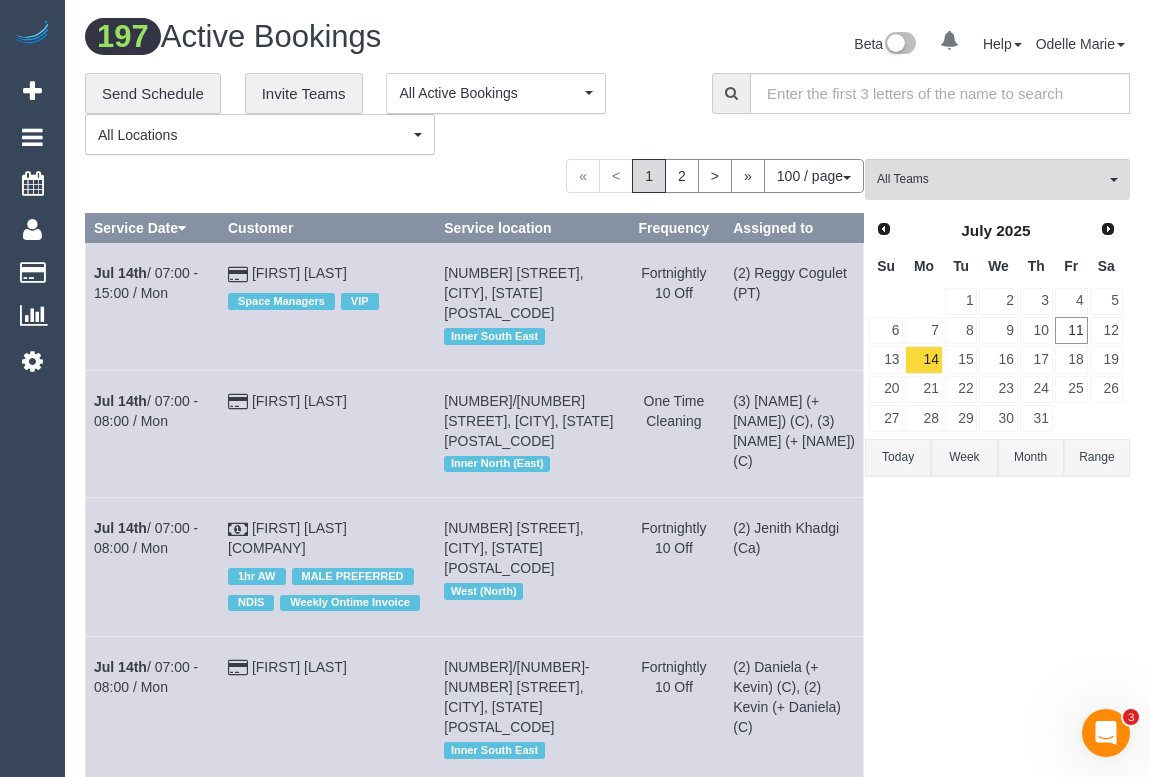 click on "Beta
0
Your Notifications
You have 0 alerts
Help
Help Docs
Take a Tour
Contact Support
Odelle Marie
My Account
Change Password
Email Preferences
Community
Log Out" at bounding box center (877, 46) 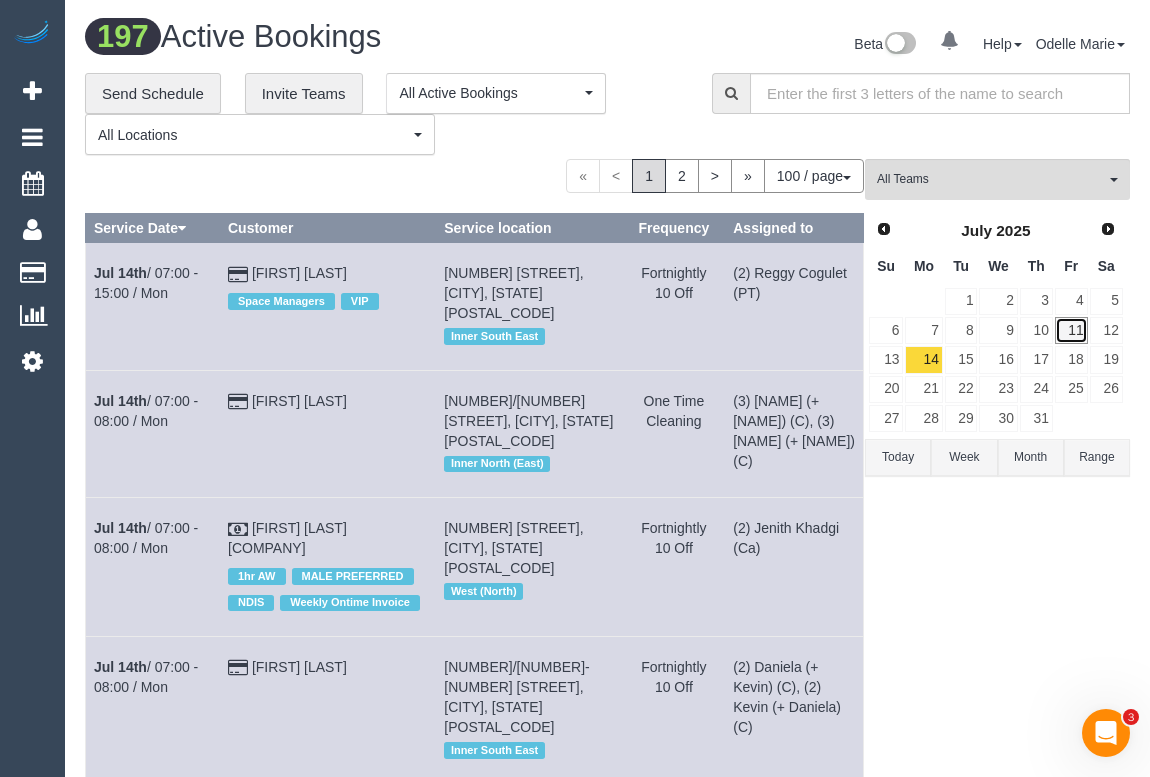 click on "11" at bounding box center (1071, 330) 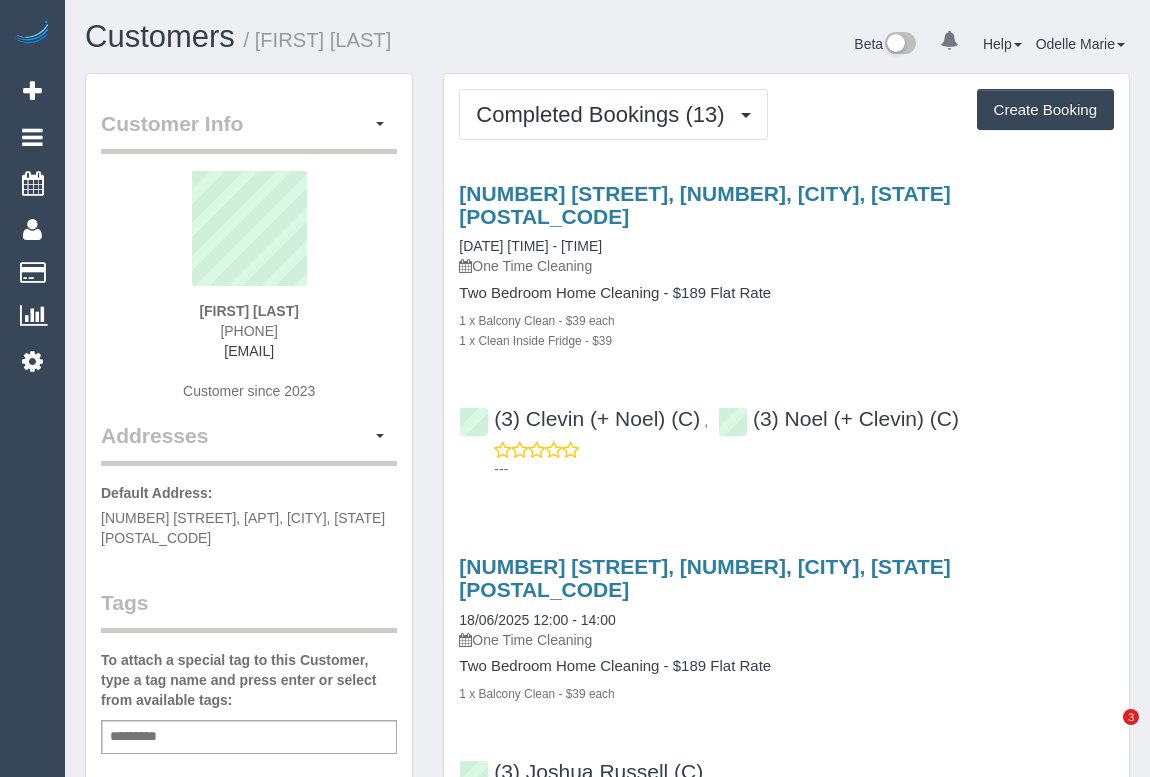 scroll, scrollTop: 0, scrollLeft: 0, axis: both 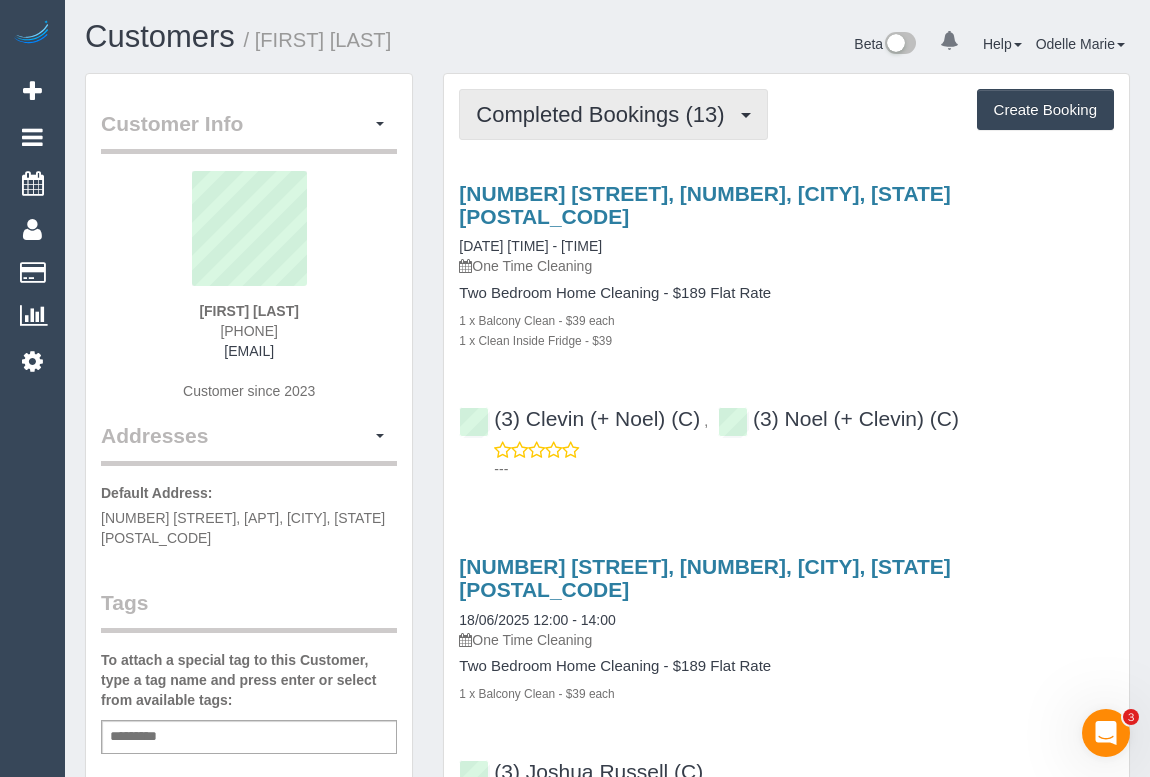 click on "Completed Bookings (13)" at bounding box center [605, 114] 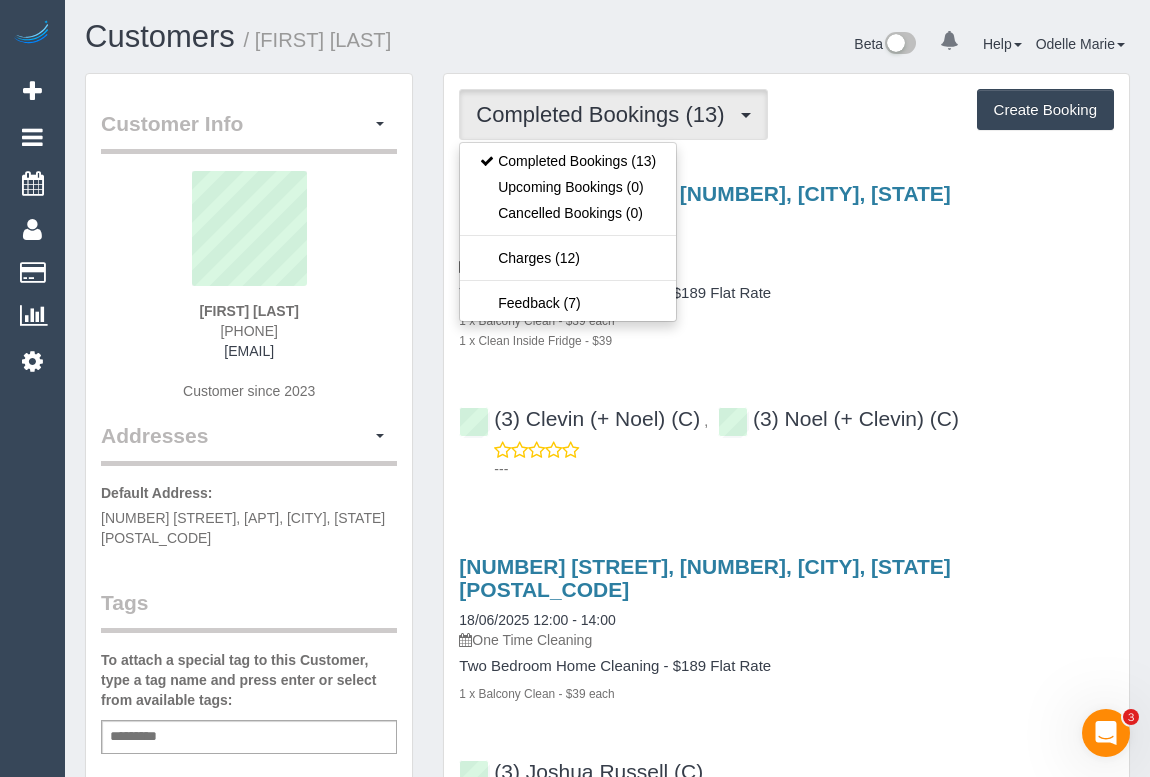 click on "1 x Clean Inside Fridge  - $39" at bounding box center (786, 340) 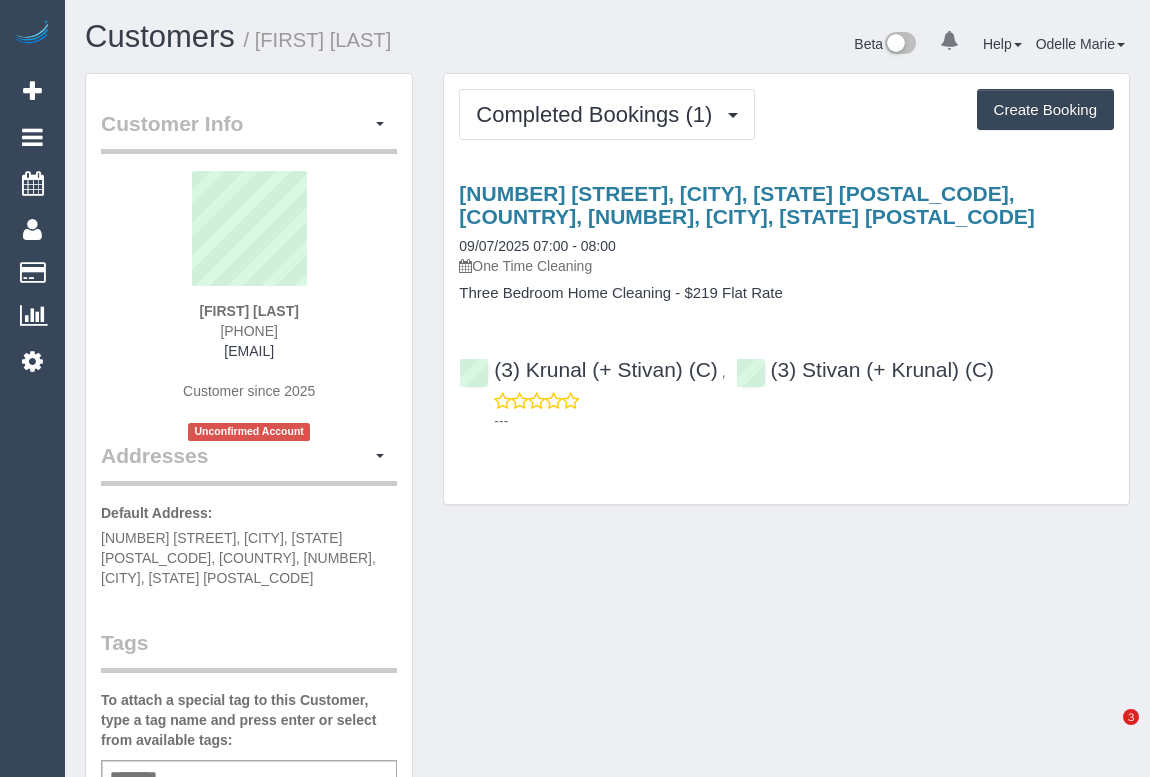 scroll, scrollTop: 0, scrollLeft: 0, axis: both 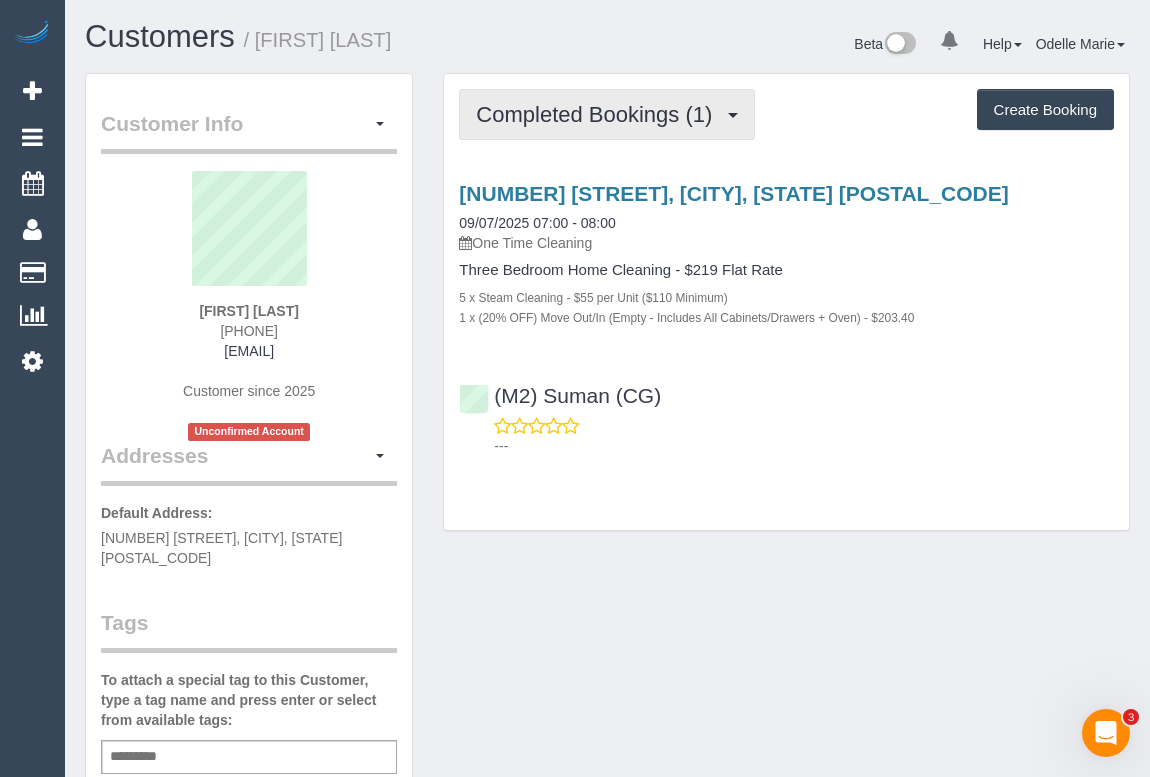 click on "Completed Bookings (1)" at bounding box center (599, 114) 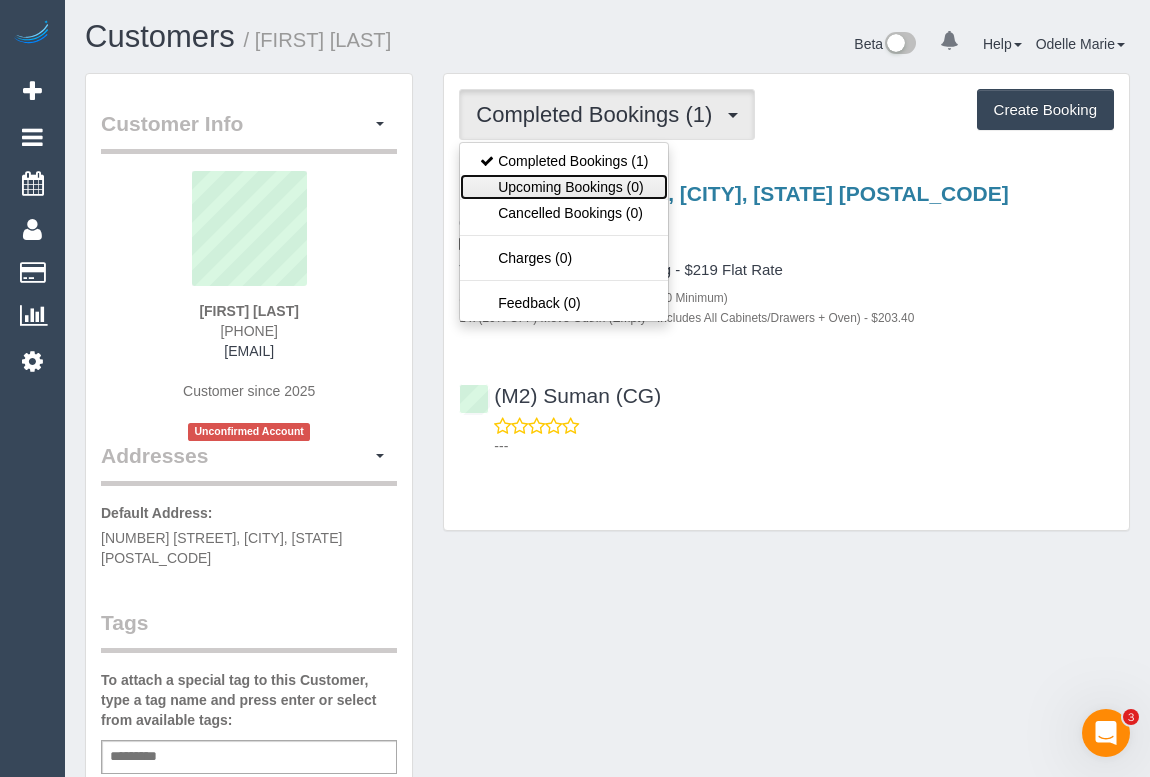 click on "Upcoming Bookings (0)" at bounding box center [564, 187] 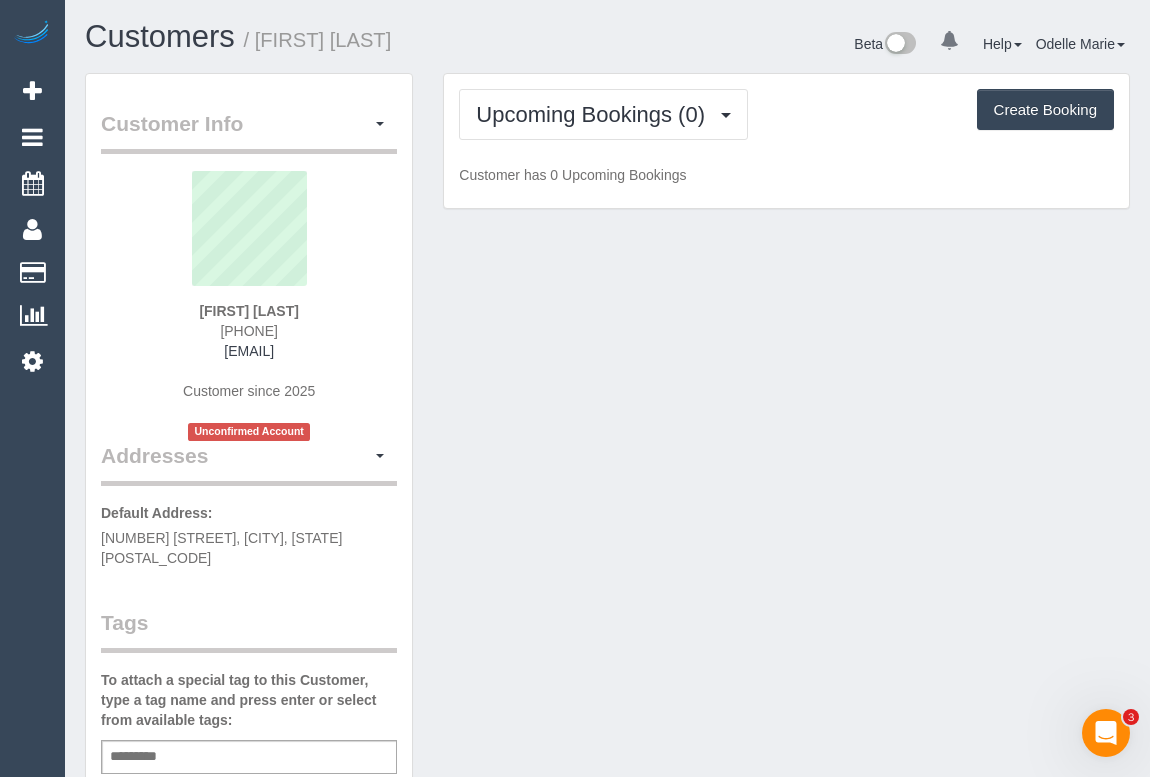click on "Customer Info
Edit Contact Info
Send Message
Email Preferences
Special Sales Tax
View Changes
Send Confirm Account email
Block this Customer
Archive Account
Delete Account
Ben Trappitt" at bounding box center [607, 773] 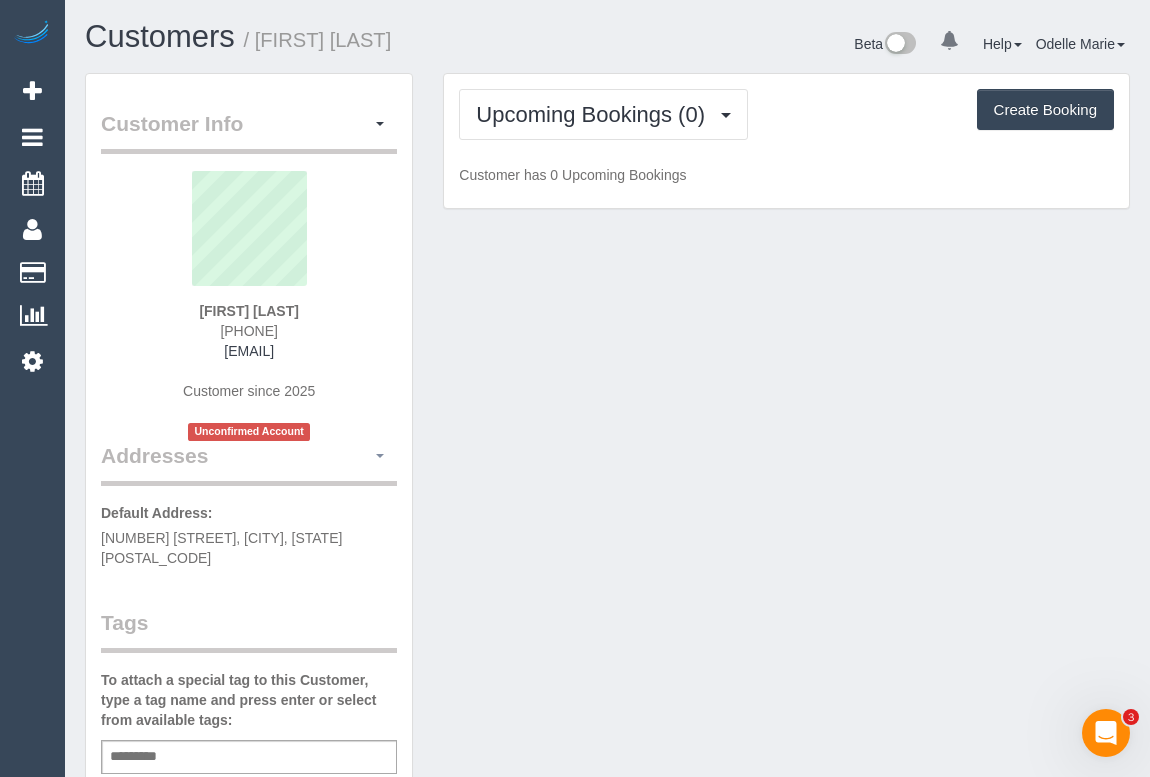 copy on "bjtrappitt@gmail.com" 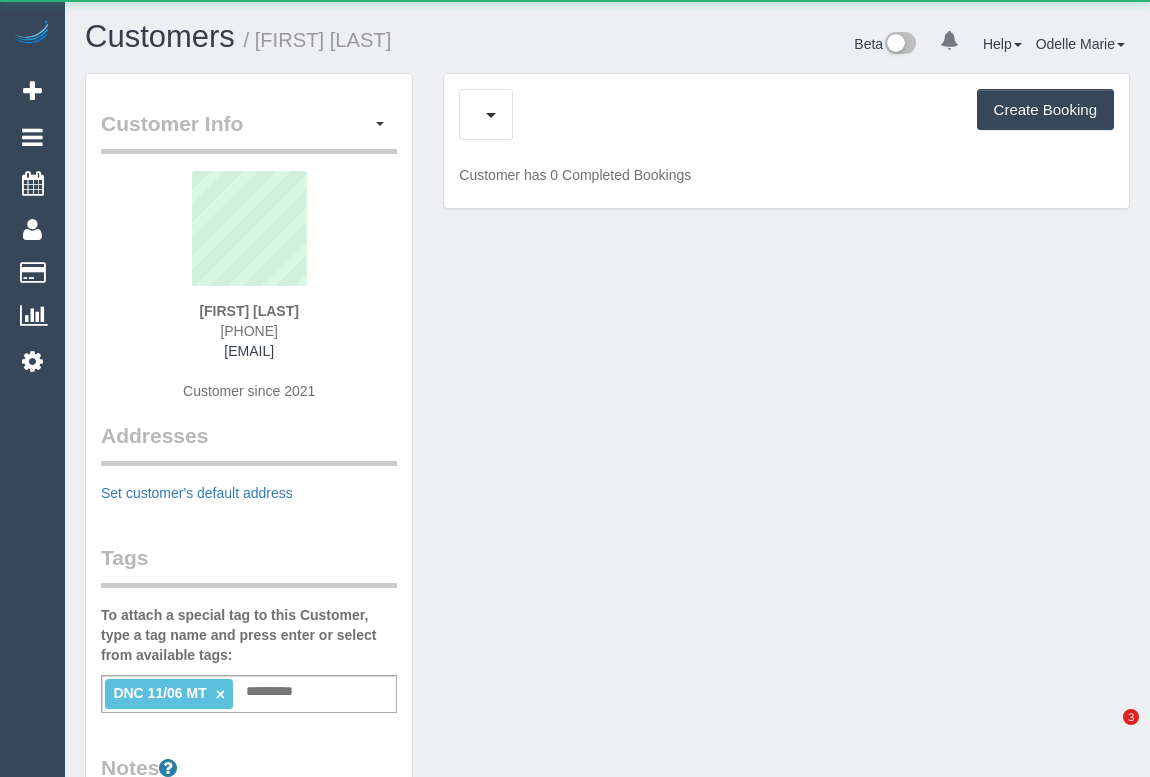 scroll, scrollTop: 0, scrollLeft: 0, axis: both 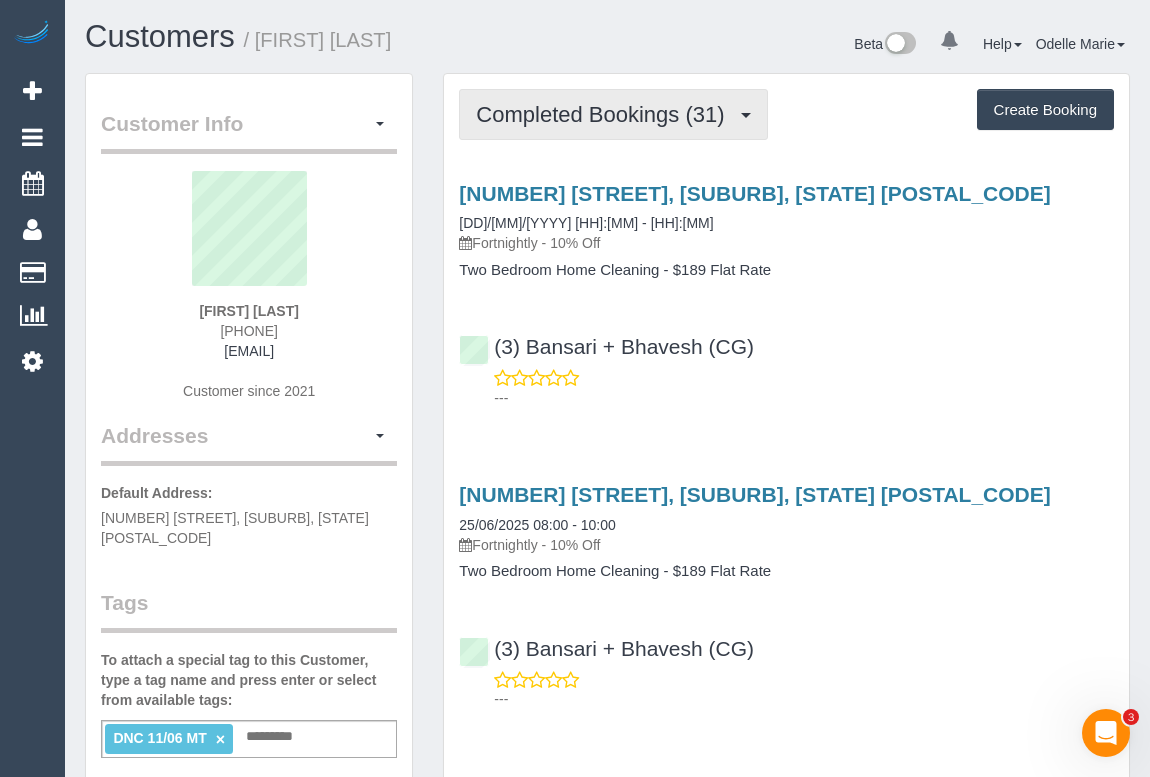 click on "Completed Bookings (31)" at bounding box center [605, 114] 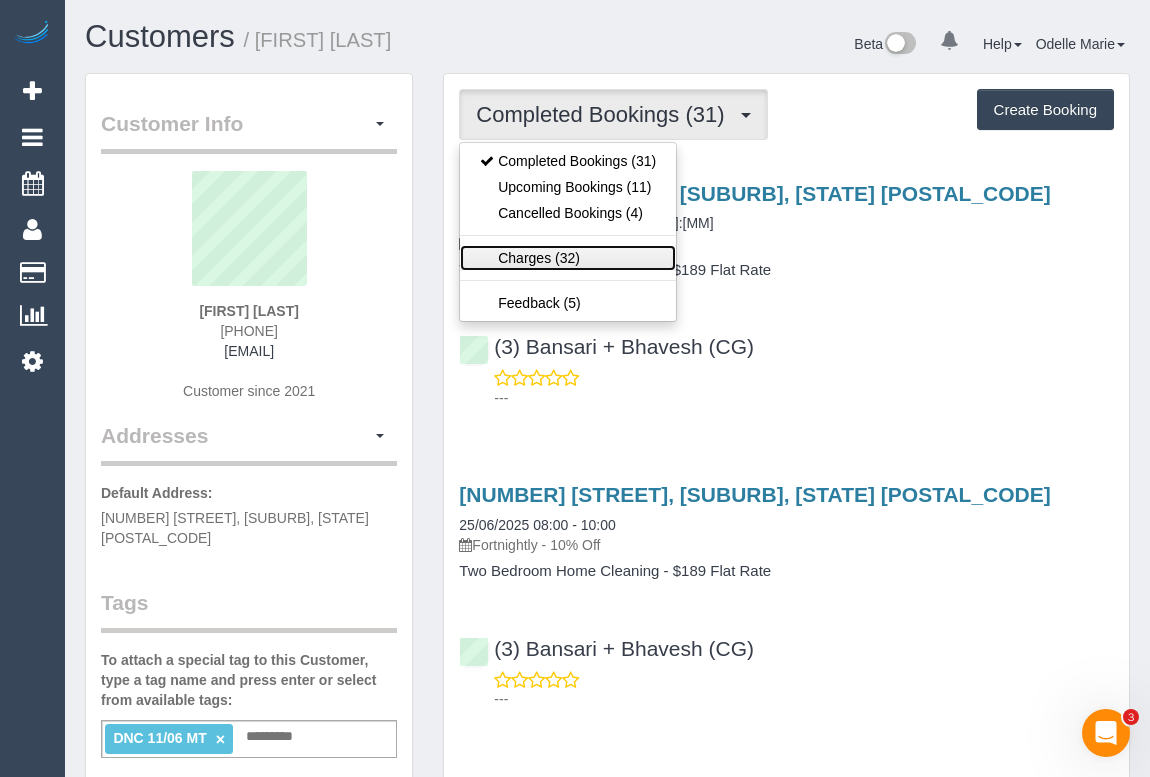 click on "Charges (32)" at bounding box center [568, 258] 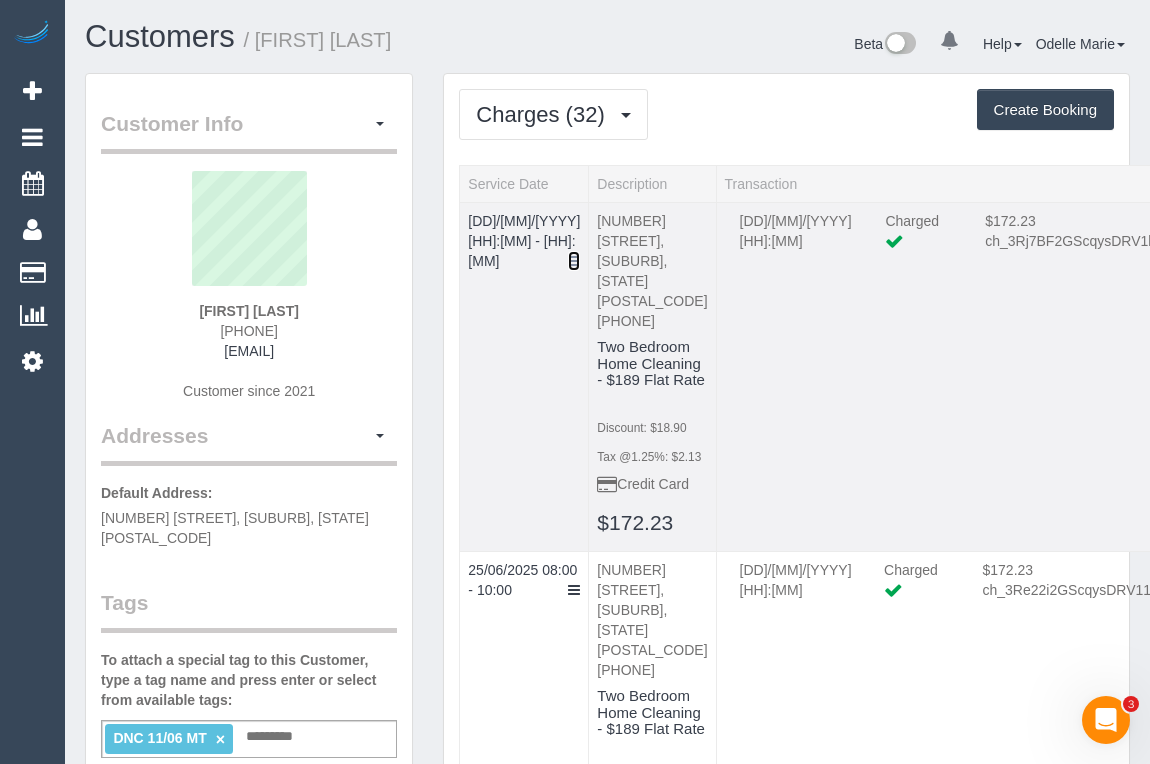 click at bounding box center (574, 261) 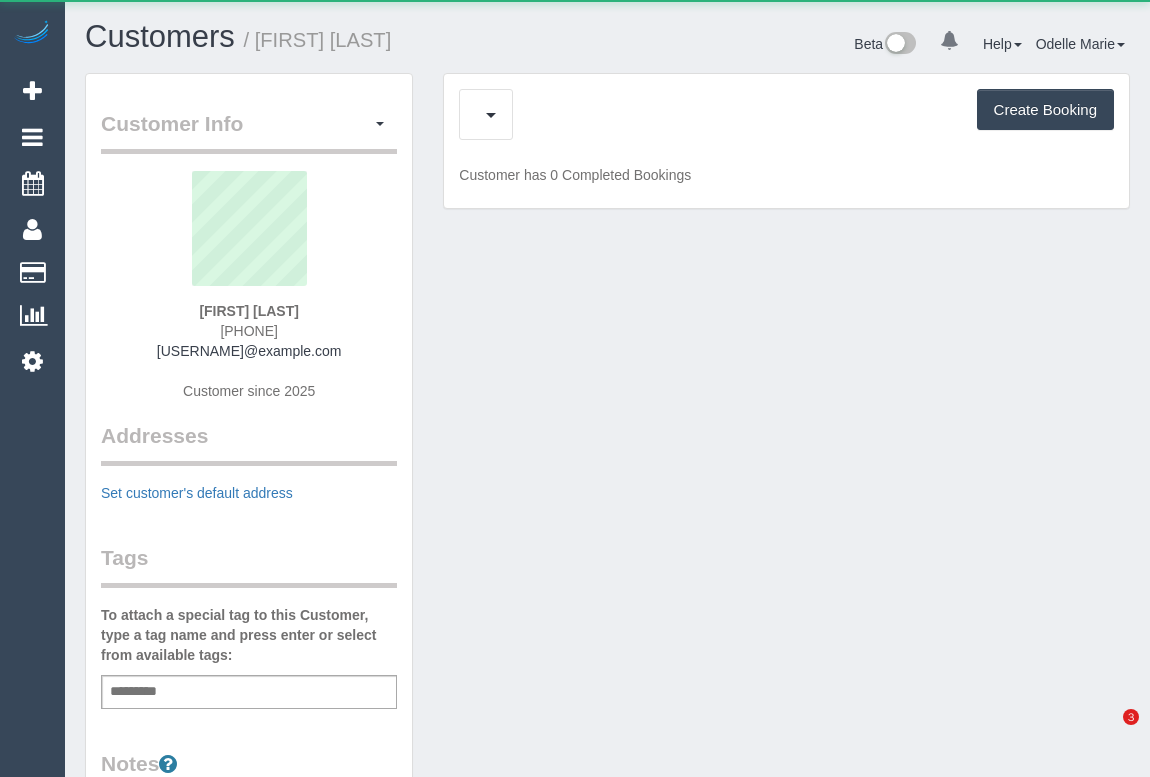 scroll, scrollTop: 0, scrollLeft: 0, axis: both 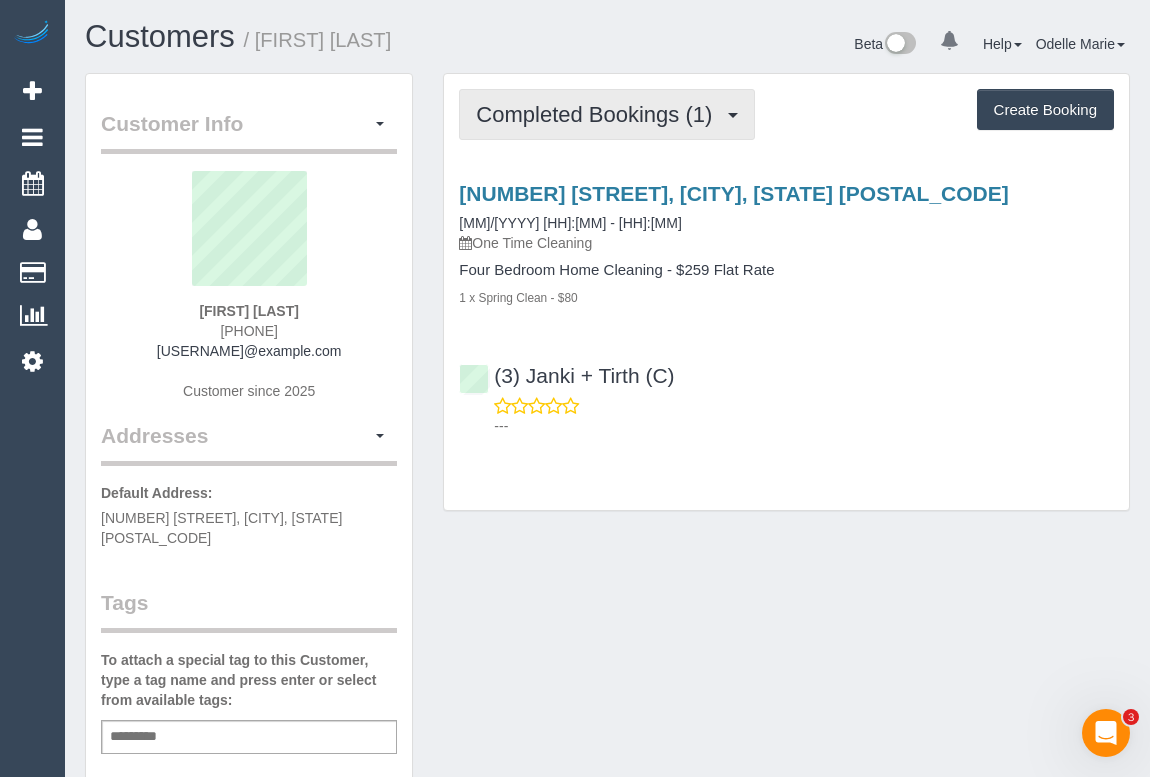click on "Completed Bookings (1)" at bounding box center [607, 114] 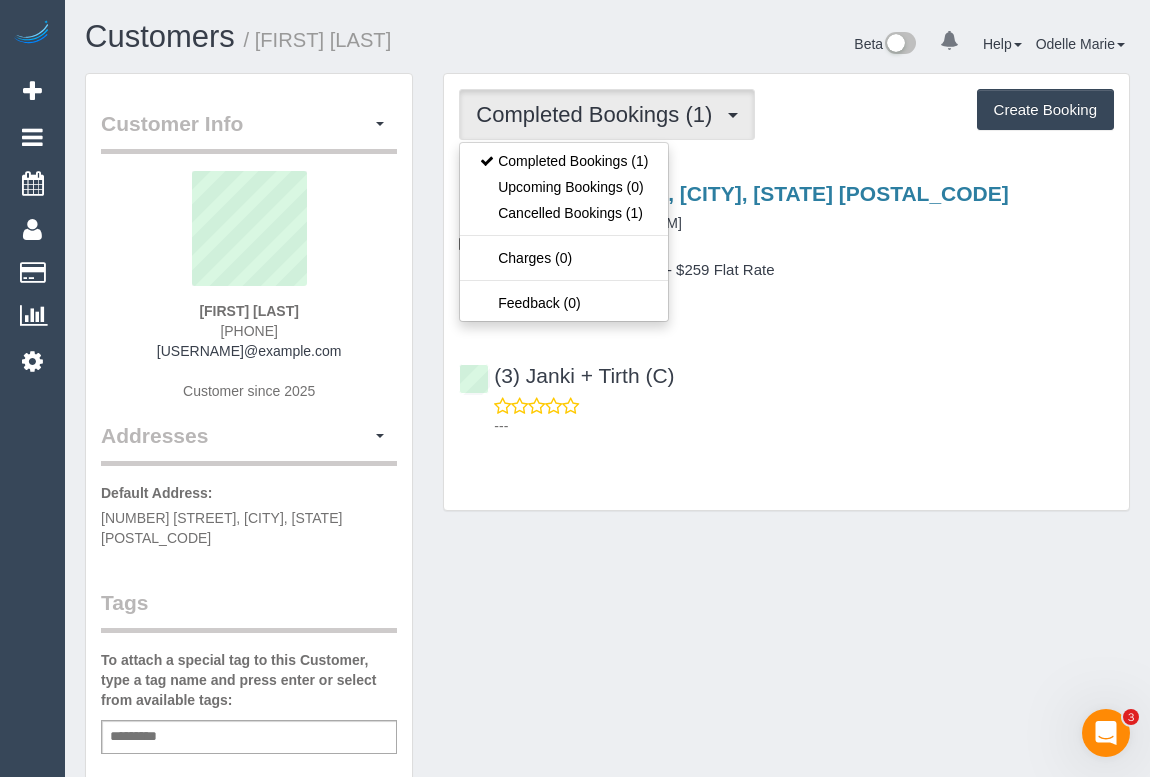 click on "(3) Janki + Tirth (C)
---" at bounding box center (786, 392) 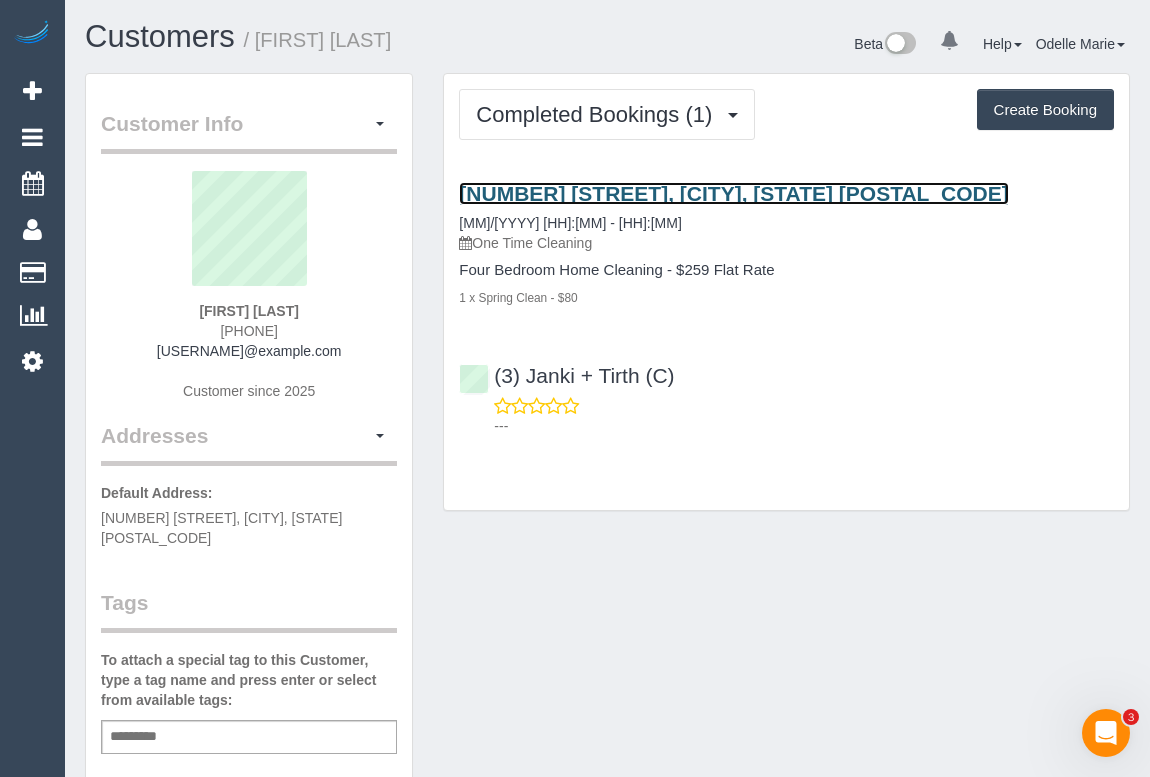 click on "23 Japonica Way, Point Cook, VIC 3030" at bounding box center (733, 193) 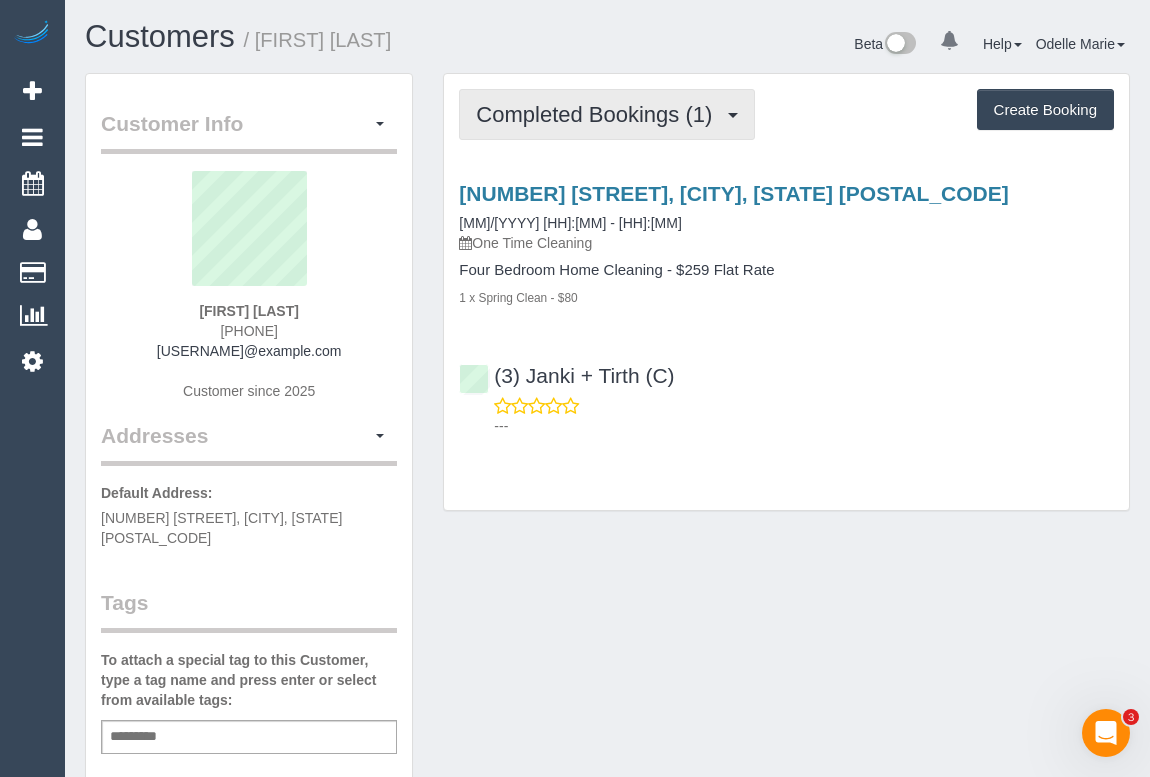 click on "Completed Bookings (1)" at bounding box center (599, 114) 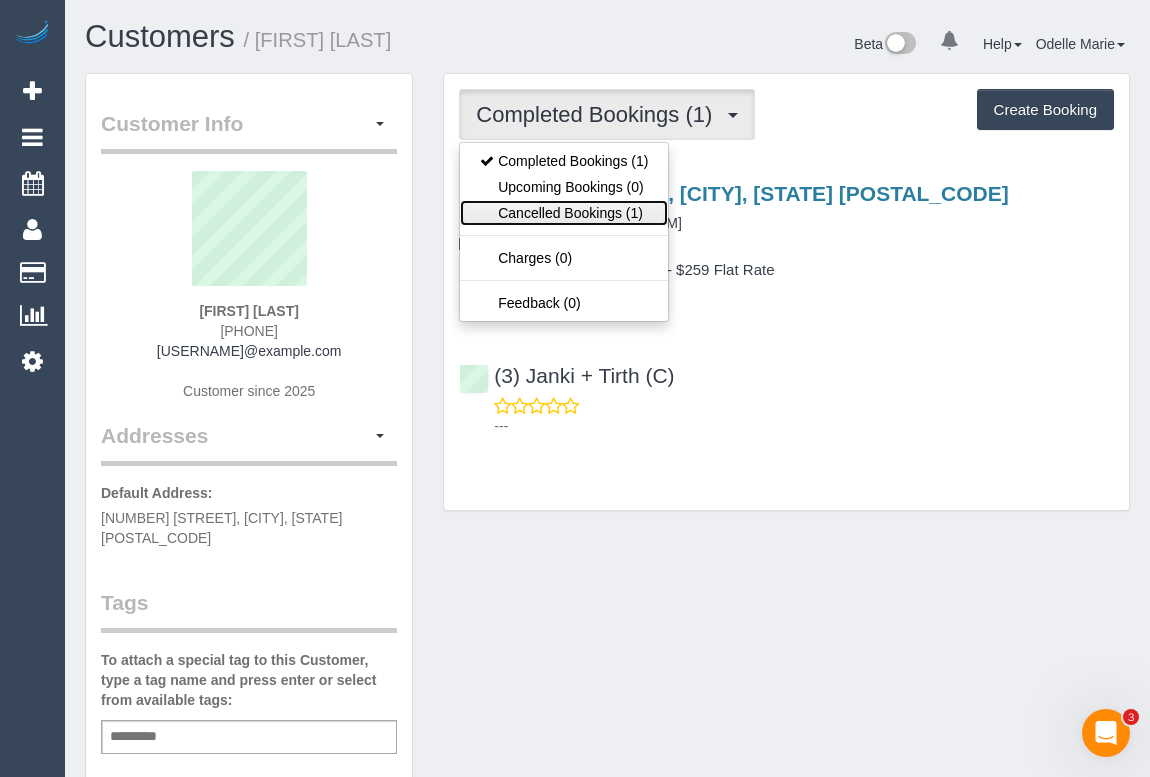 click on "Cancelled Bookings (1)" at bounding box center (564, 213) 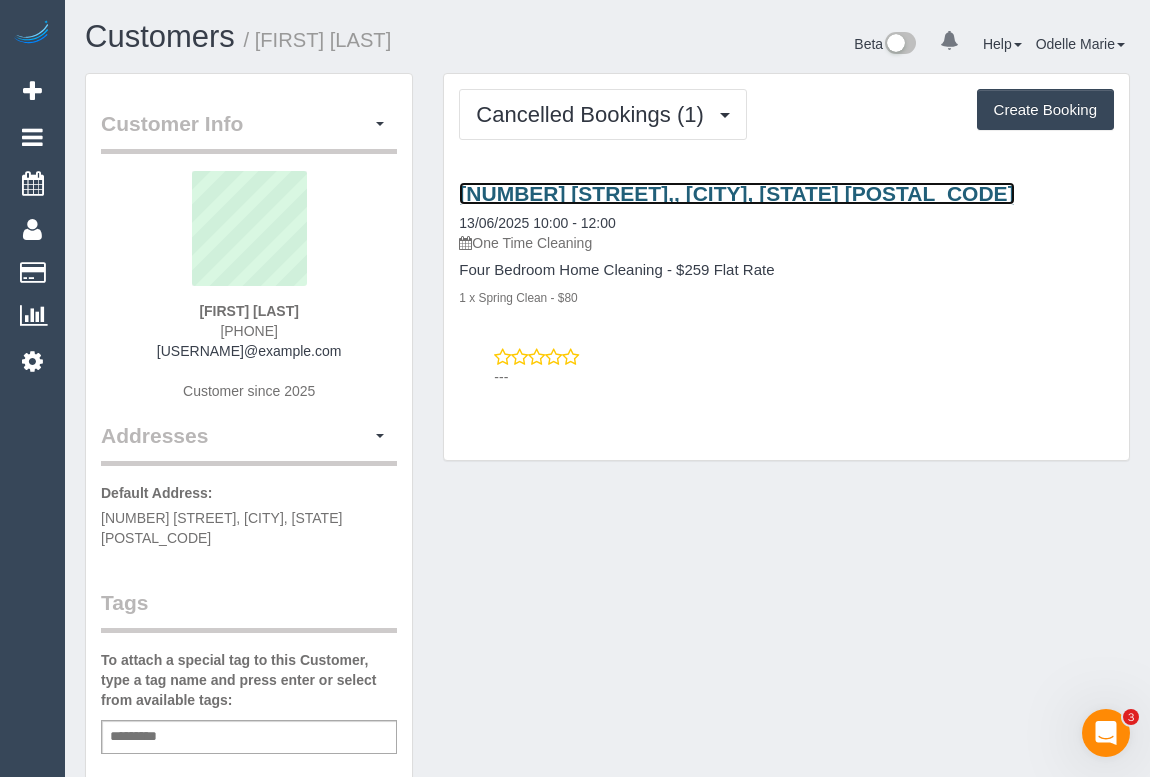 click on "23 Japonica Way,, Point Cook, VIC 3030" at bounding box center (736, 193) 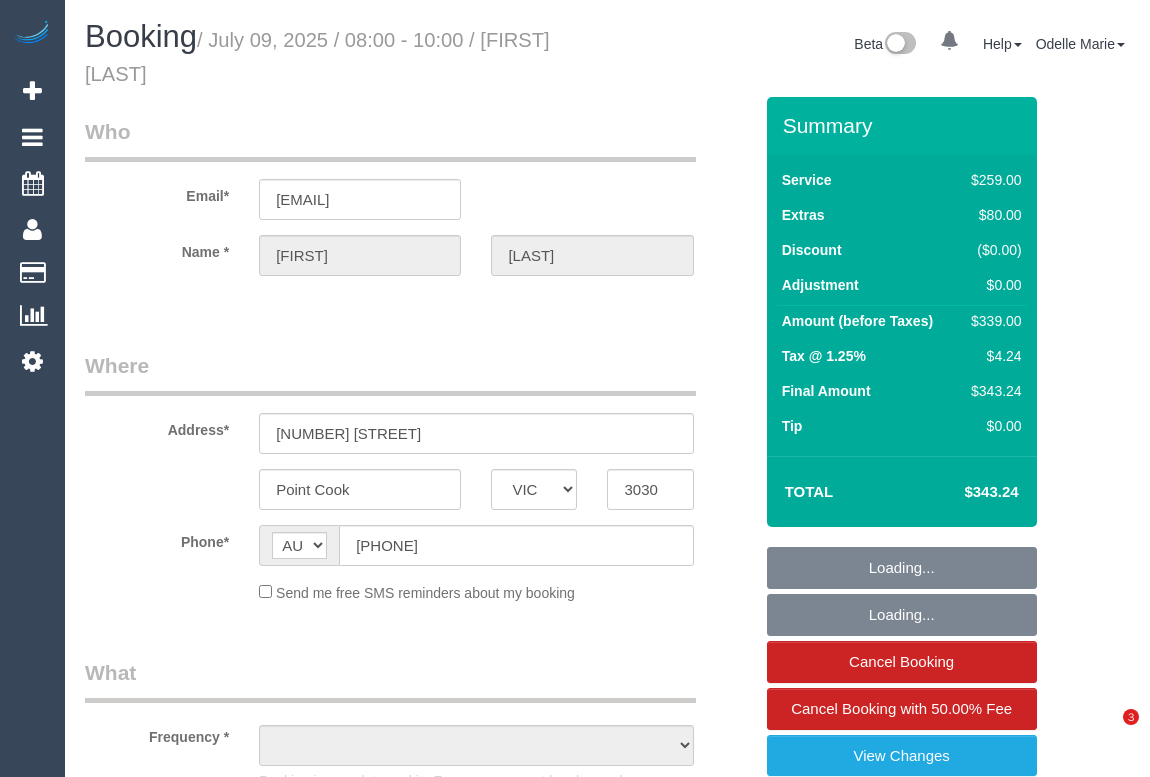 select on "VIC" 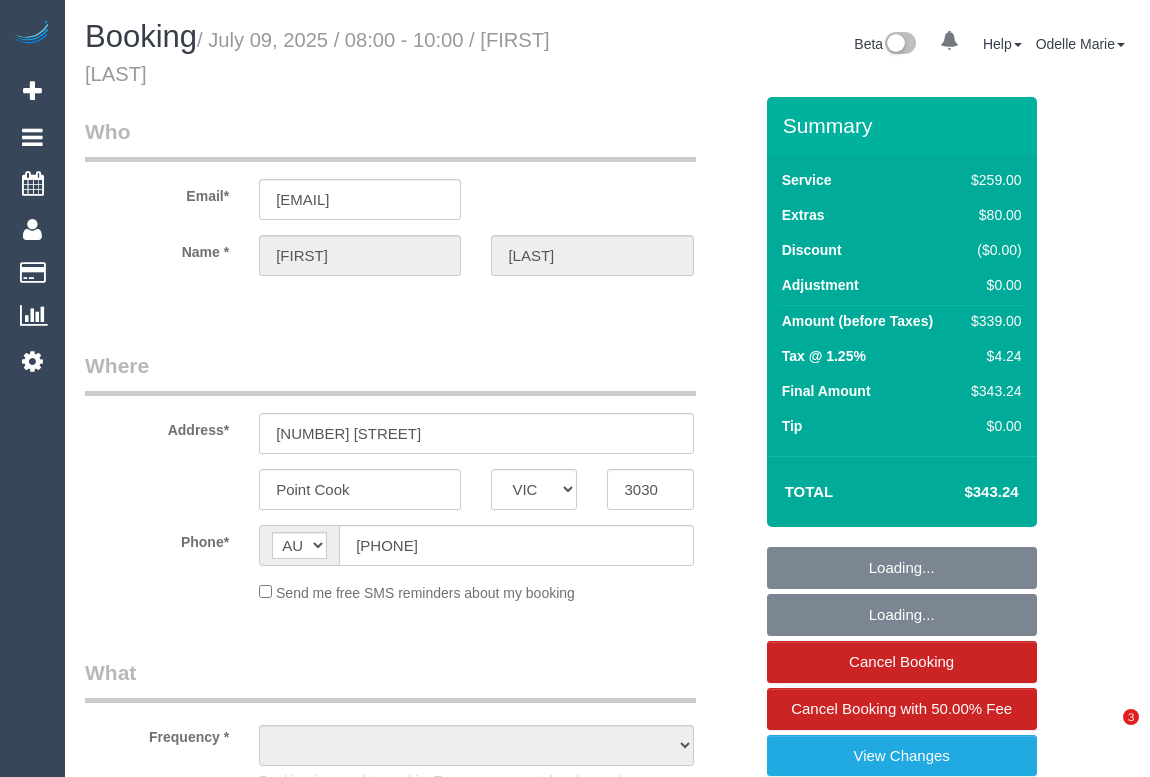 scroll, scrollTop: 0, scrollLeft: 0, axis: both 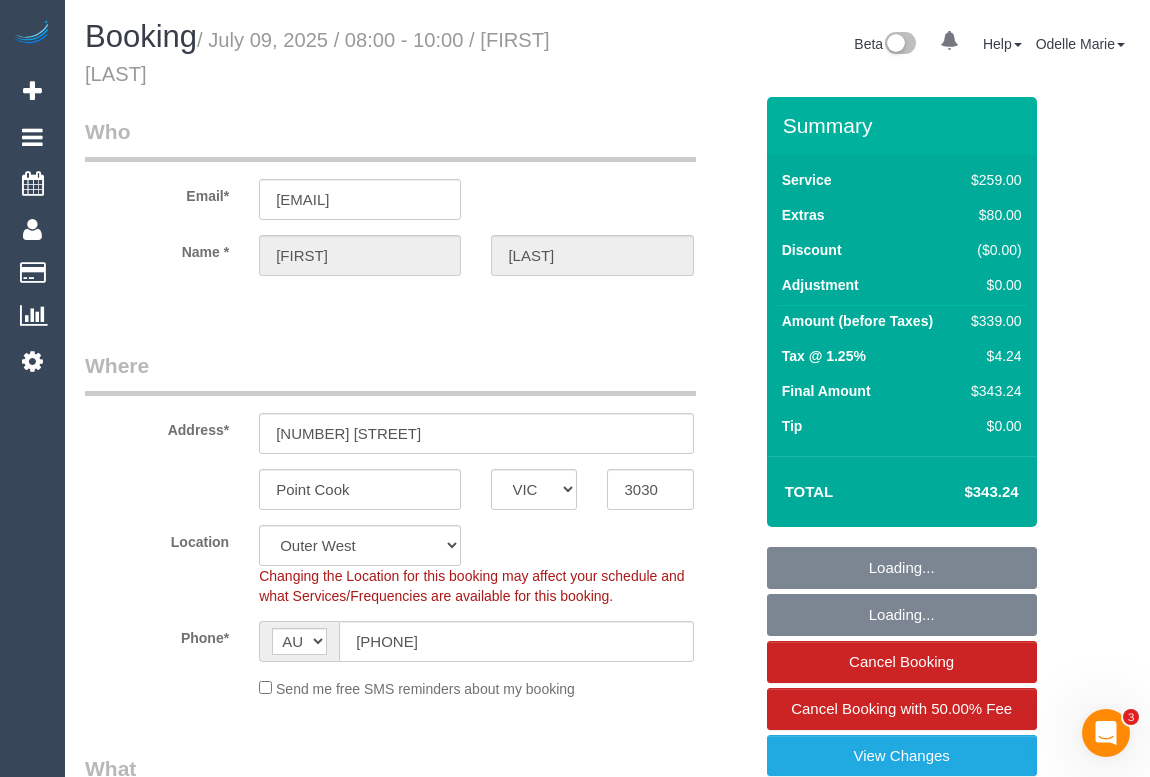 select on "object:706" 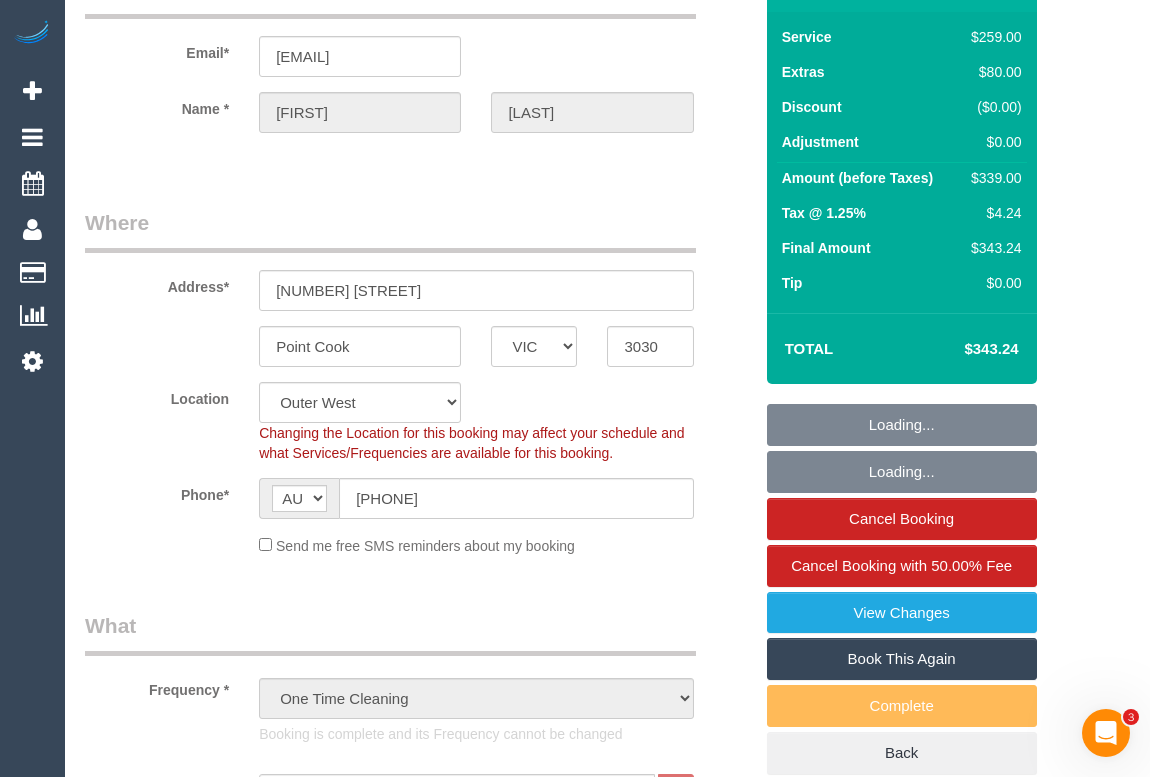 scroll, scrollTop: 363, scrollLeft: 0, axis: vertical 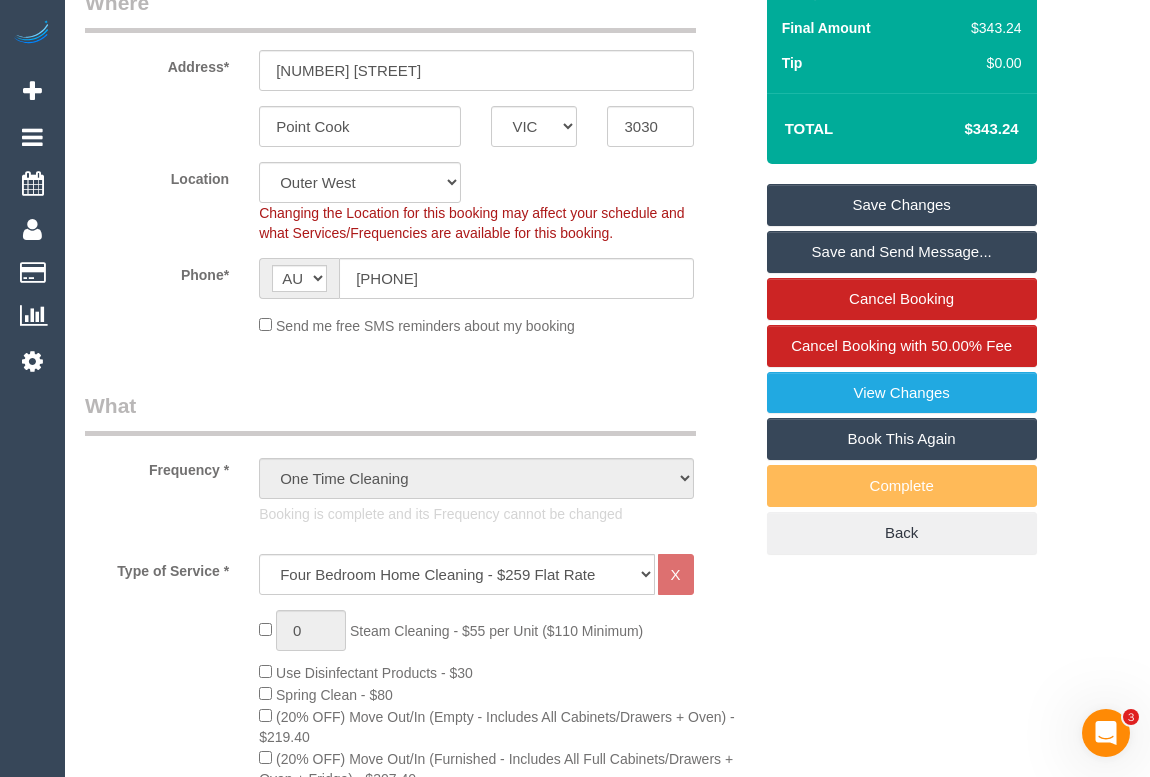 click on "Who
Email*
psahityareddy@gmail.com
Name *
Sahitya
Pidaparthi
Where
Address*
23 Japonica Way
Point Cook
ACT
NSW
NT
QLD
SA
TAS
VIC
WA
3030
Location
Office City East (North) East (South) Inner East Inner North (East) Inner North (West) Inner South East Inner West North (East) North (West) Outer East Outer North (East) Outer North (West) Outer South East Outer West South East (East) South East (West) West (North) West (South) ZG - Central ZG - East ZG - North ZG - South" at bounding box center [607, 1833] 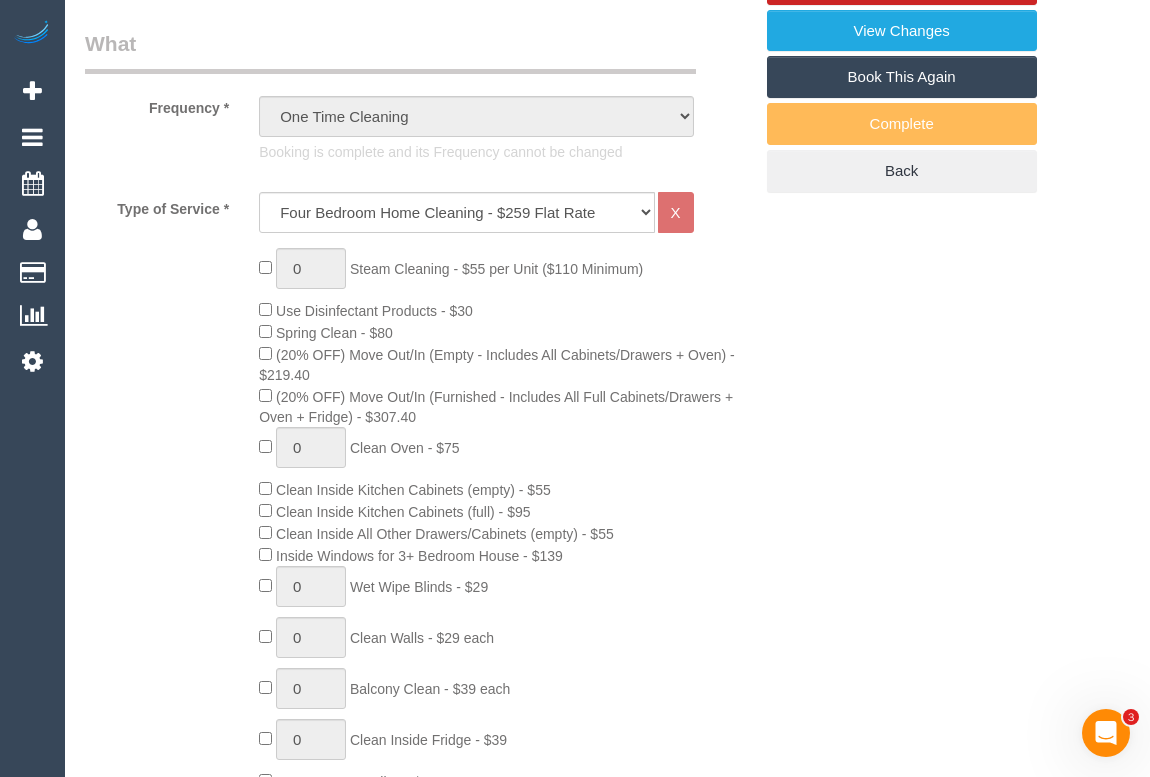 scroll, scrollTop: 727, scrollLeft: 0, axis: vertical 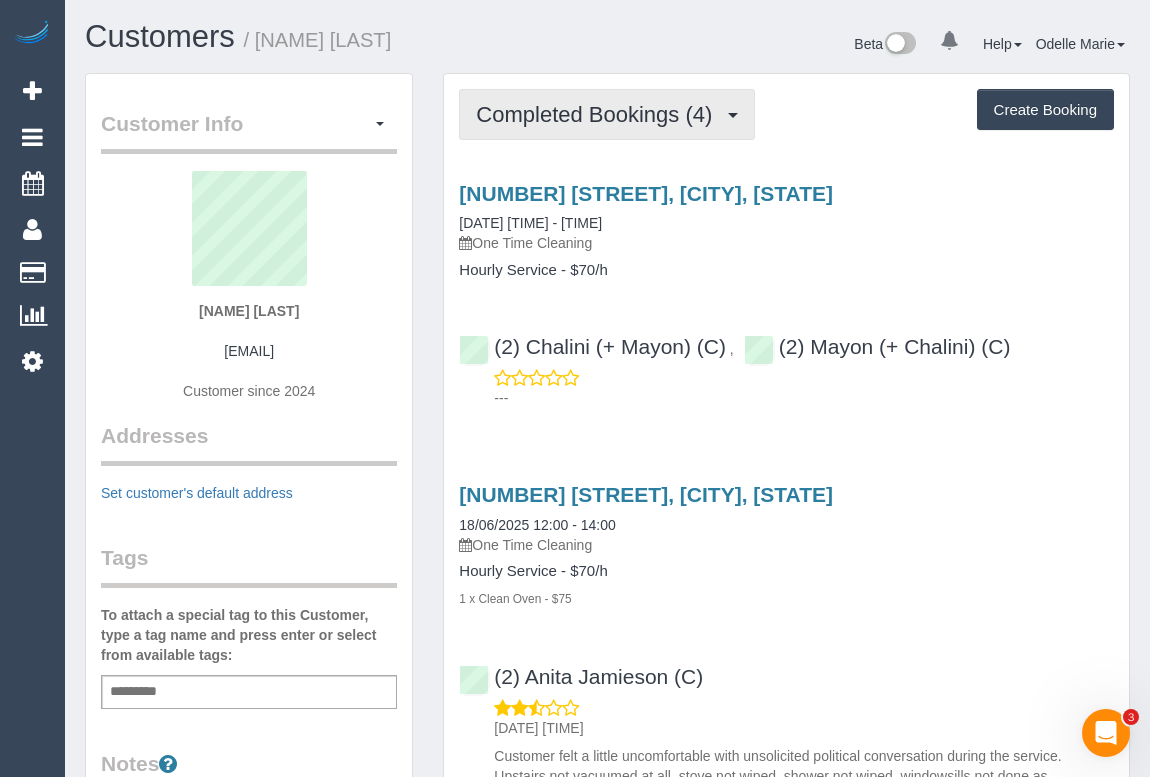 click on "Completed Bookings (4)" at bounding box center [607, 114] 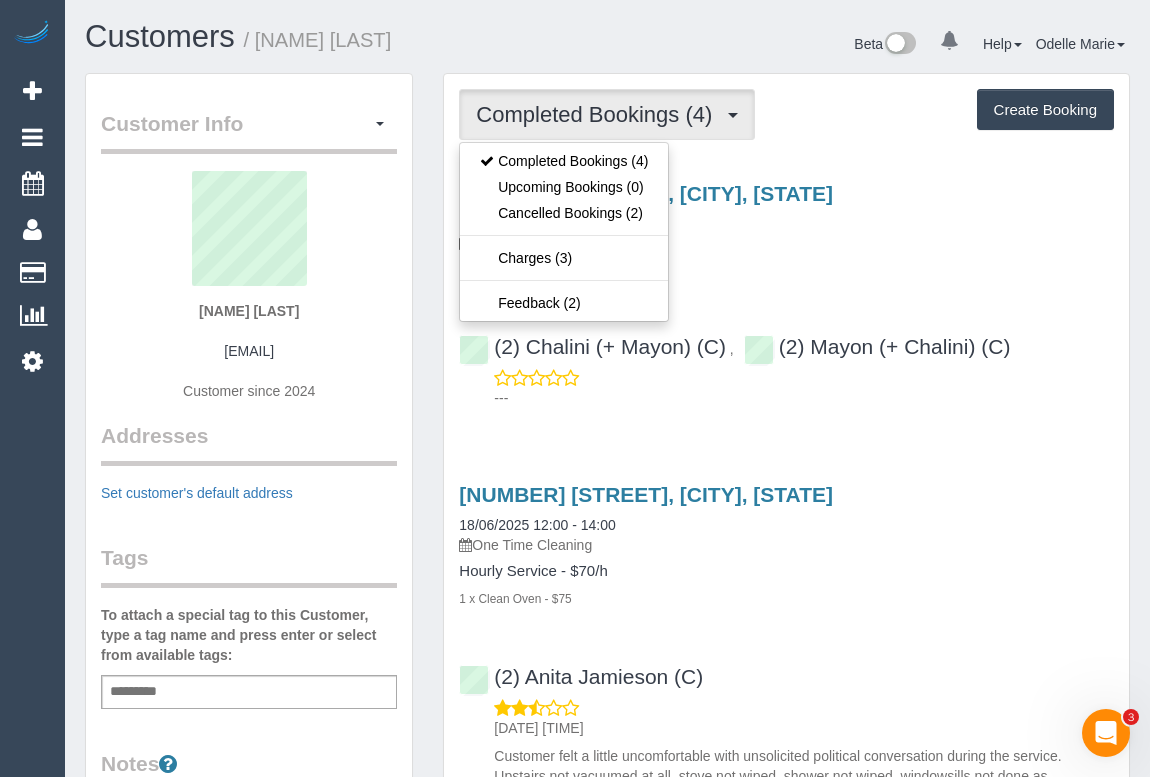 click on "[NUMBER] [STREET], [CITY], [STATE]
[DATE] [TIME] - [TIME]
One Time Cleaning
Hourly Service - [PRICE]/h
(2) [NAME] (+ [NAME]) (C)
,
(2) [NAME] (+ [NAME]) (C)
---" at bounding box center [786, 291] 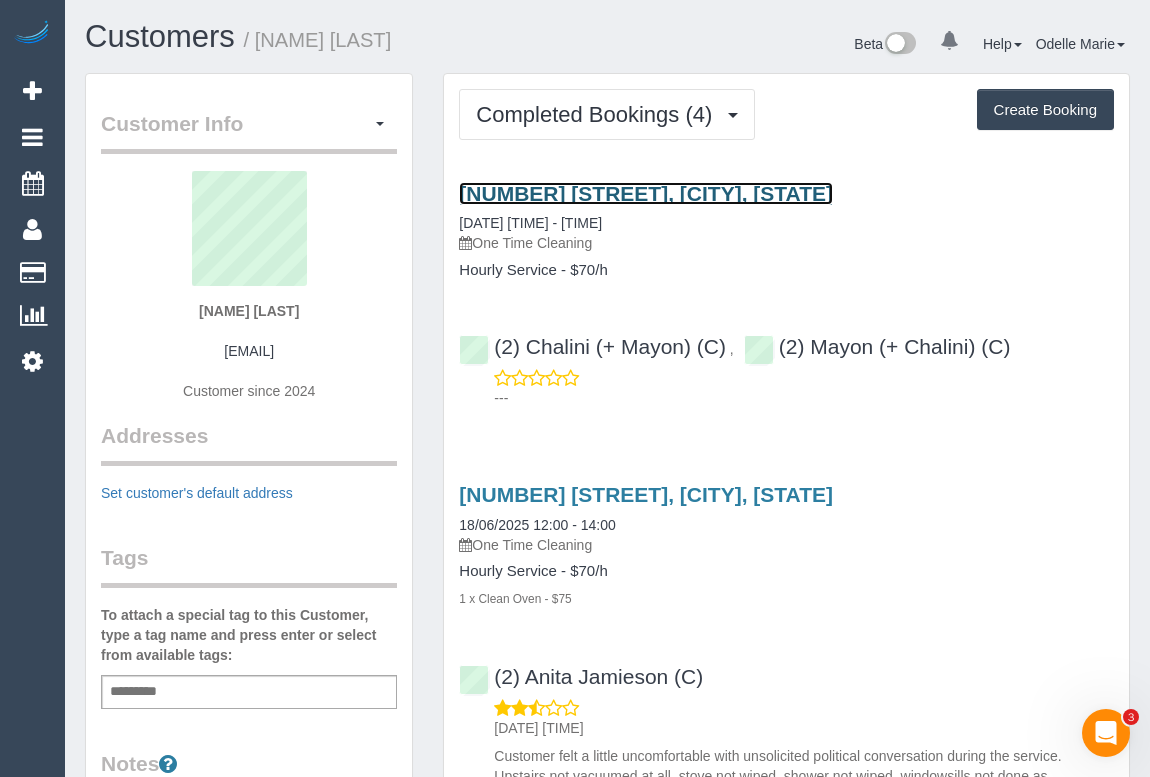 click on "[NUMBER] [STREET], [CITY], [STATE]" at bounding box center (646, 193) 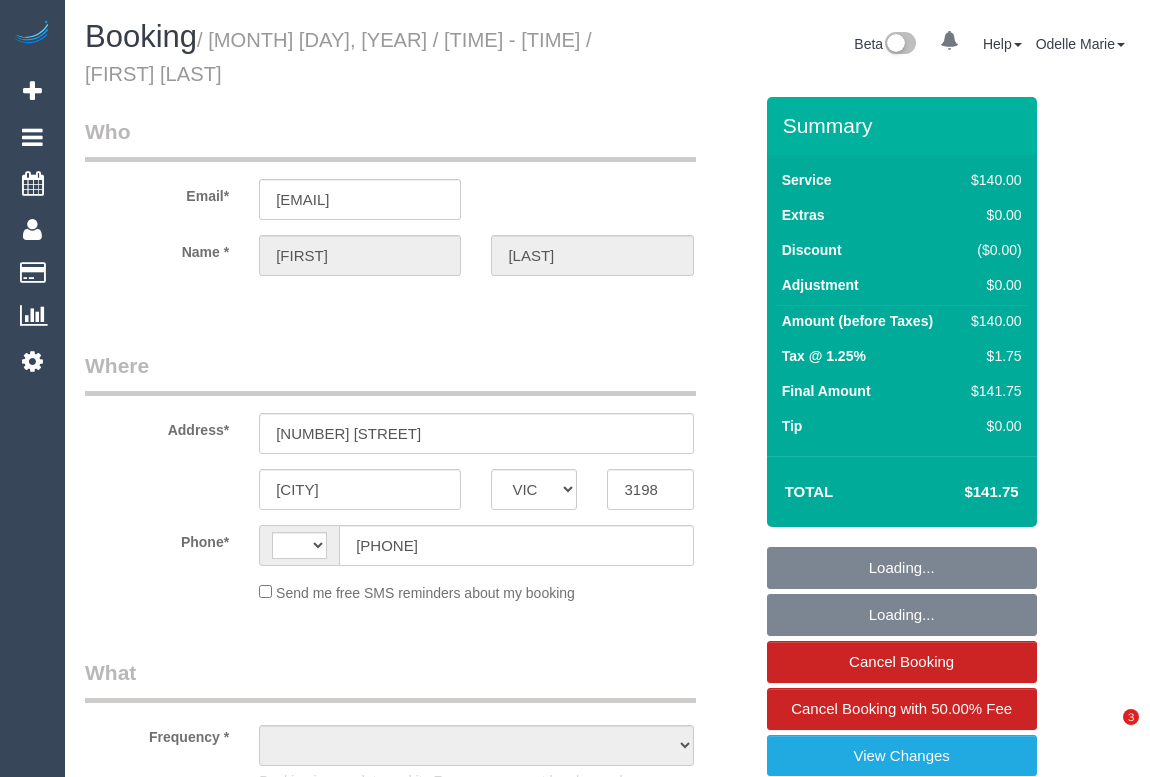 select on "VIC" 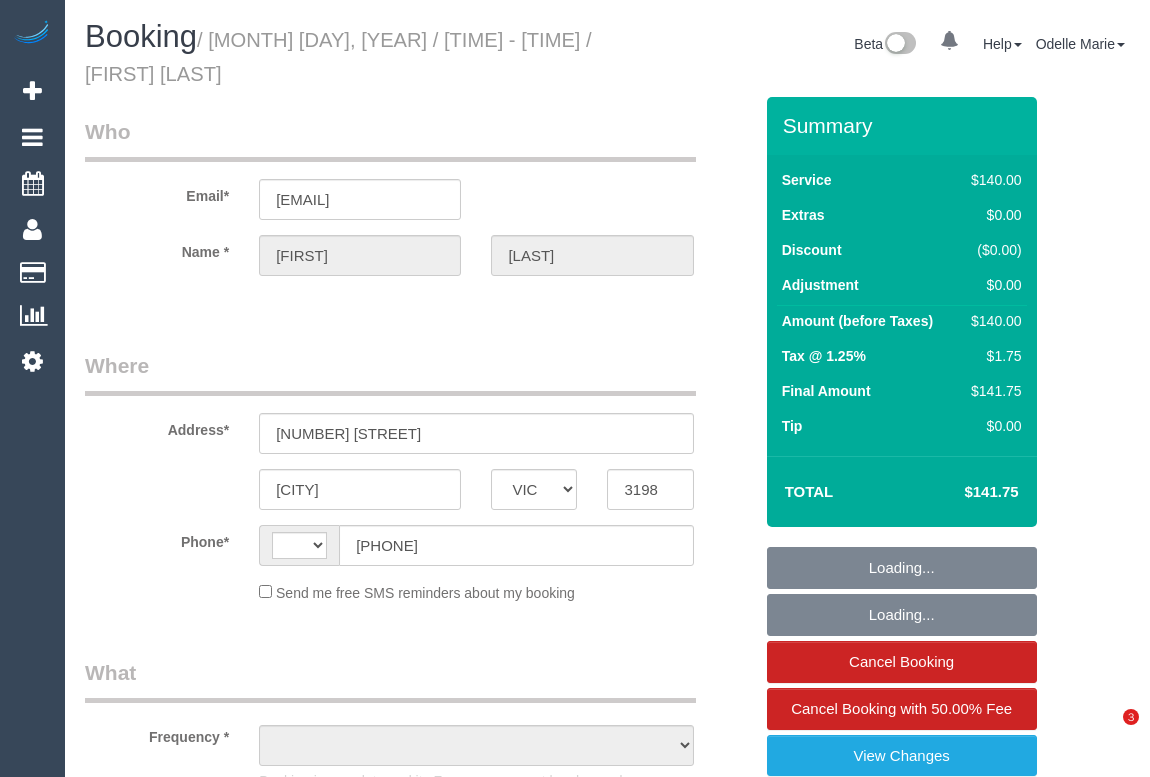 scroll, scrollTop: 0, scrollLeft: 0, axis: both 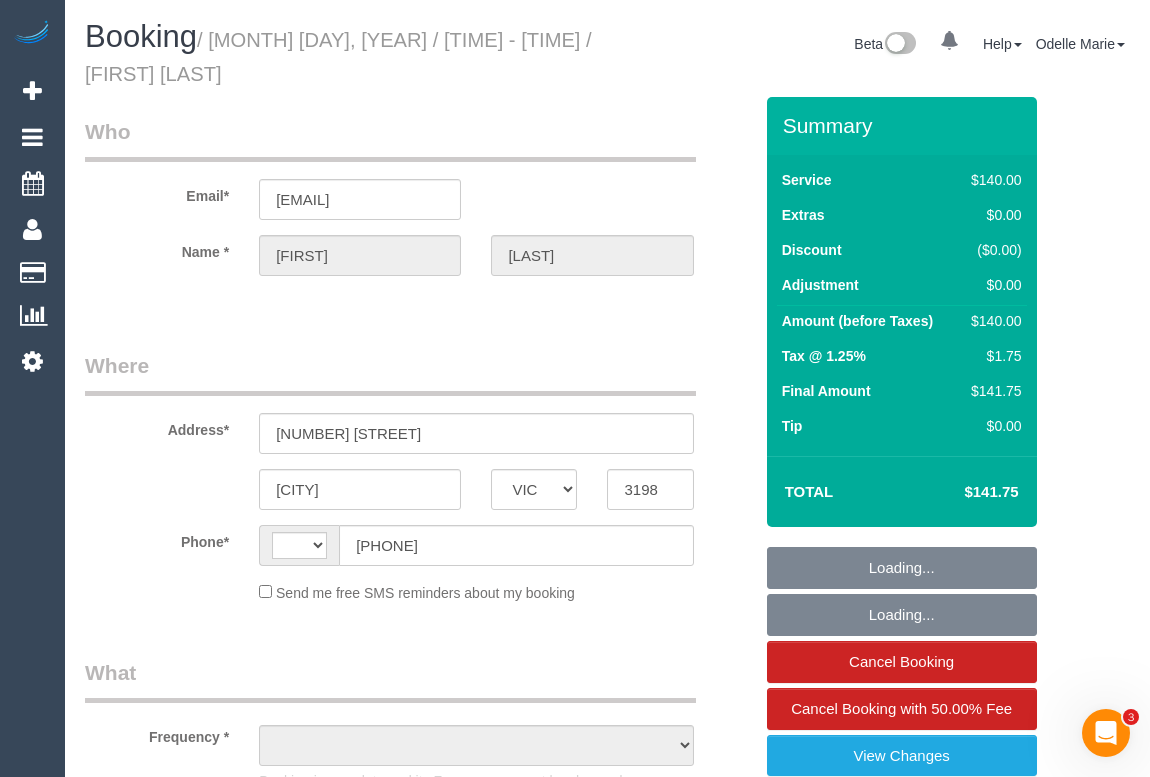 select on "object:296" 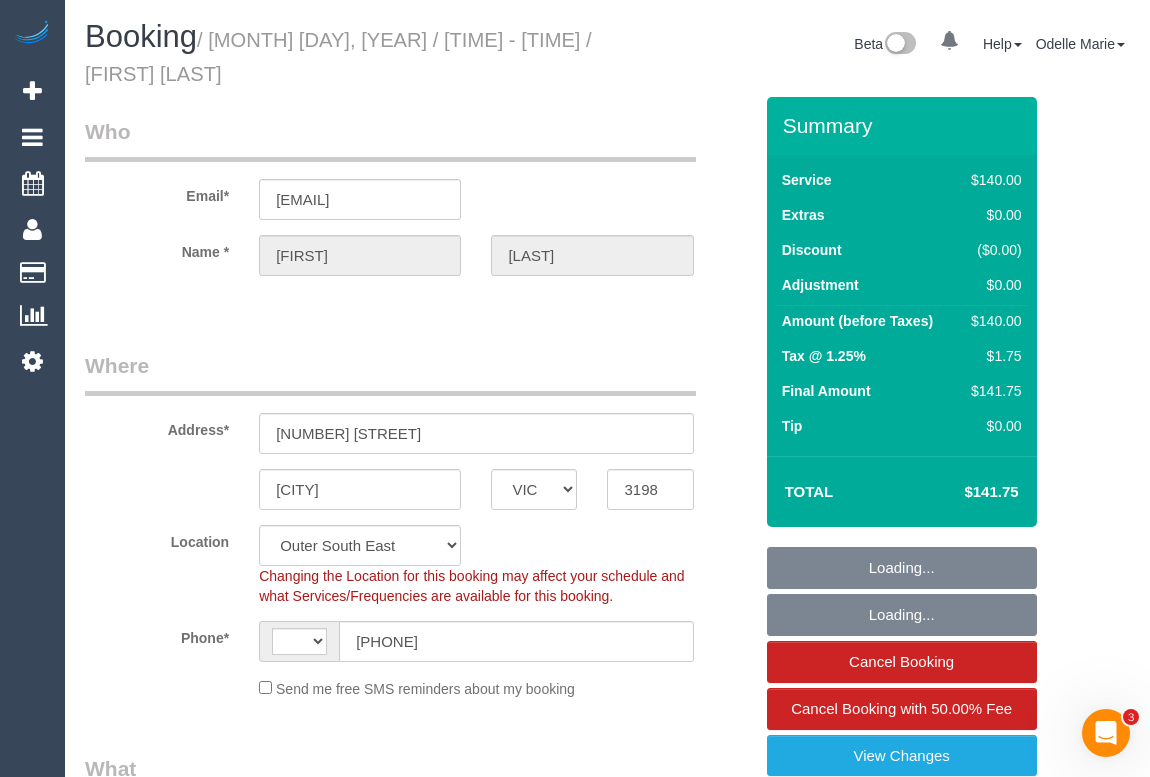 select on "object:611" 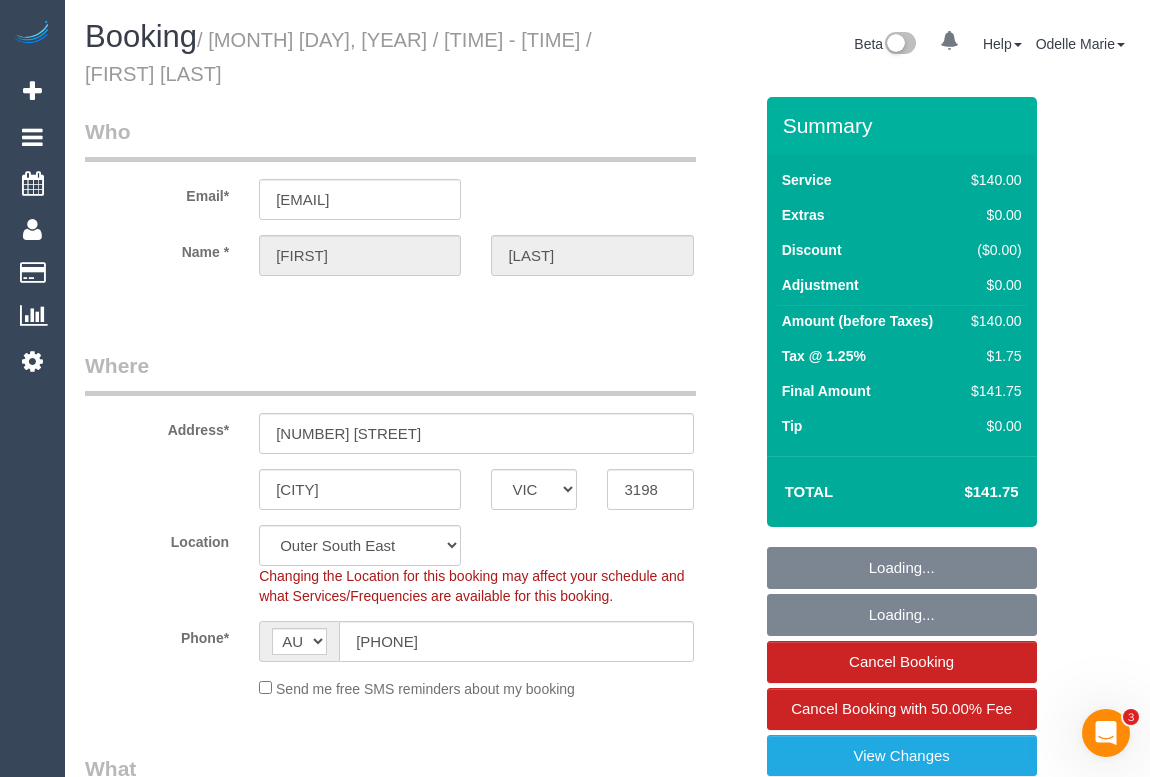 select on "spot1" 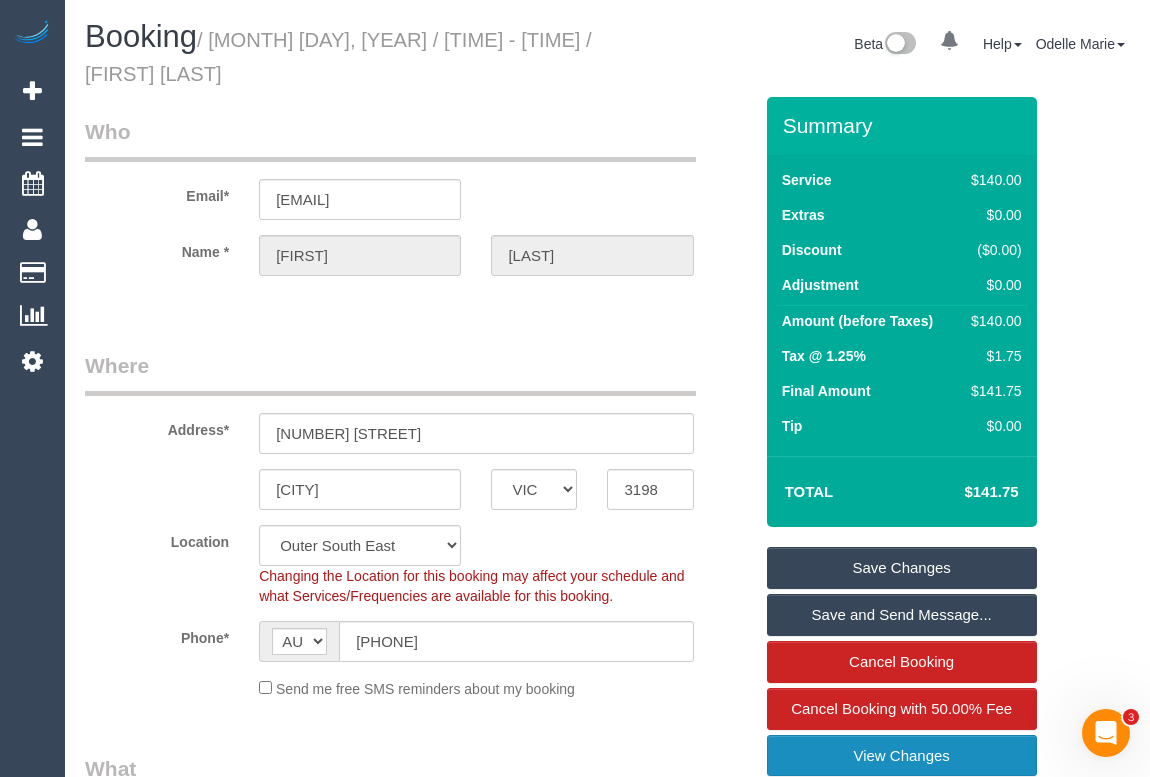 click on "View Changes" at bounding box center [902, 756] 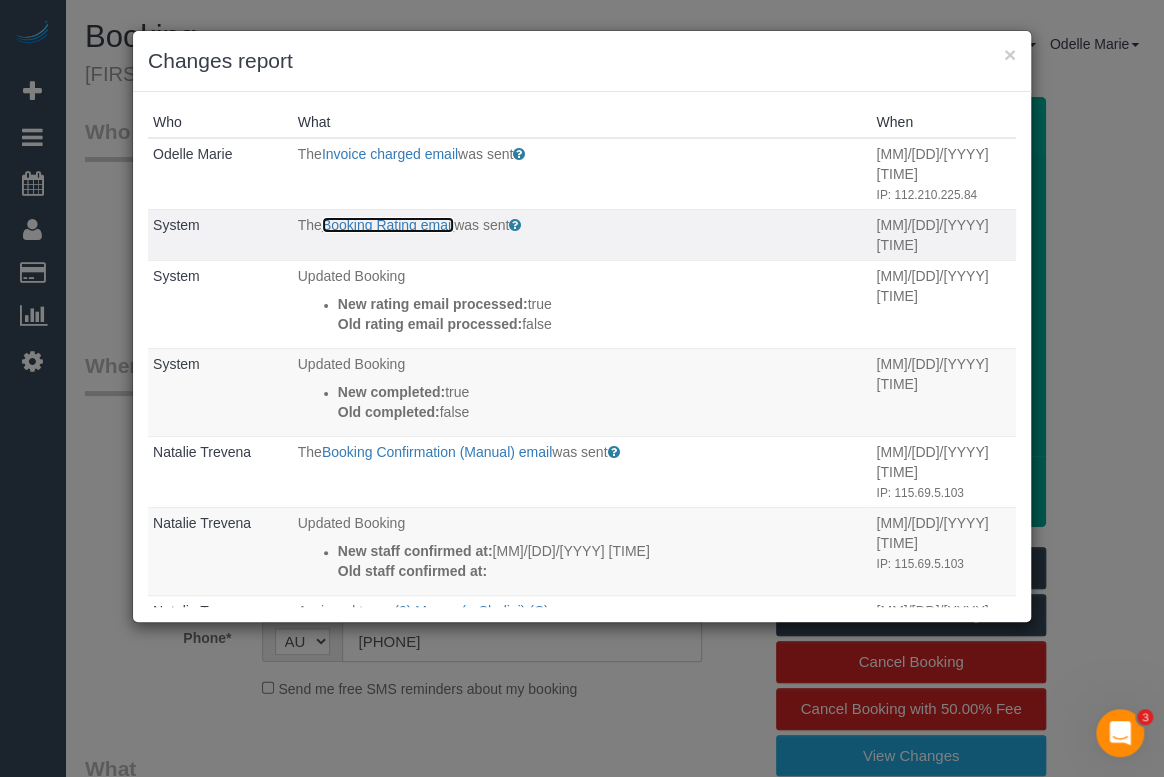 click on "Booking Rating email" at bounding box center [388, 225] 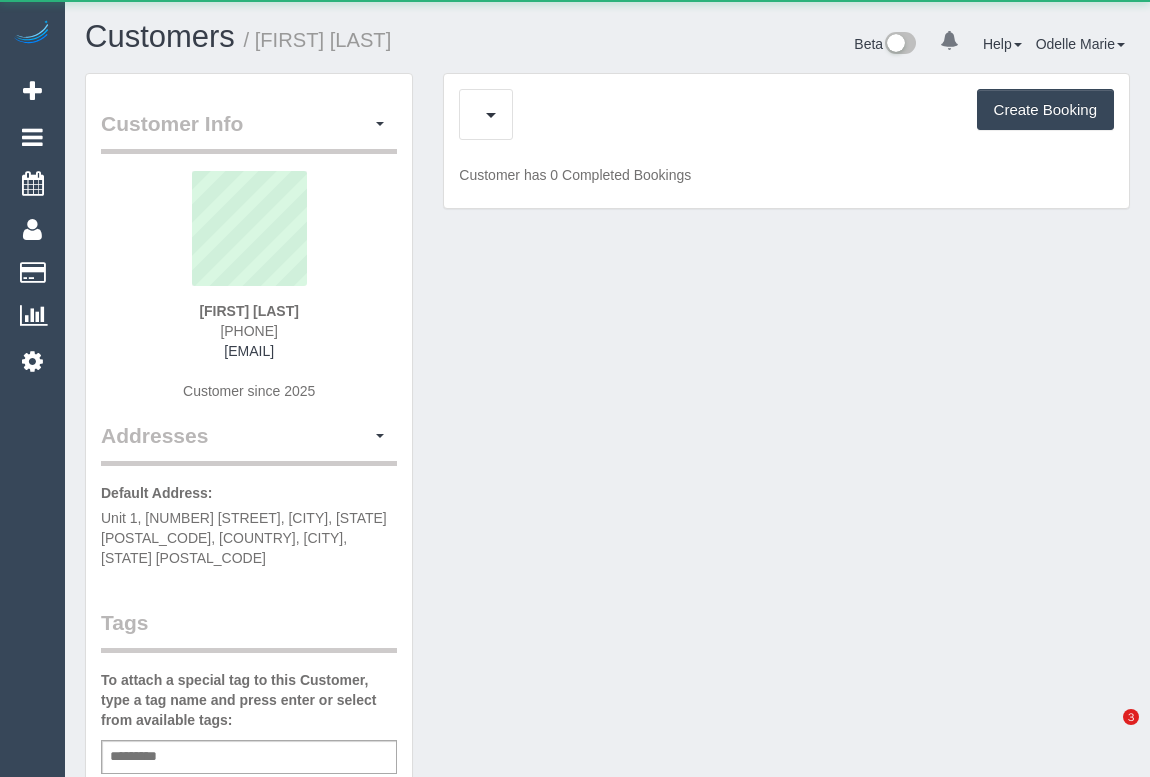 scroll, scrollTop: 0, scrollLeft: 0, axis: both 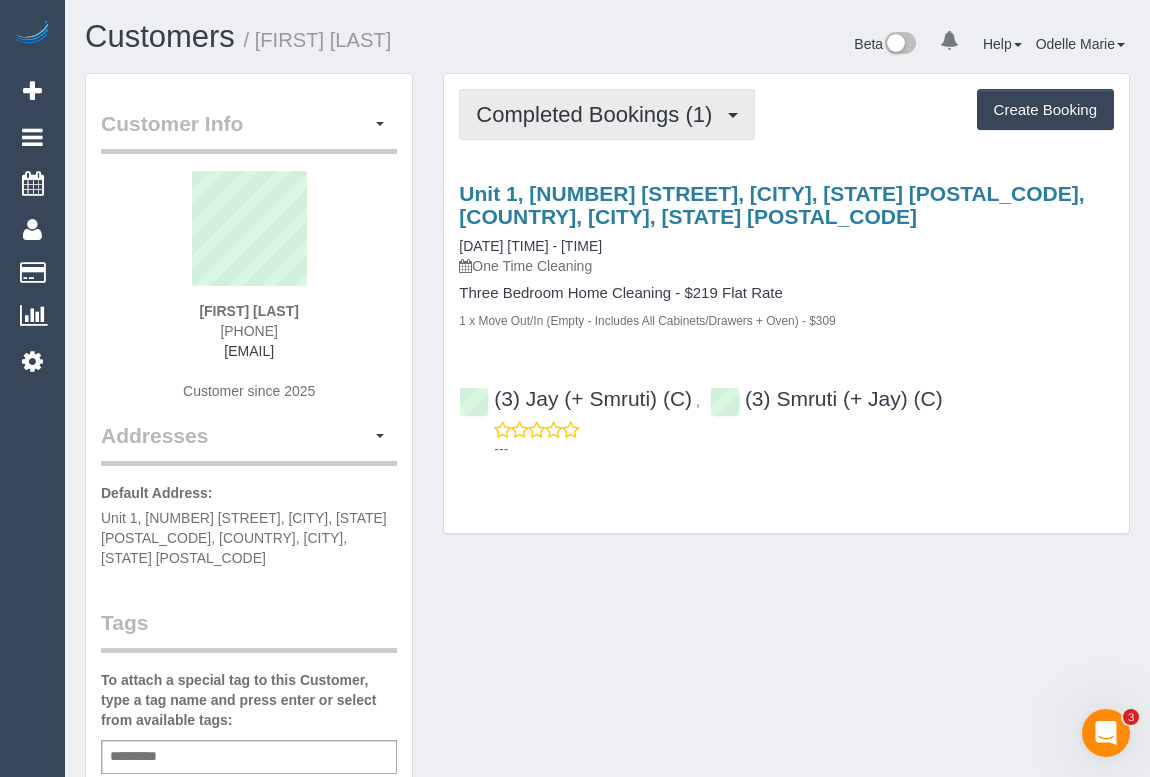 click on "Completed Bookings (1)" at bounding box center (599, 114) 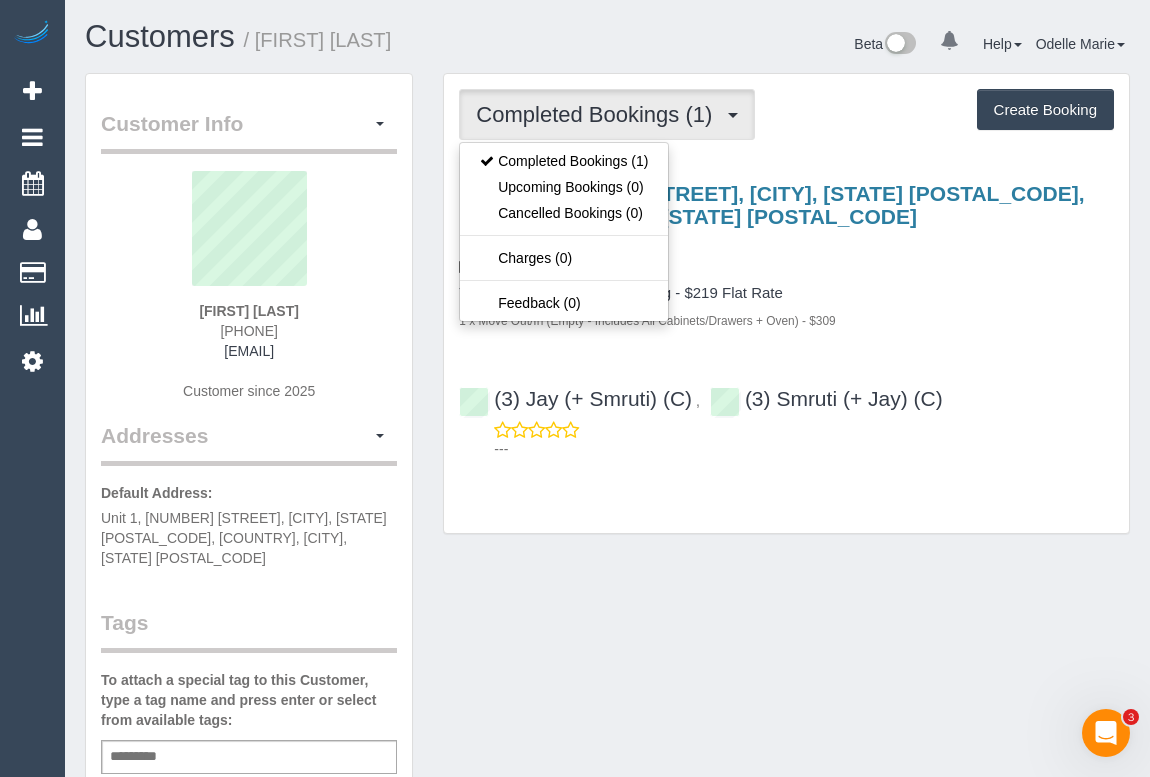 click on "Customer Info
Edit Contact Info
Send Message
Email Preferences
Special Sales Tax
View Changes
Mark as Unconfirmed
Block this Customer
Archive Account
Delete Account
Evan Foster
0409 251 016" at bounding box center (607, 773) 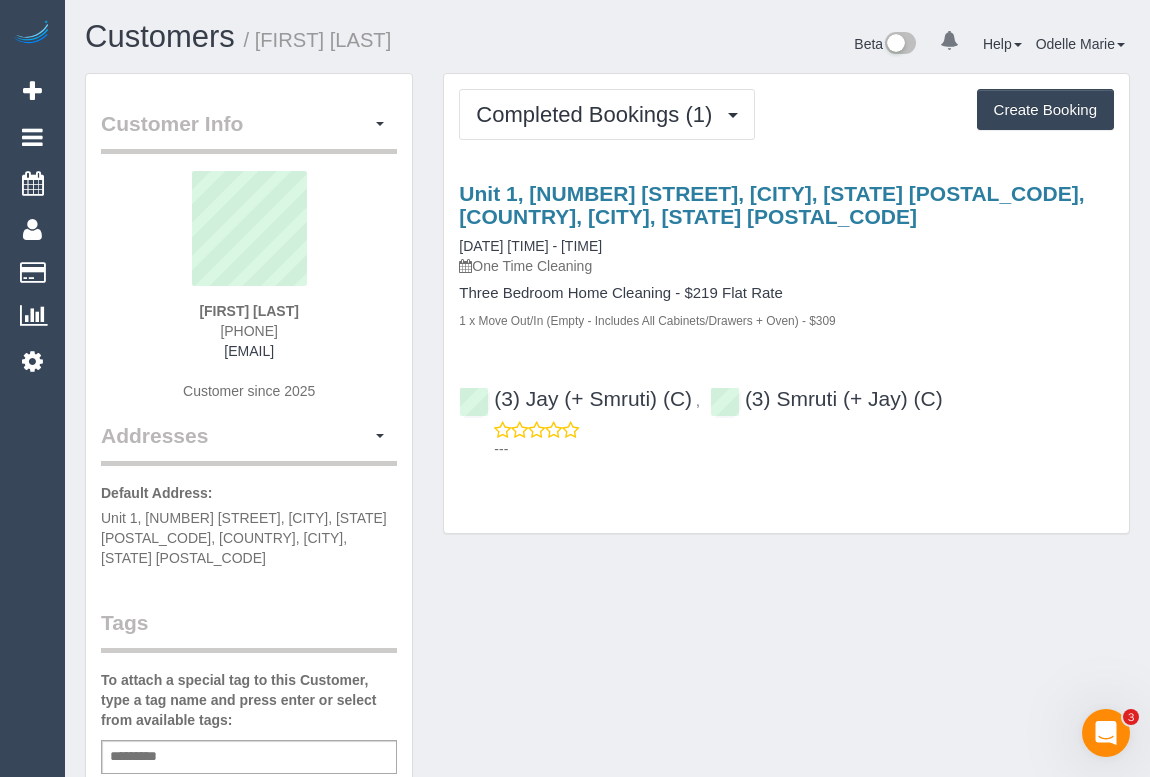 drag, startPoint x: 160, startPoint y: 352, endPoint x: 339, endPoint y: 355, distance: 179.02513 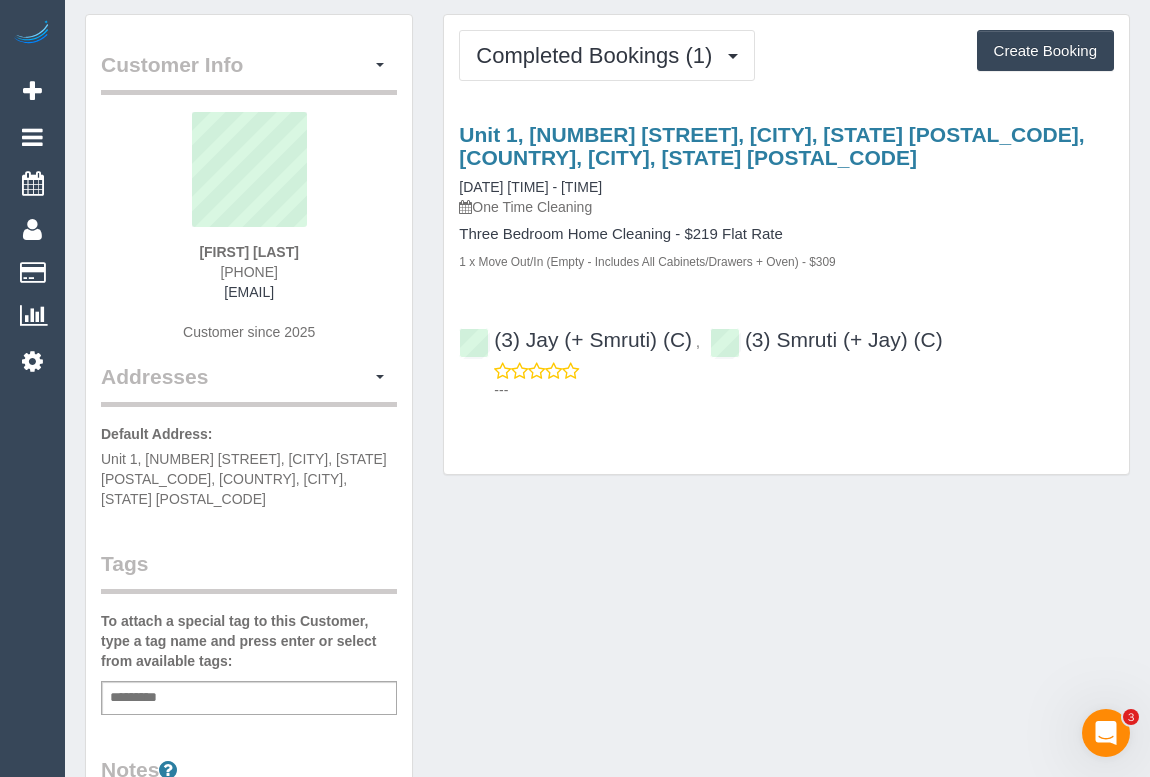 scroll, scrollTop: 90, scrollLeft: 0, axis: vertical 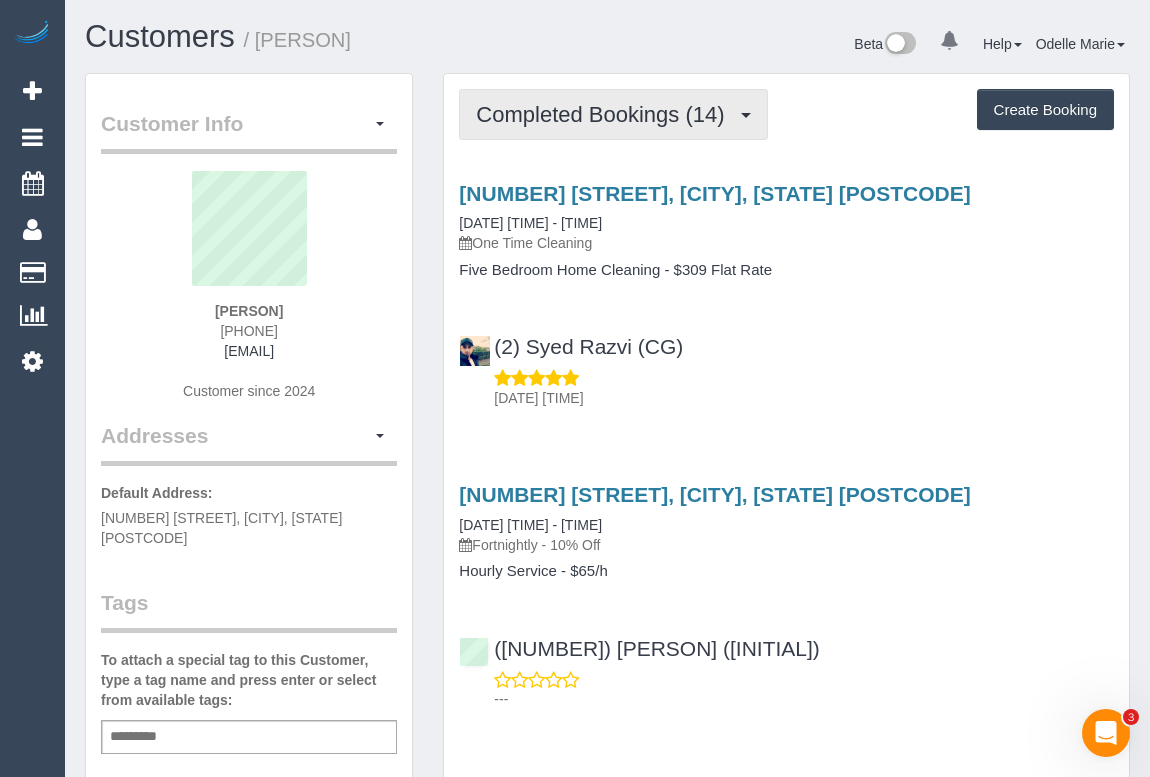 click on "Completed Bookings (14)" at bounding box center [605, 114] 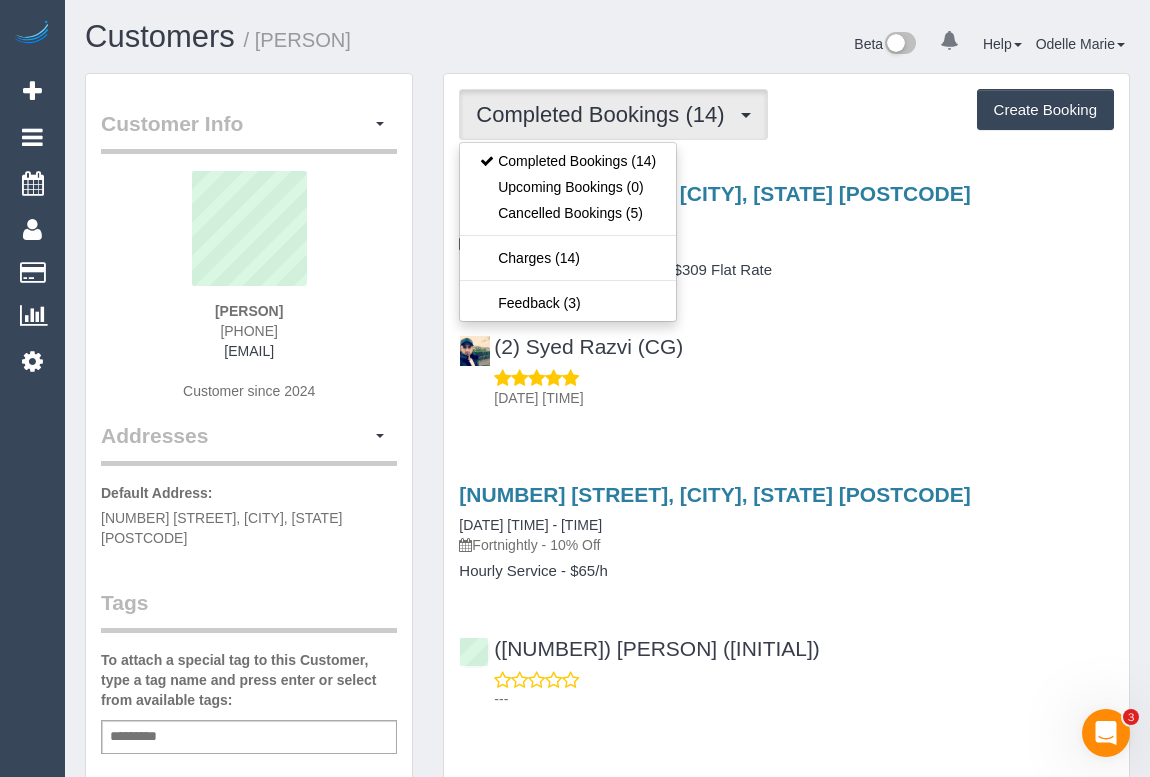 click on "([NUMBER]) [PERSON] ([INITIAL])
[DATE] [TIME]" at bounding box center (786, 363) 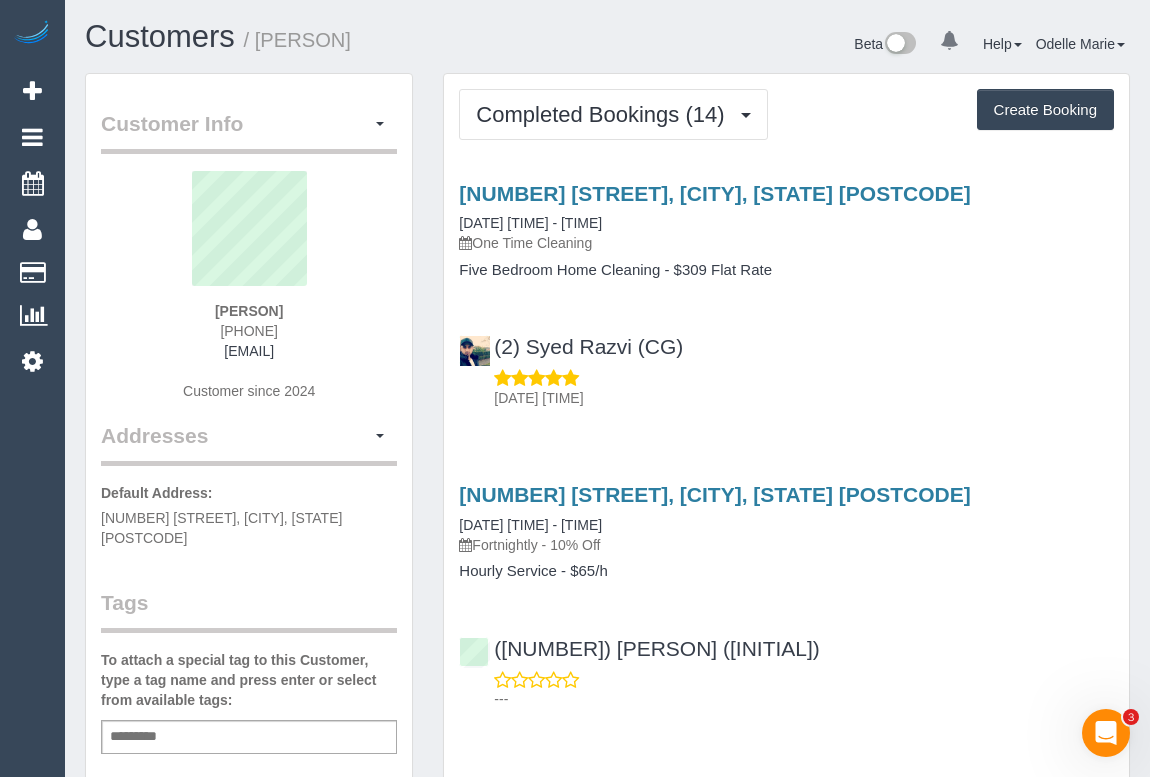drag, startPoint x: 191, startPoint y: 328, endPoint x: 322, endPoint y: 326, distance: 131.01526 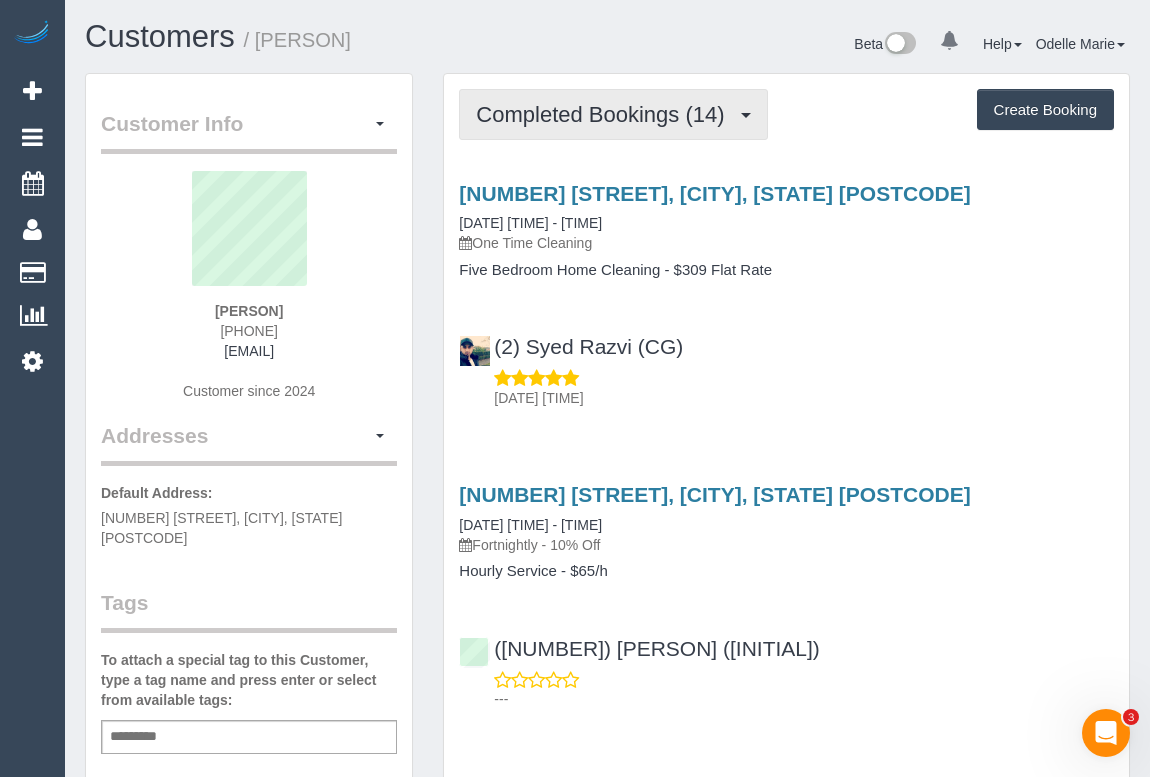click on "Completed Bookings (14)" at bounding box center (613, 114) 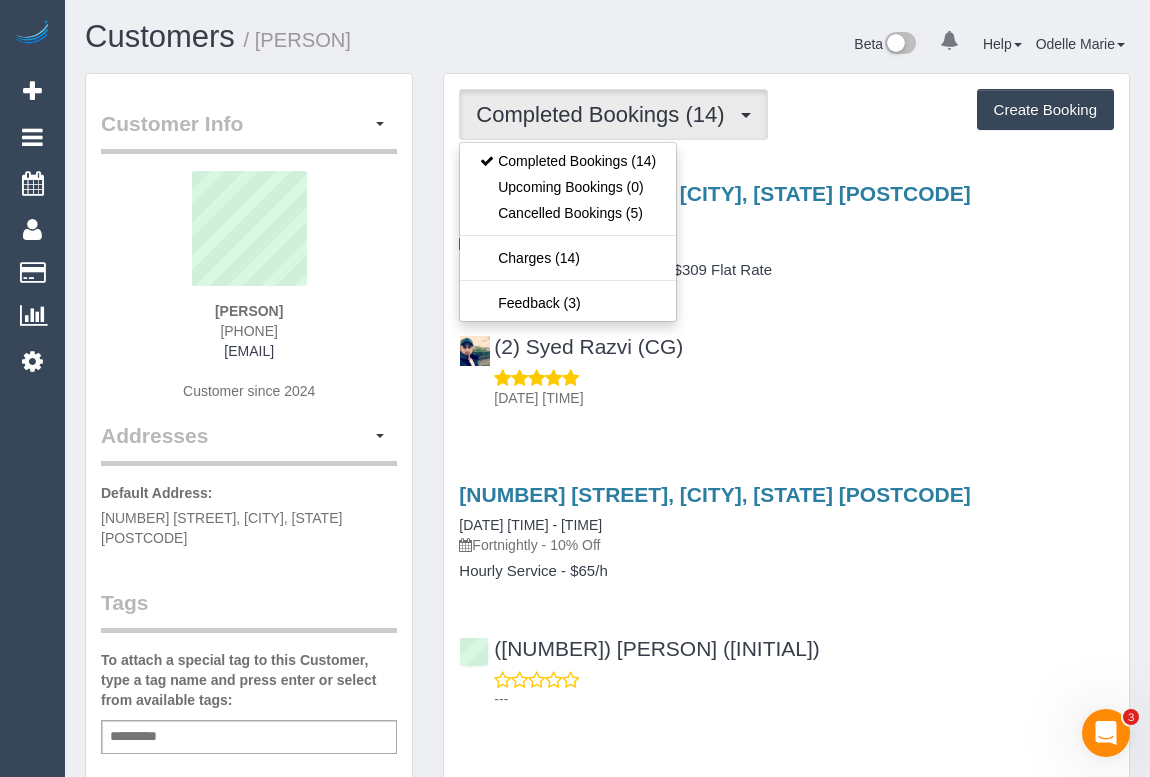 click on "(2) Syed Razvi (CG)
10/07/2025 10:36" at bounding box center (786, 363) 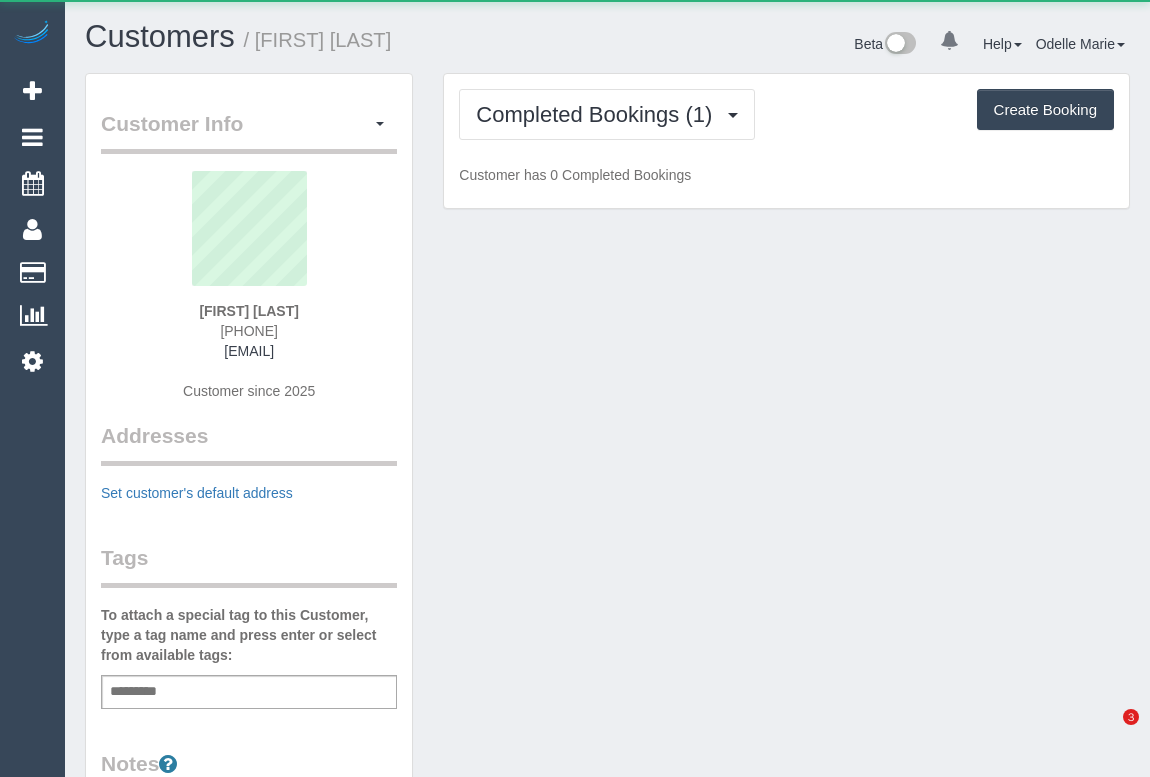 scroll, scrollTop: 0, scrollLeft: 0, axis: both 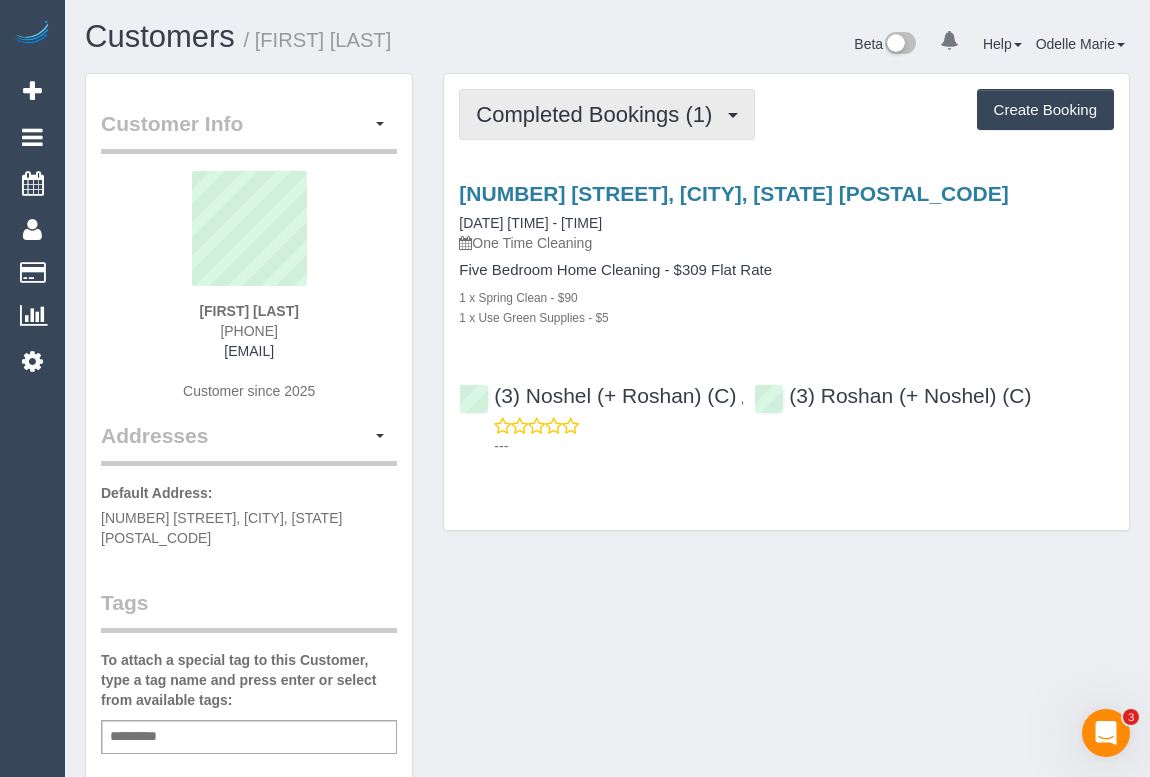 click on "Completed Bookings (1)" at bounding box center (599, 114) 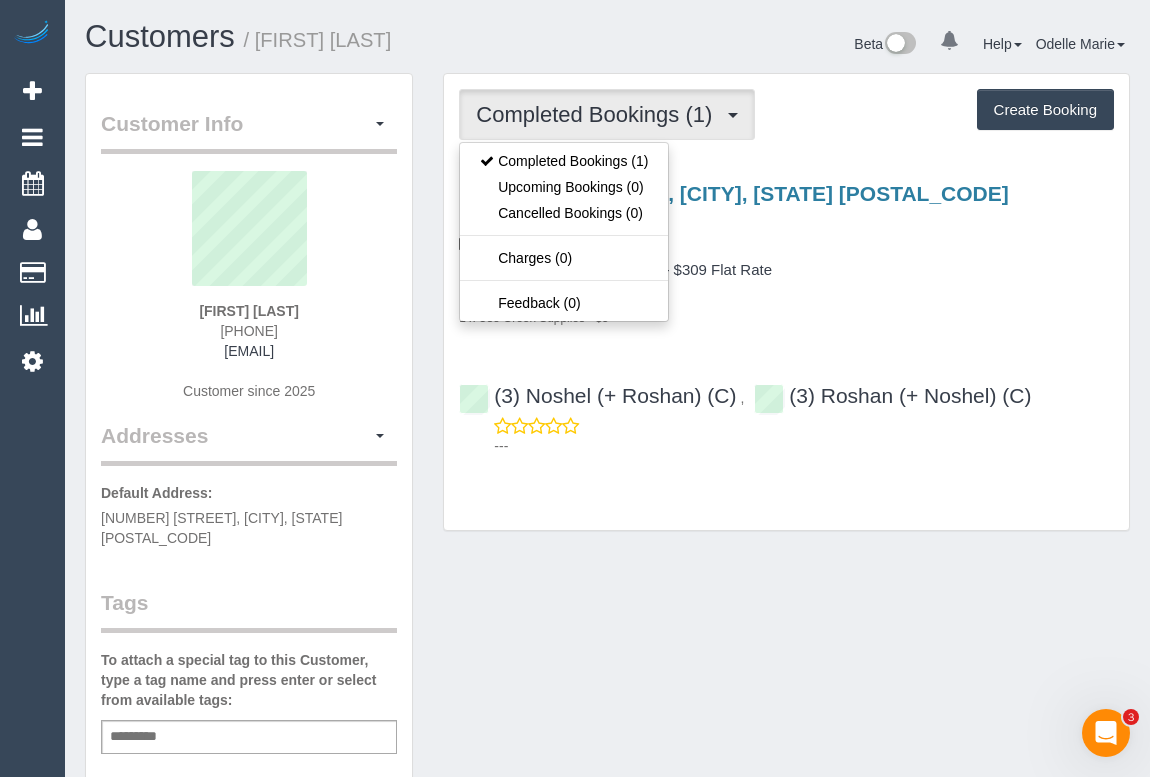 click on "1 x Spring Clean - $90" at bounding box center [786, 297] 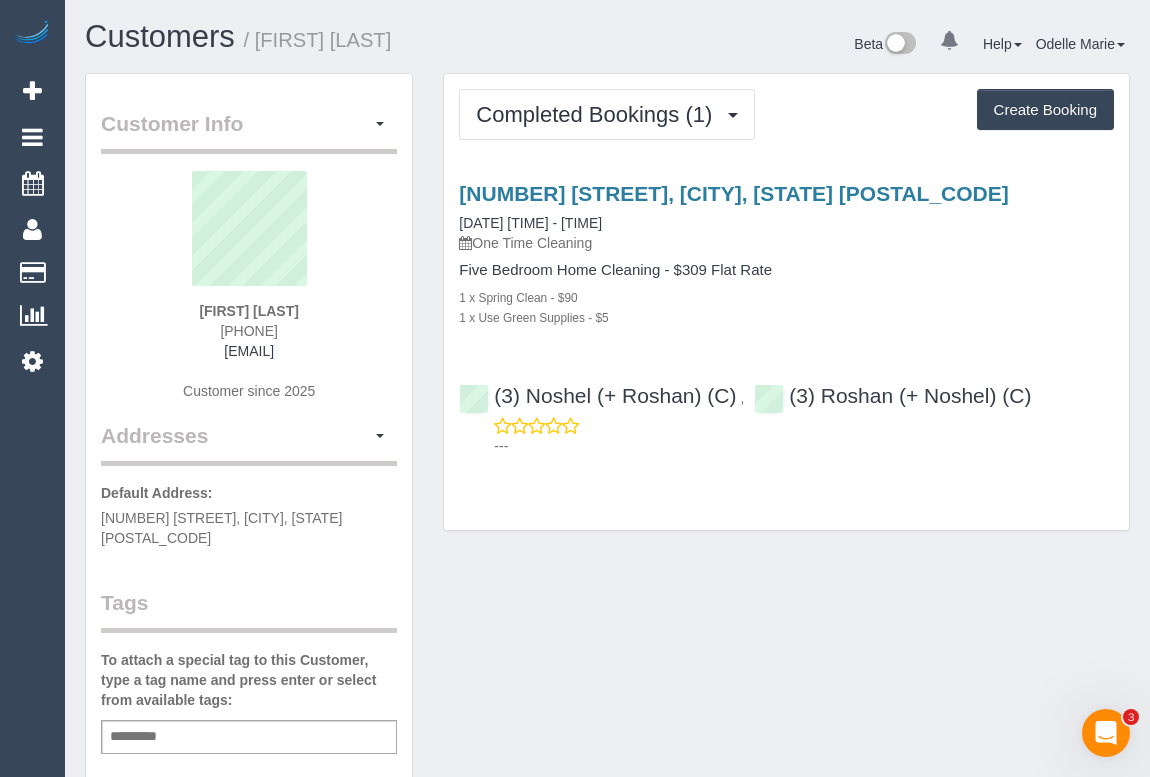click on "1 x Spring Clean - $90" at bounding box center (786, 297) 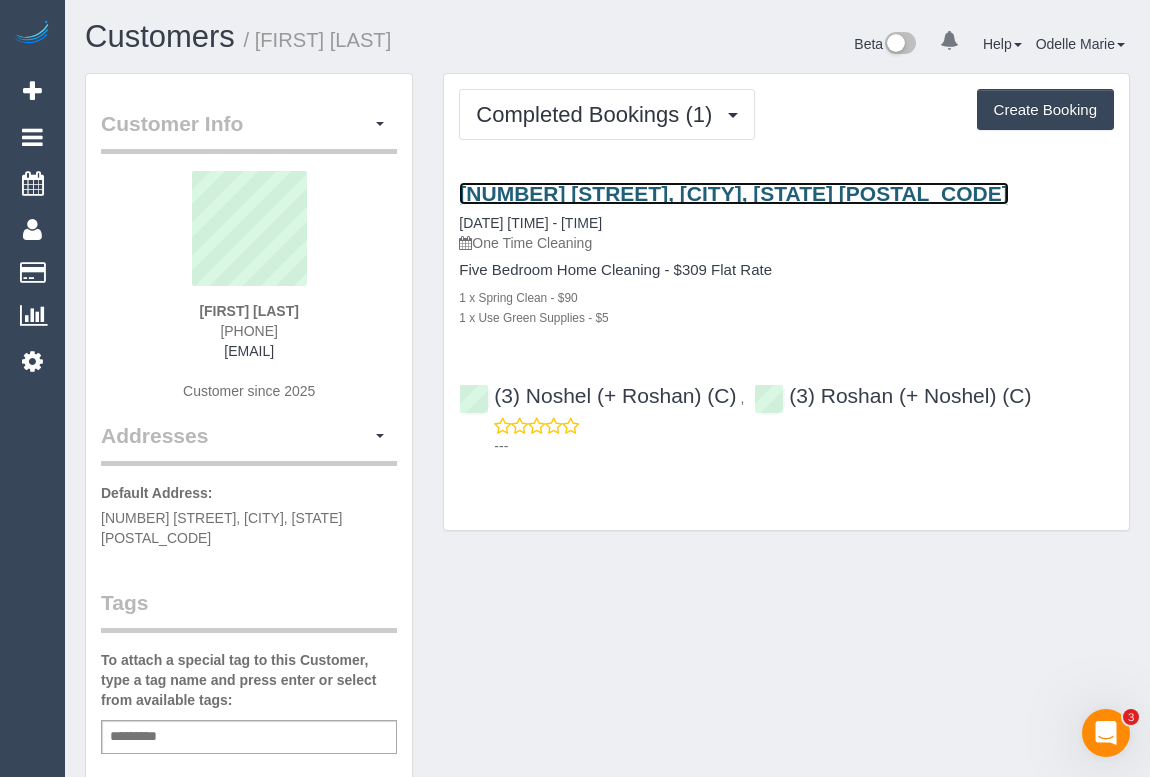 click on "6 Evan Smith Cl, Macleod, VIC 3085" at bounding box center (733, 193) 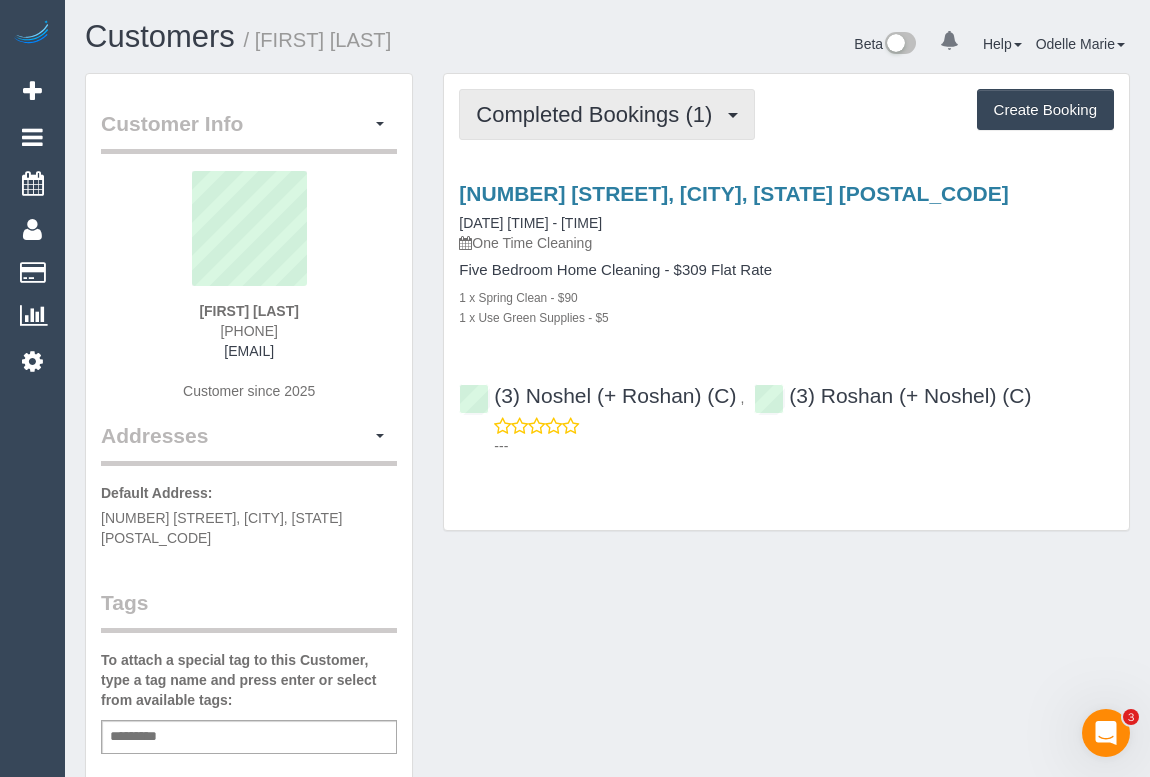 click on "Completed Bookings (1)" at bounding box center [599, 114] 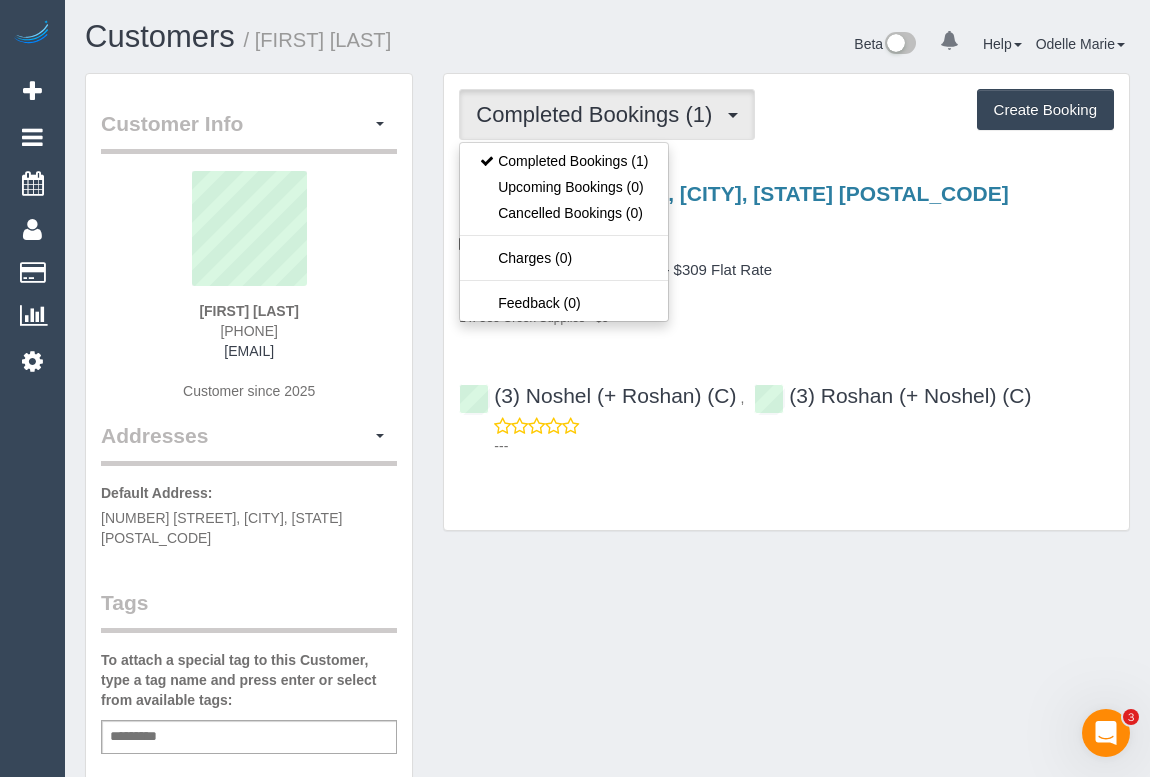 click on "Five Bedroom Home Cleaning  - $309 Flat Rate" at bounding box center (786, 270) 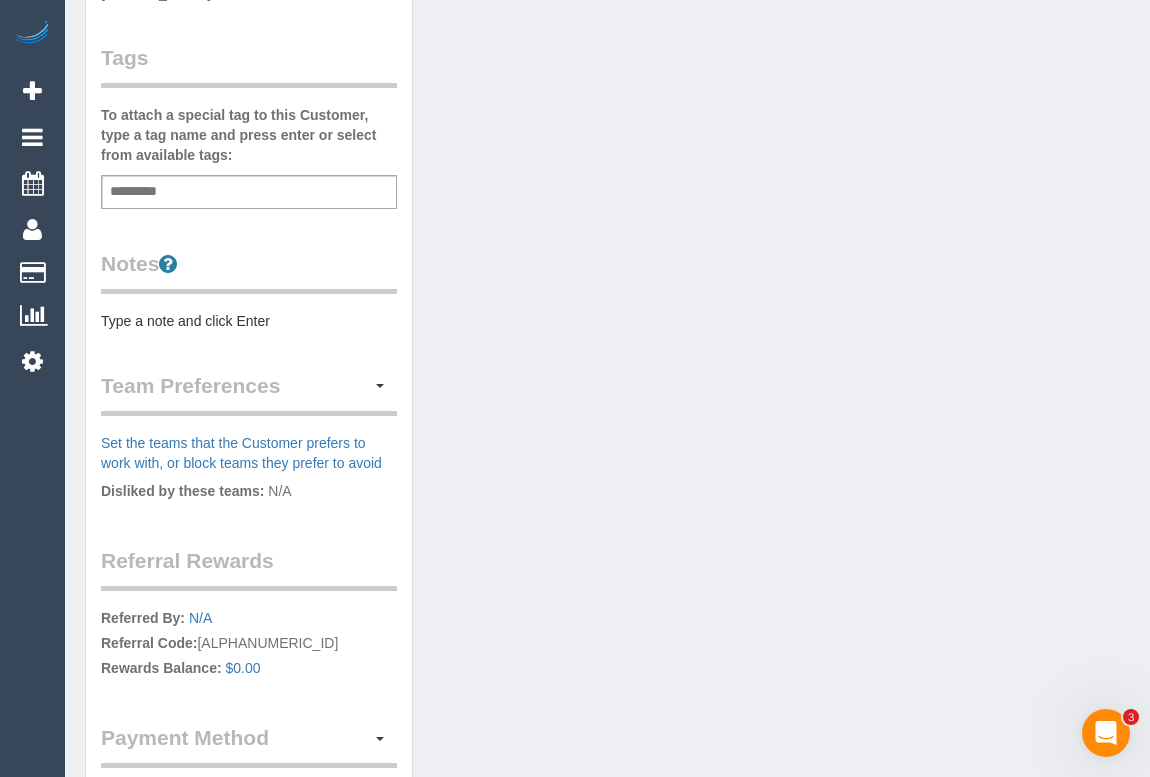 scroll, scrollTop: 0, scrollLeft: 0, axis: both 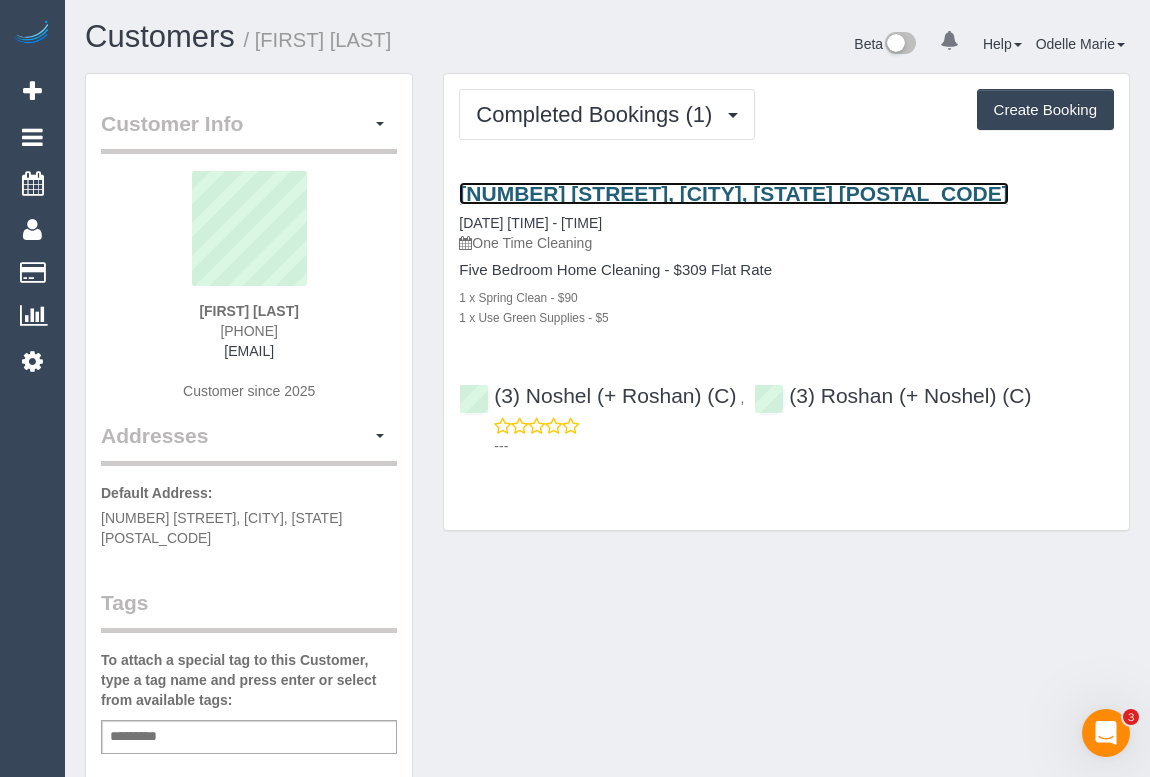 click on "6 Evan Smith Cl, Macleod, VIC 3085" at bounding box center [733, 193] 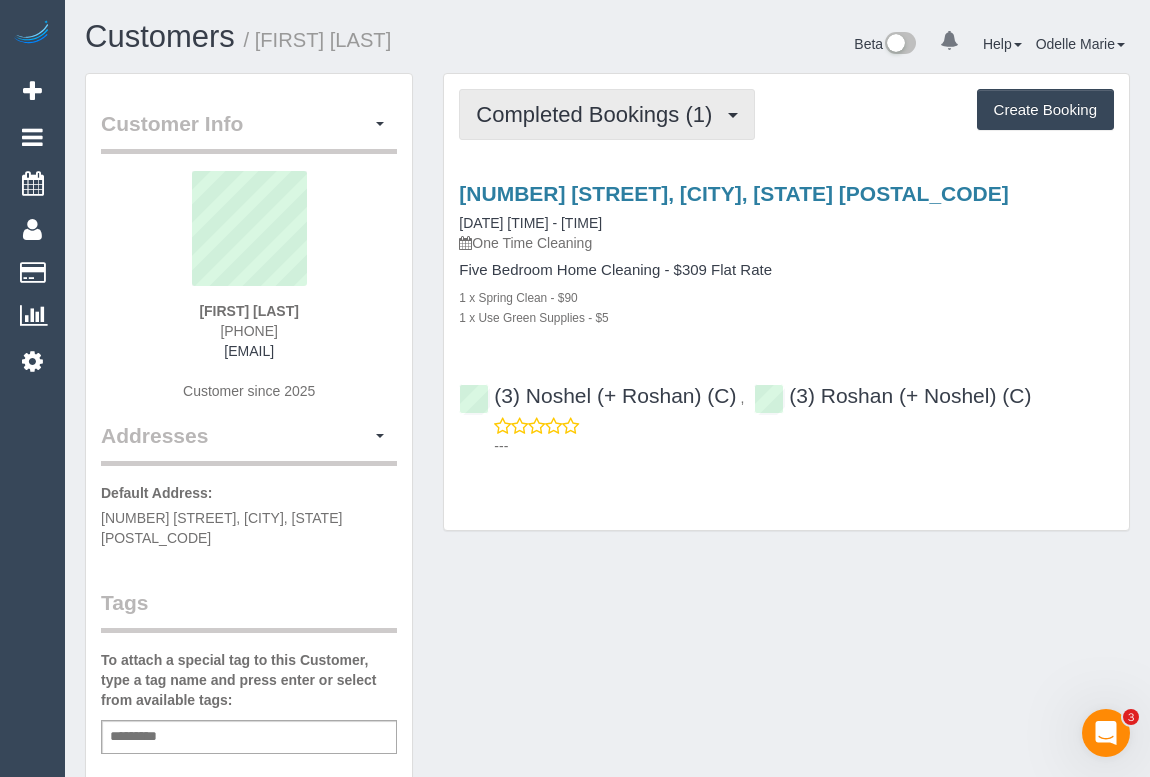 click on "Completed Bookings (1)" at bounding box center (599, 114) 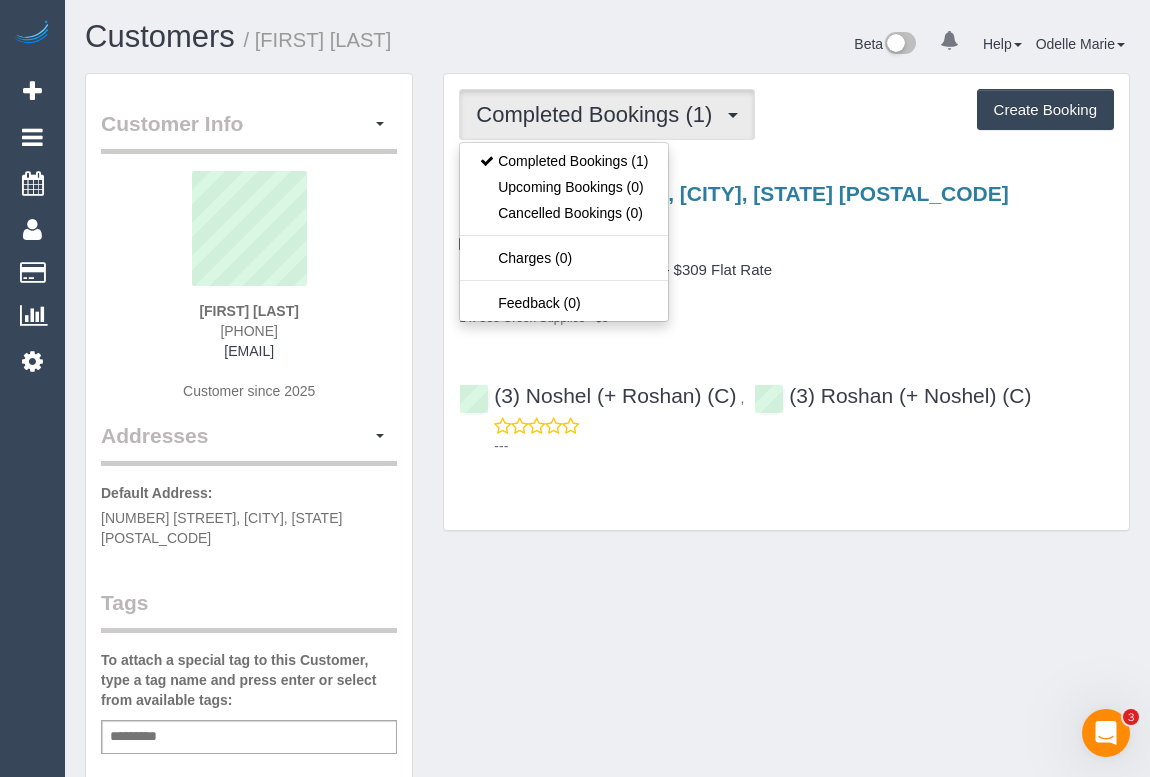 click on "6 Evan Smith Cl, Macleod, VIC 3085
09/07/2025 10:00 - 12:00
One Time Cleaning
Five Bedroom Home Cleaning  - $309 Flat Rate
1 x Spring Clean - $90
1 x Use Green Supplies  - $5
(3) Noshel (+ Roshan) (C)
,
(3) Roshan (+ Noshel) (C)
---" at bounding box center [786, 315] 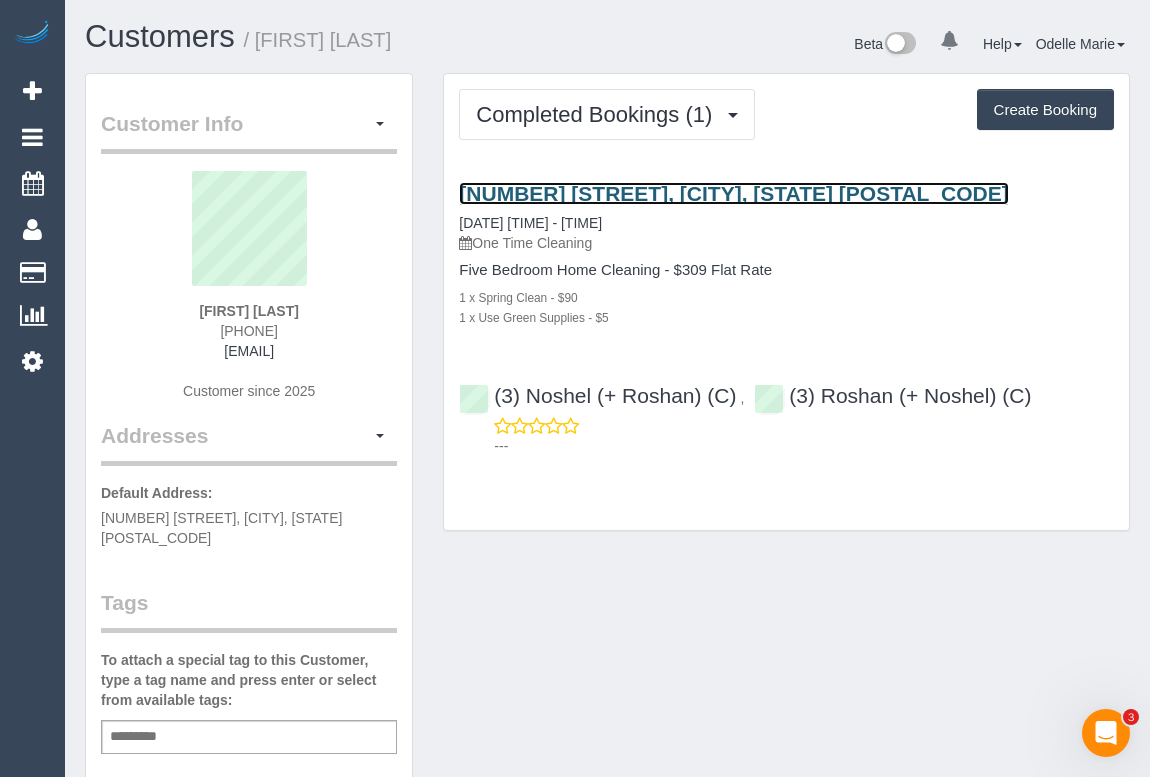 click on "6 Evan Smith Cl, Macleod, VIC 3085" at bounding box center (733, 193) 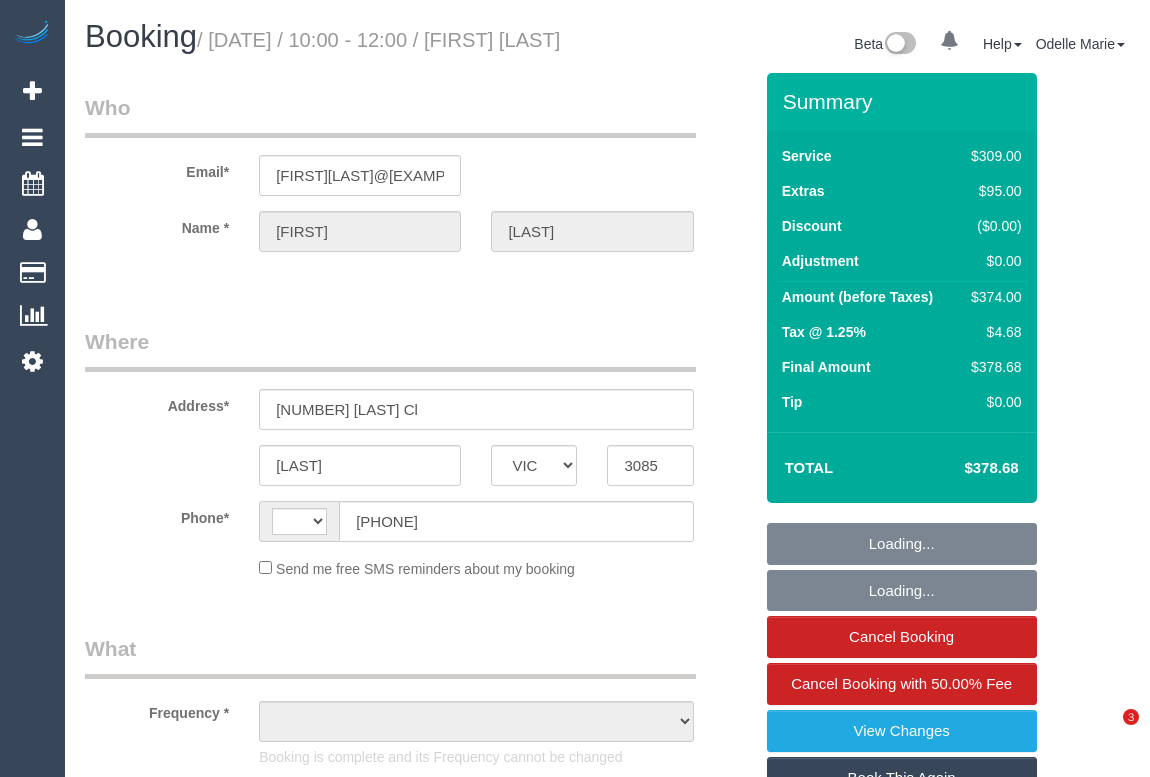 select on "VIC" 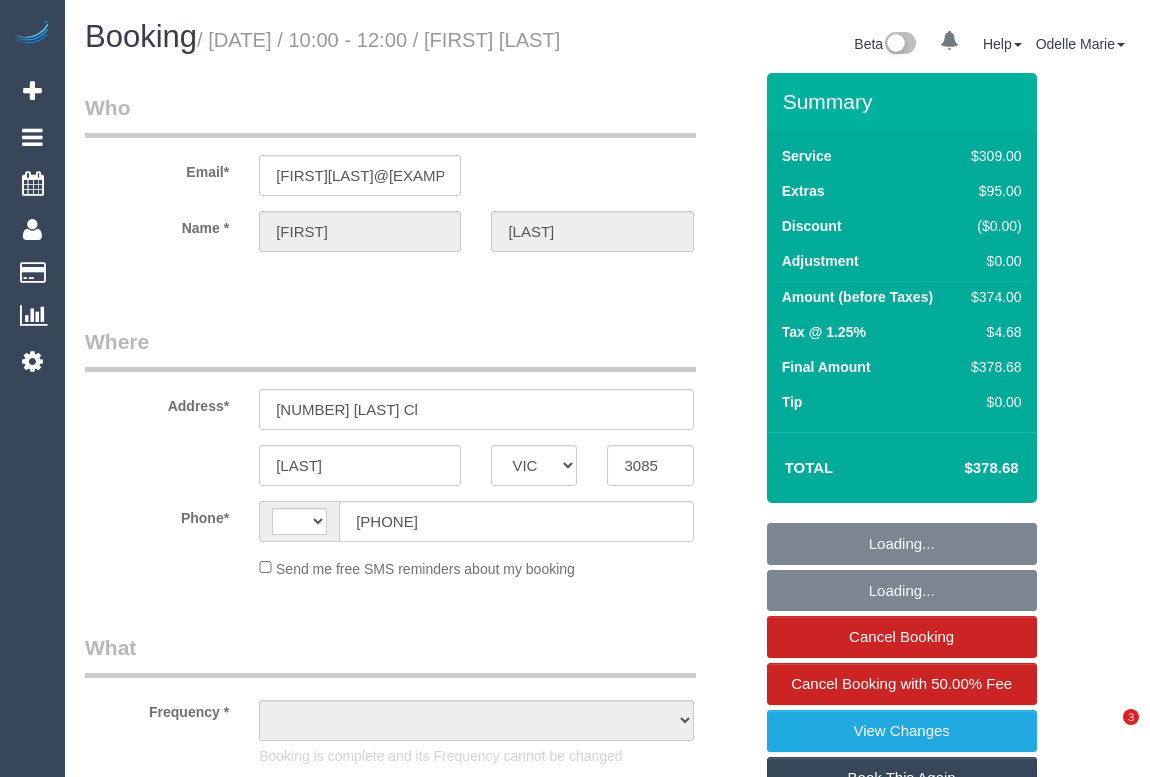 scroll, scrollTop: 0, scrollLeft: 0, axis: both 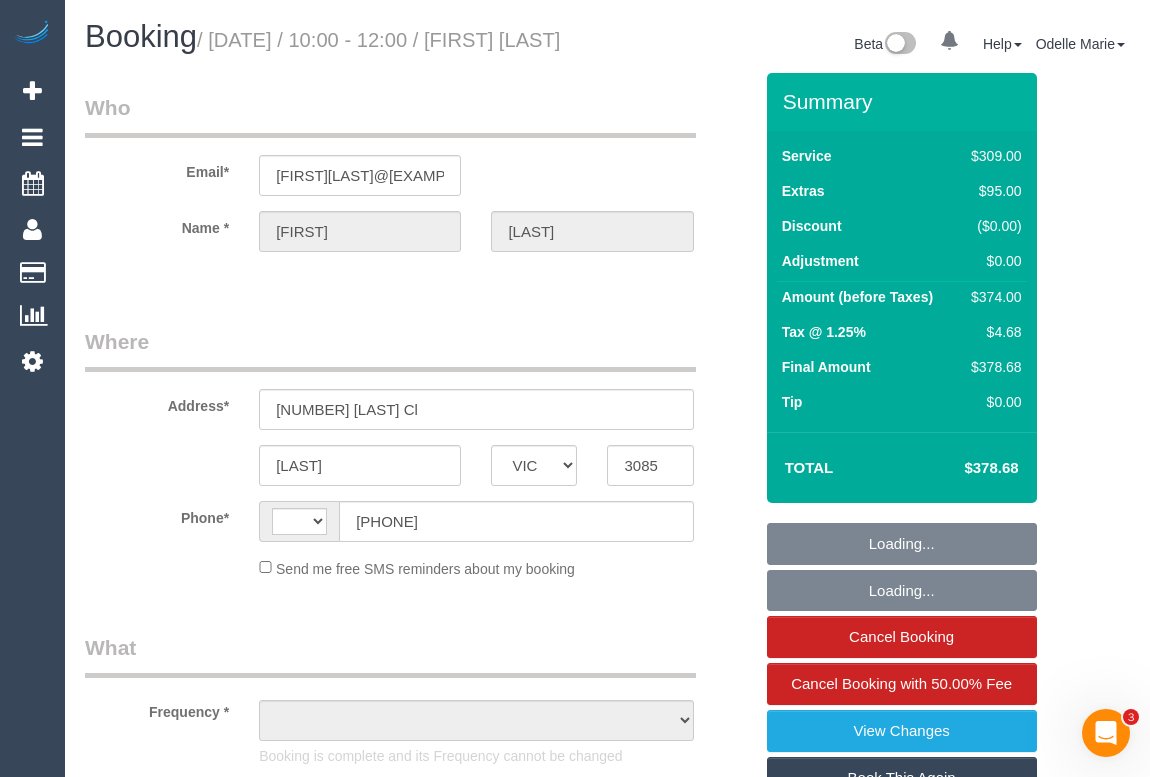 select on "string:stripe-pm_1Rc07F2GScqysDRVZwNMsQft" 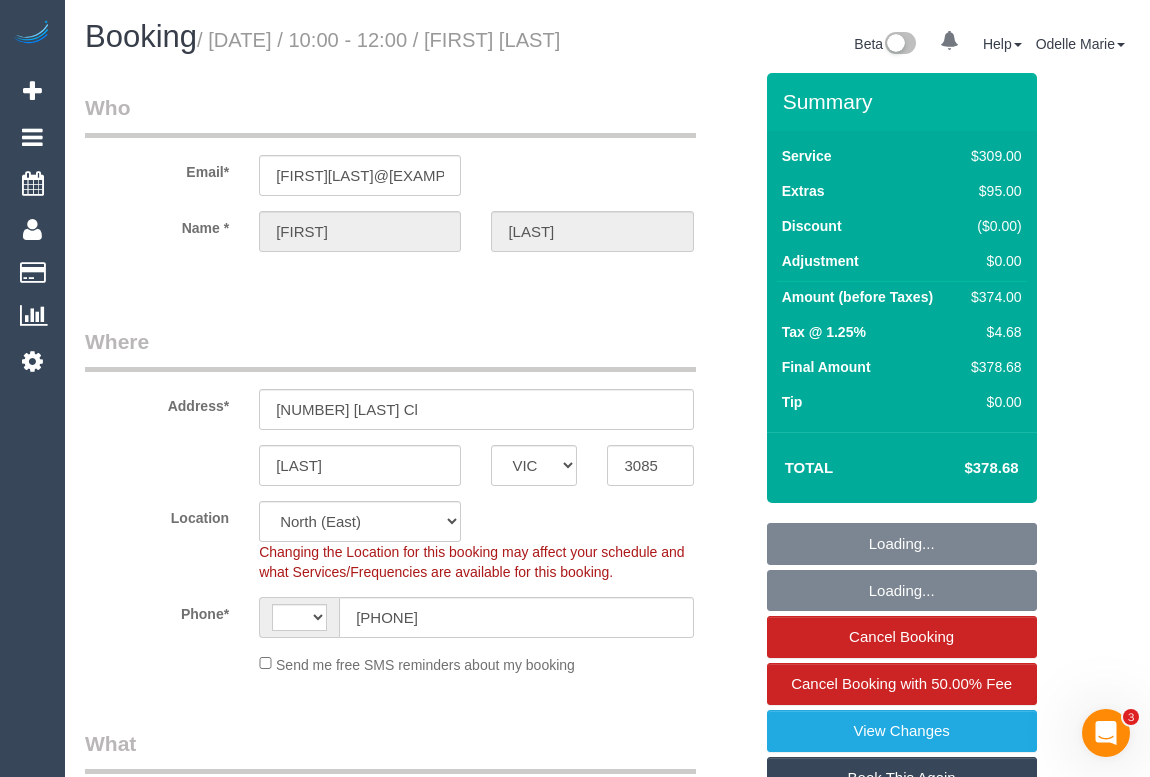 select on "string:AU" 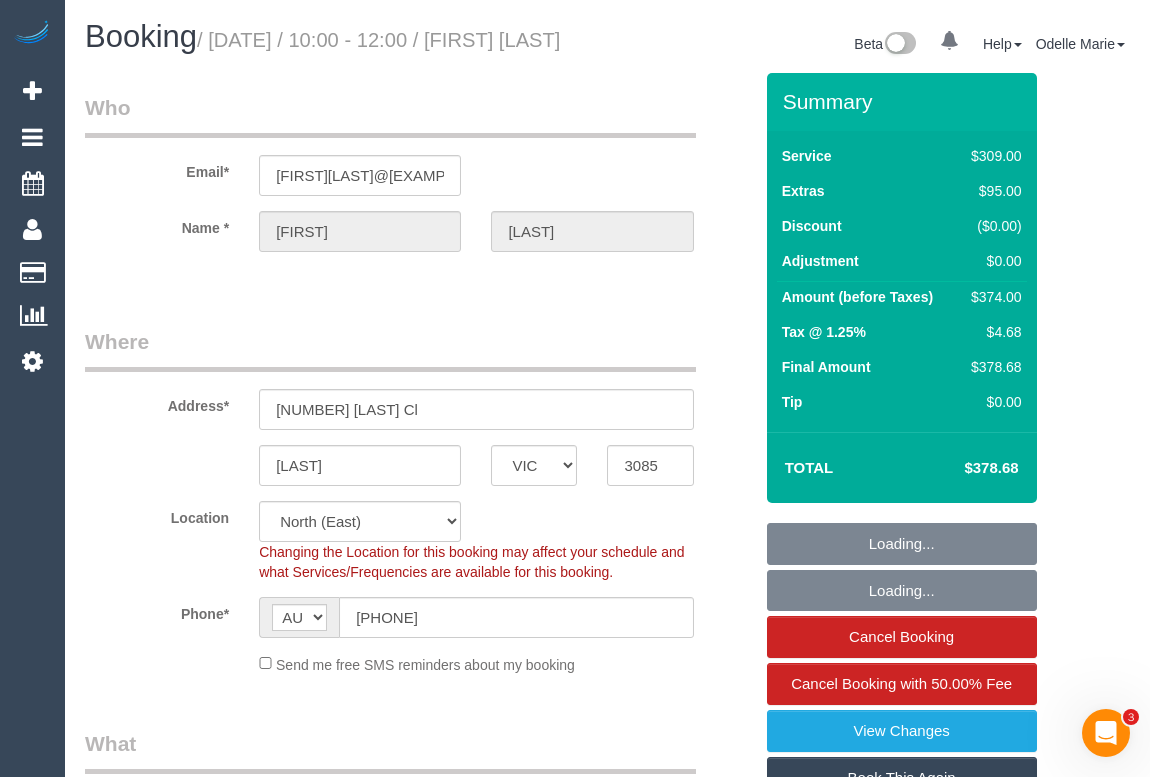 select on "object:1349" 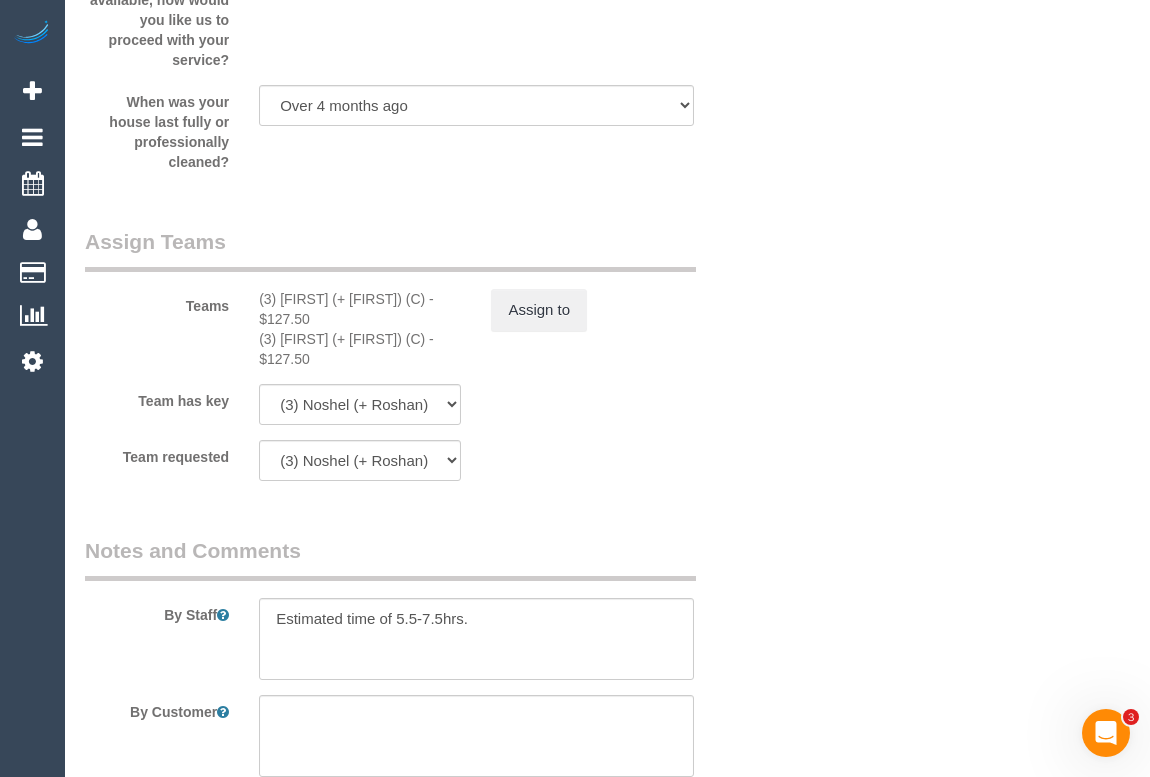 scroll, scrollTop: 2961, scrollLeft: 0, axis: vertical 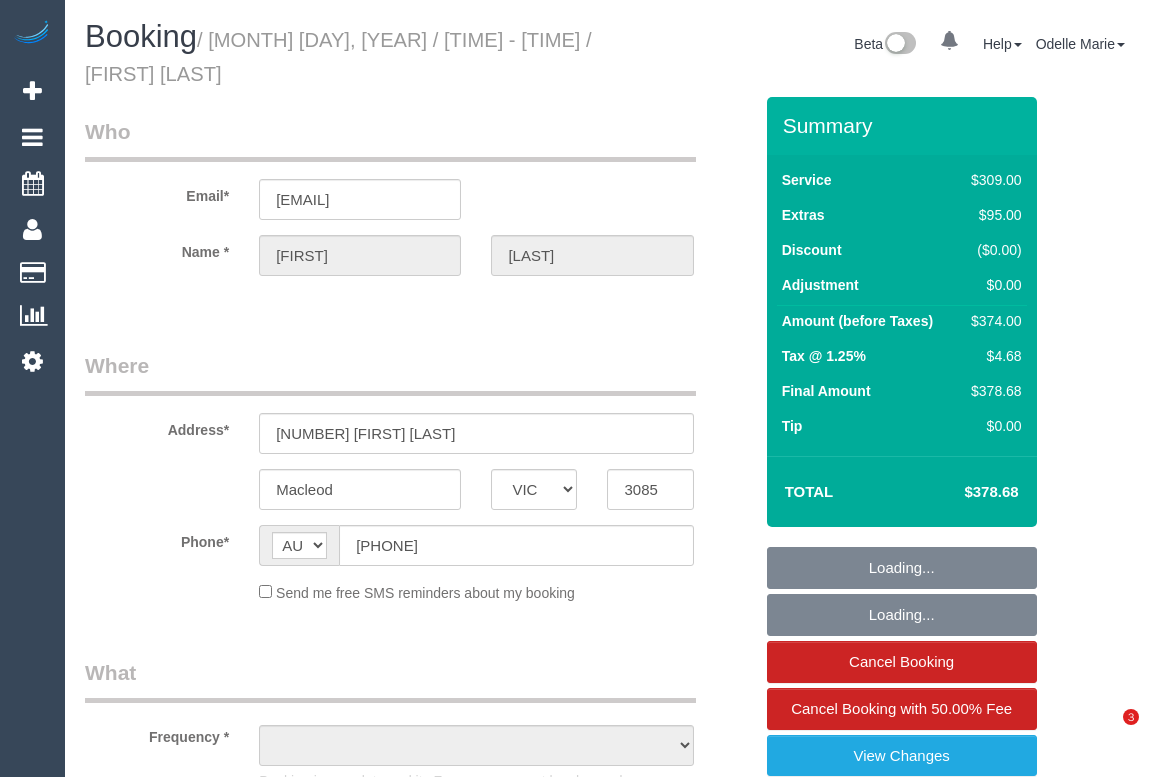 select on "VIC" 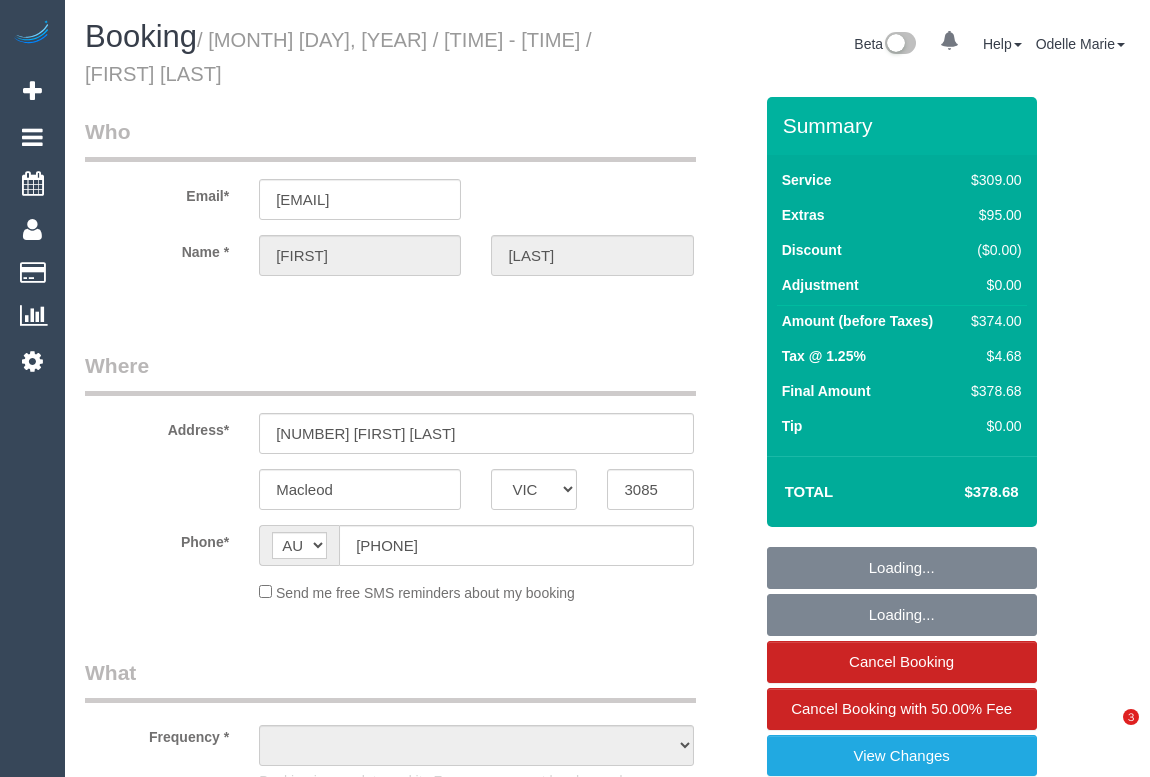 scroll, scrollTop: 0, scrollLeft: 0, axis: both 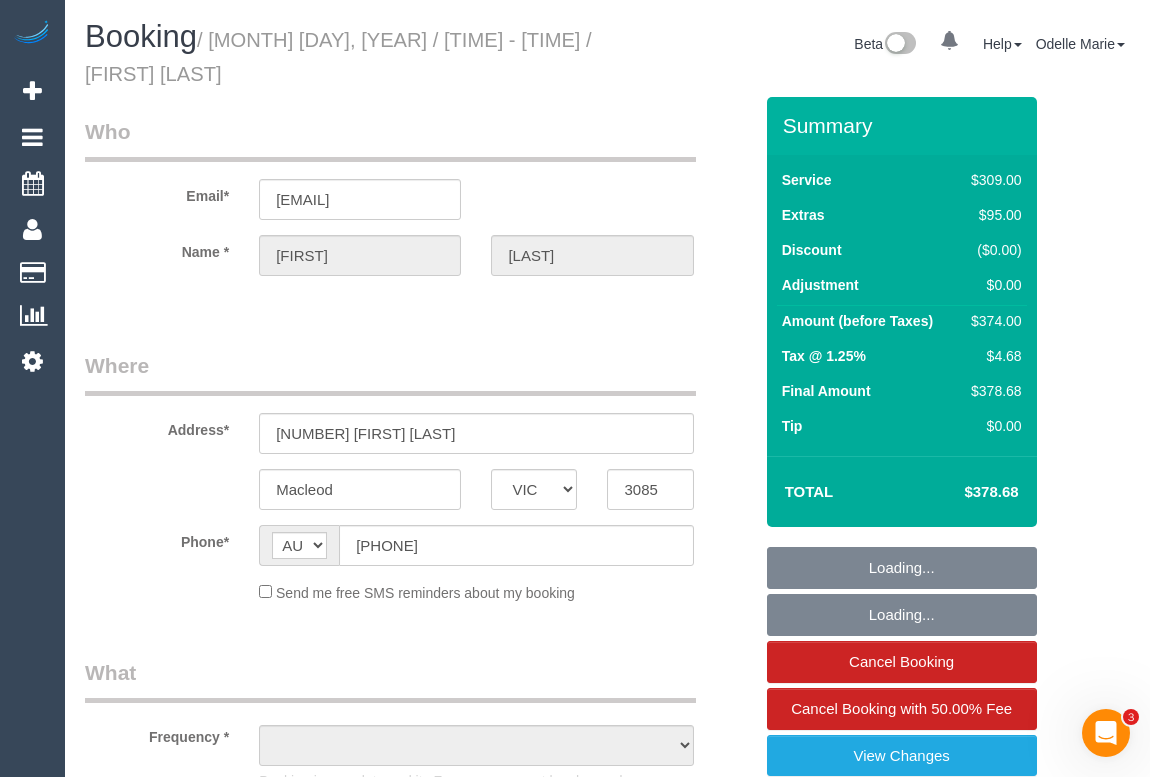 select on "object:541" 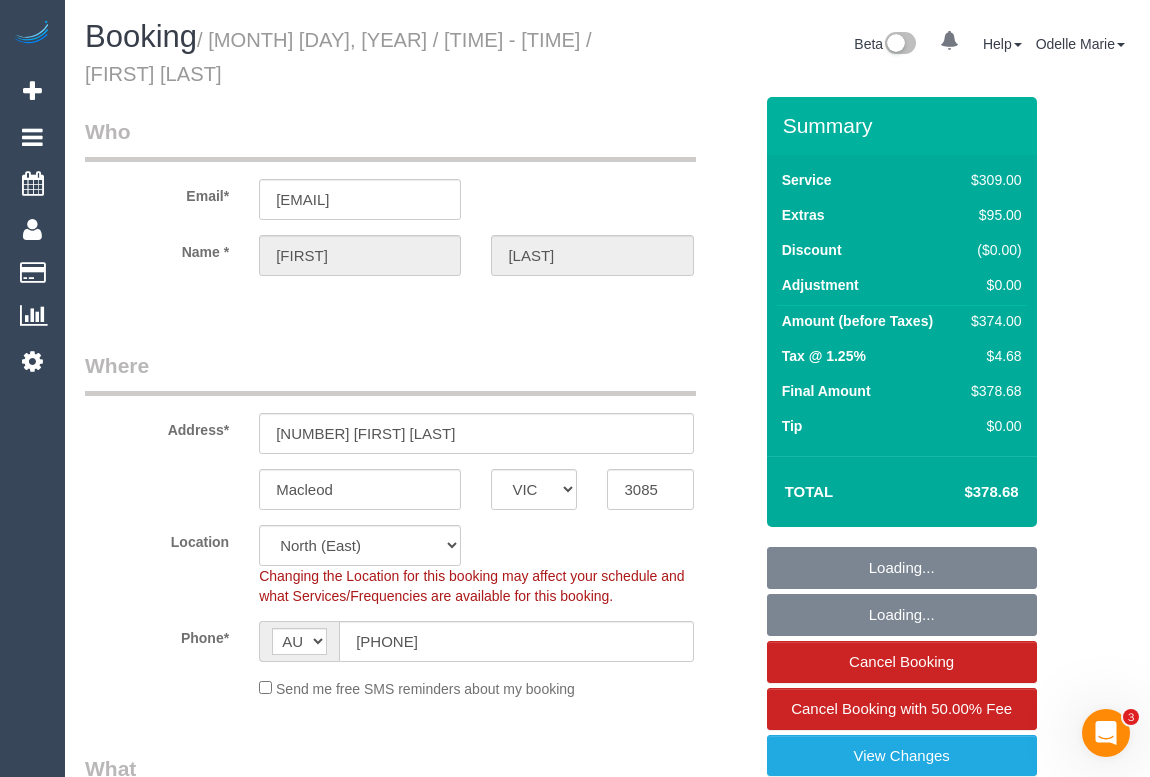 select on "object:548" 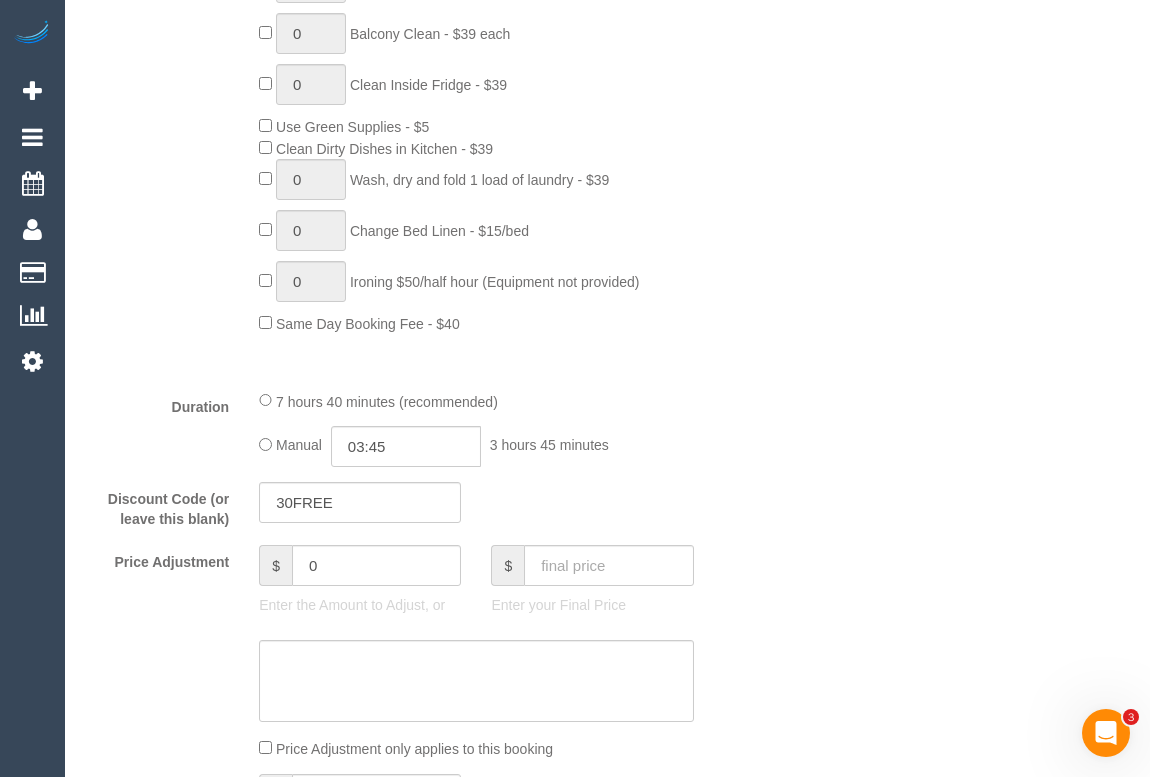 scroll, scrollTop: 1636, scrollLeft: 0, axis: vertical 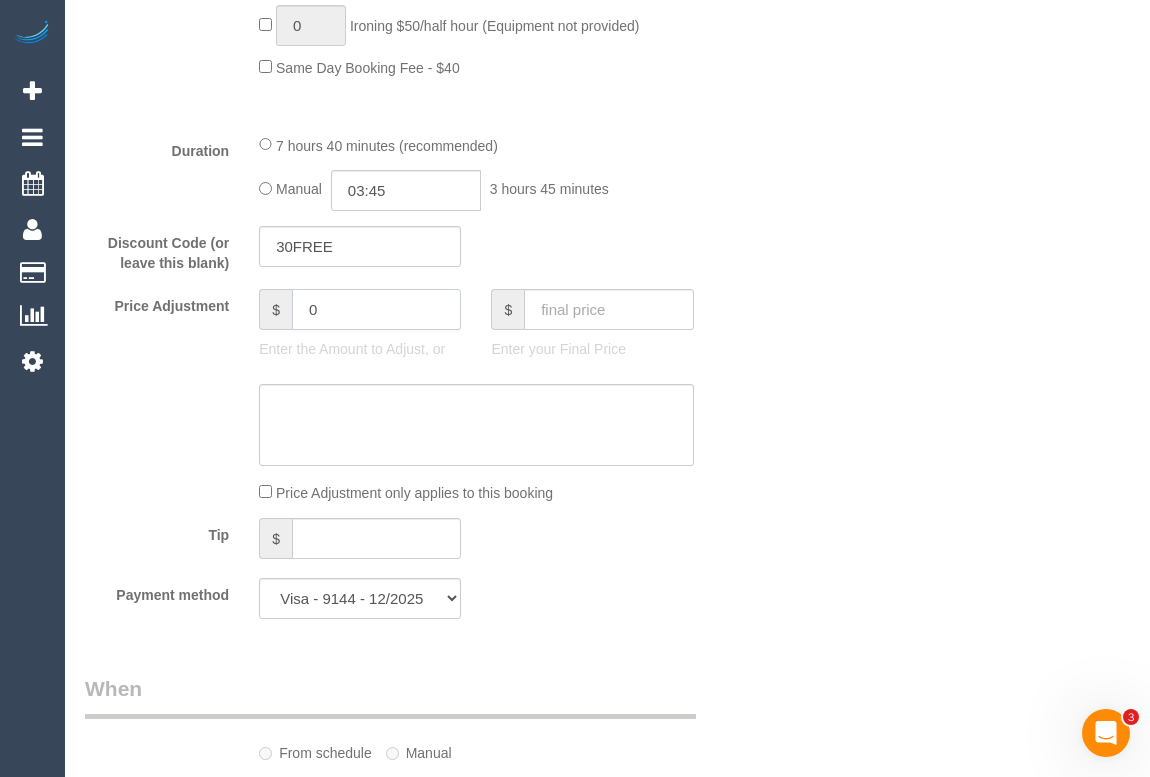 drag, startPoint x: 338, startPoint y: 305, endPoint x: 159, endPoint y: 316, distance: 179.33768 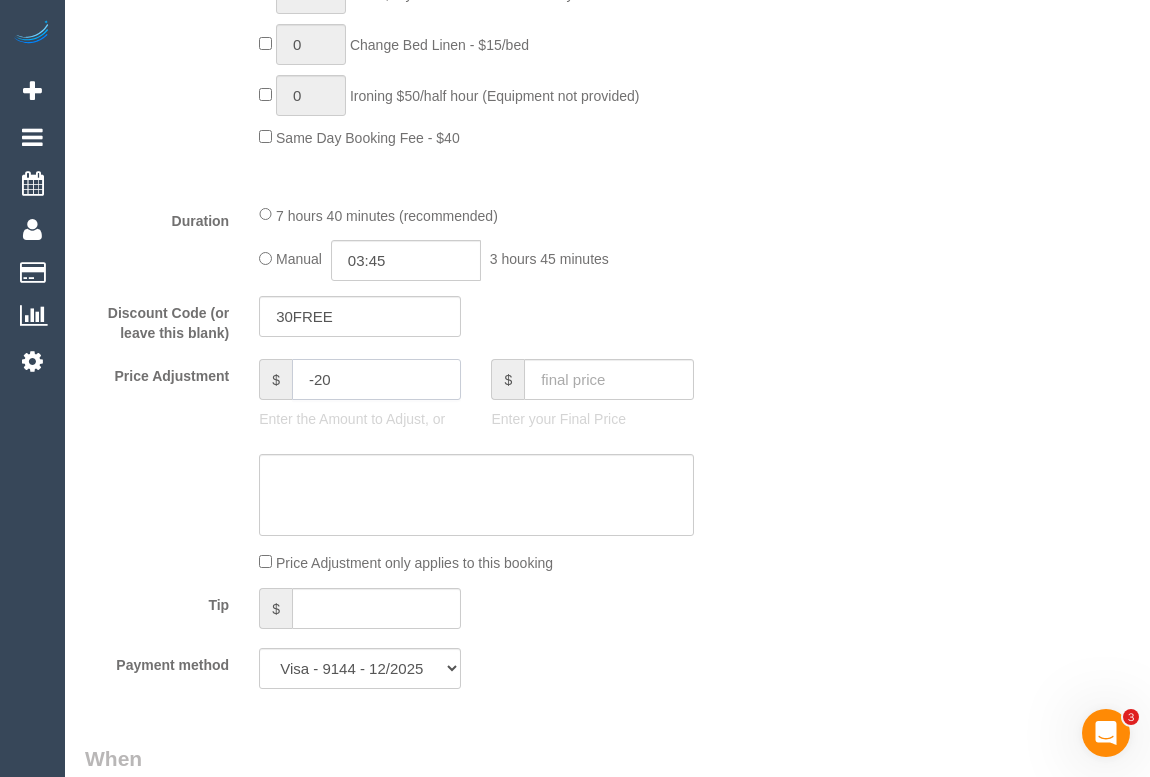 scroll, scrollTop: 1545, scrollLeft: 0, axis: vertical 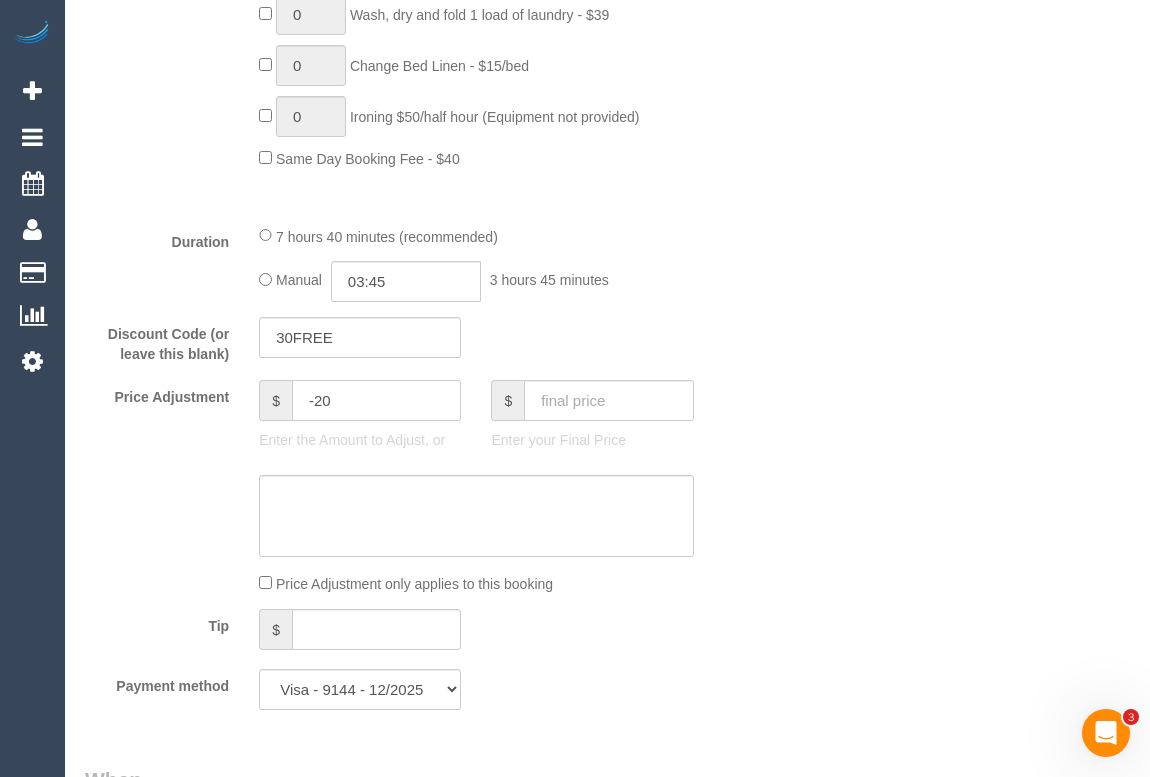 type on "-20" 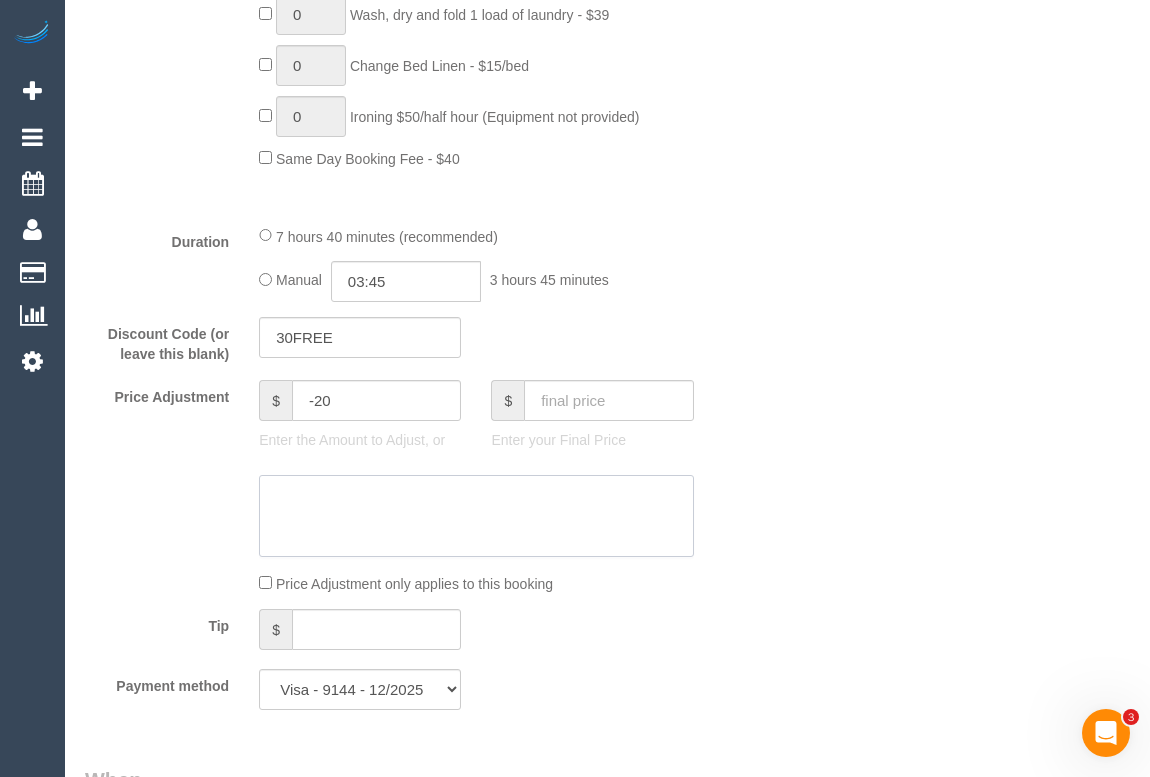 click 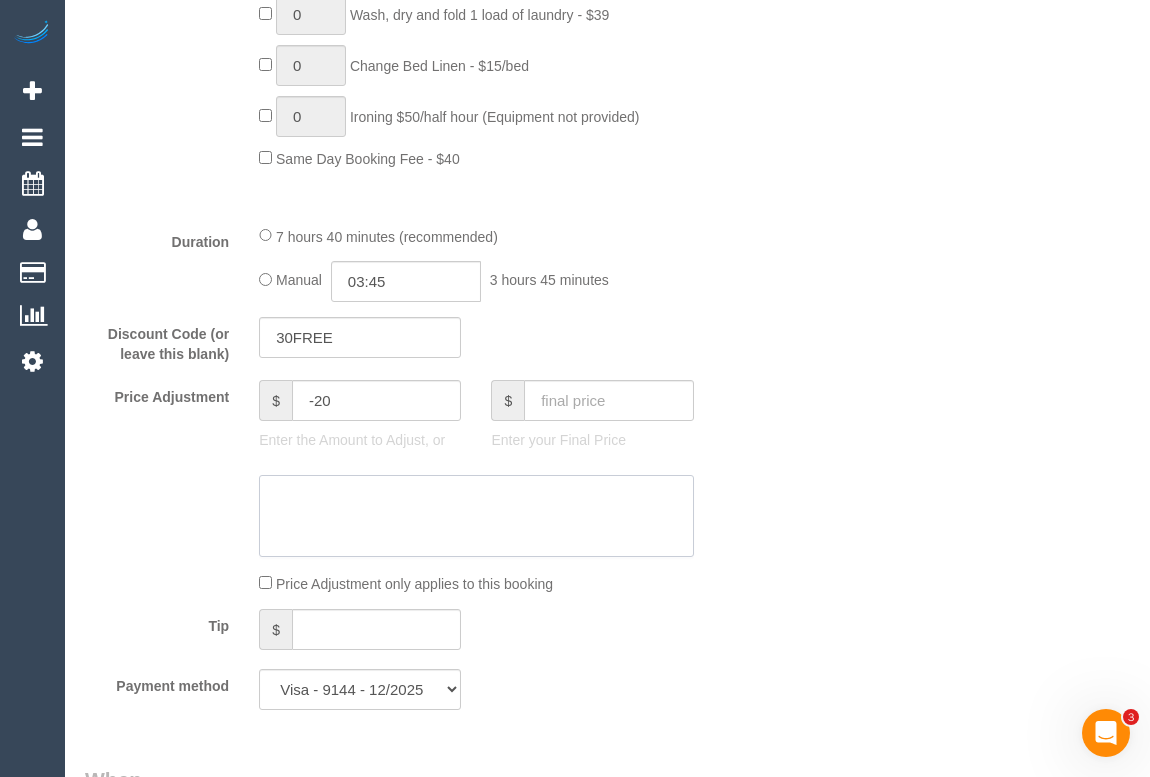 click 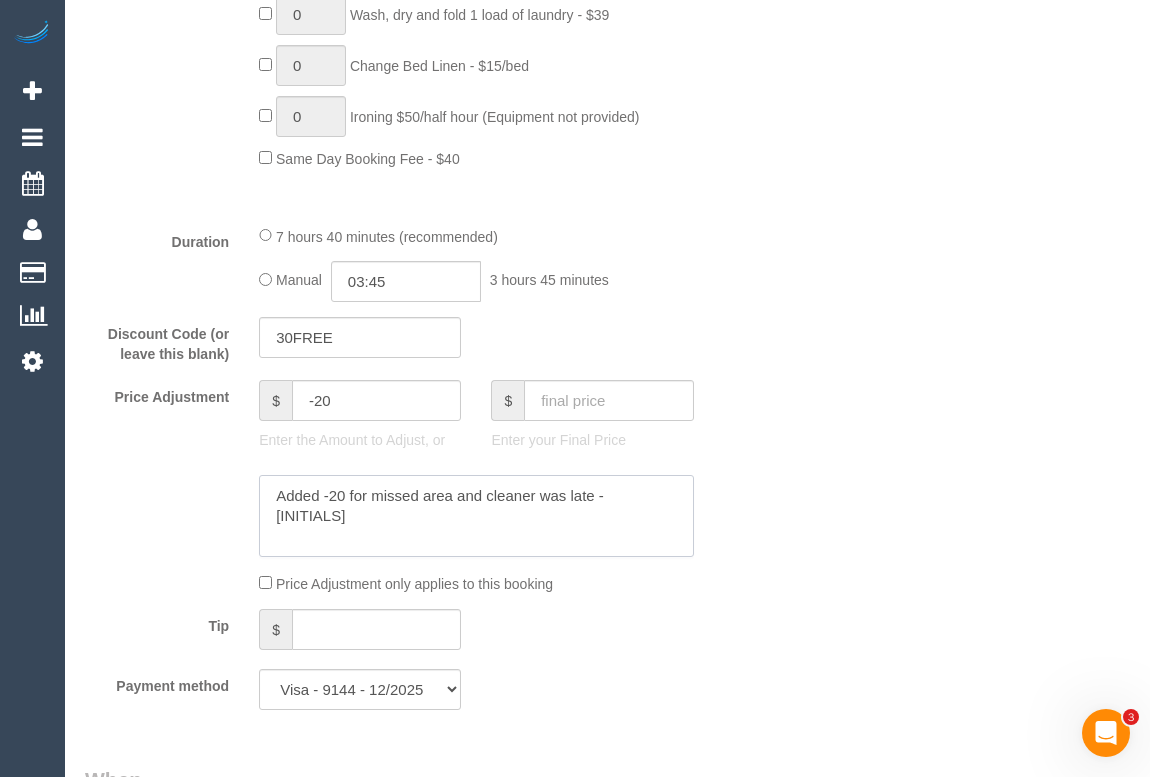 type on "Added -20 for missed area and cleaner was late - OM" 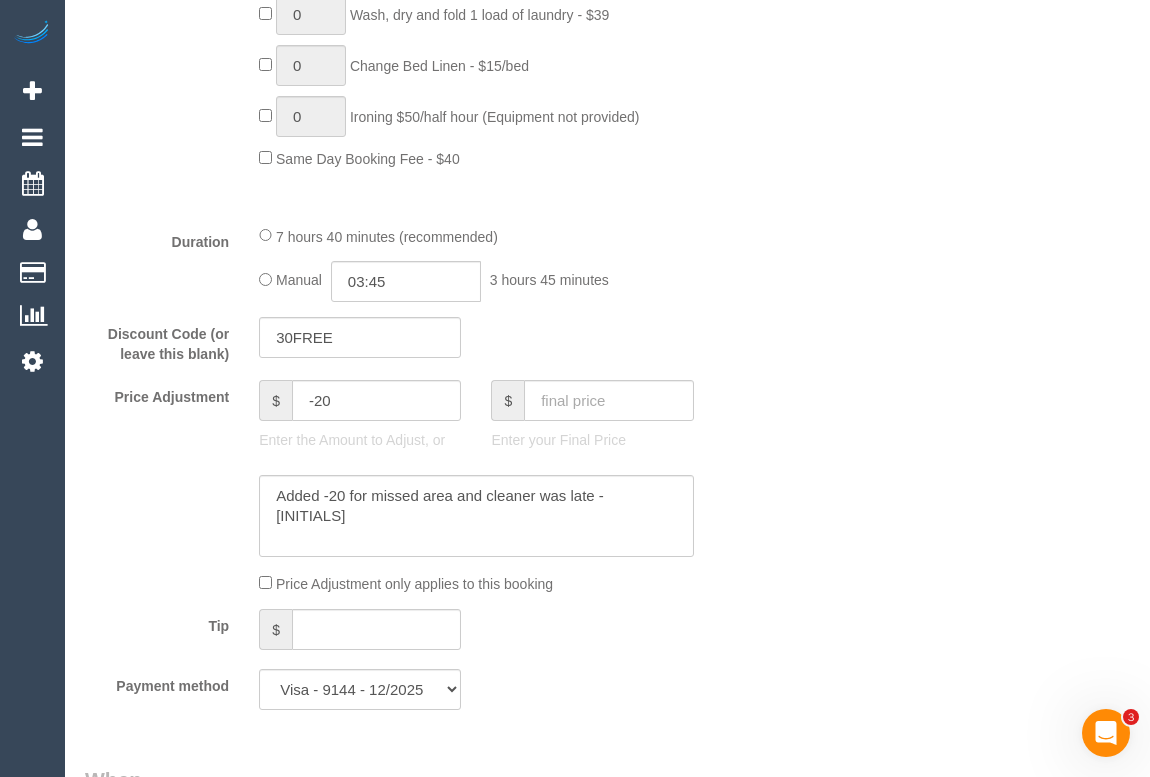 click on "Who
Email*
helenayzh@gmail.com
Name *
Helen
Zheng
Where
Address*
6 Evan Smith Cl
Macleod
ACT
NSW
NT
QLD
SA
TAS
VIC
WA
3085
Location
Office City East (North) East (South) Inner East Inner North (East) Inner North (West) Inner South East Inner West North (East) North (West) Outer East Outer North (East) Outer North (West) Outer South East Outer West South East (East) South East (West) West (North) West (South) ZG - Central ZG - East ZG - North ZG - South" at bounding box center [607, 564] 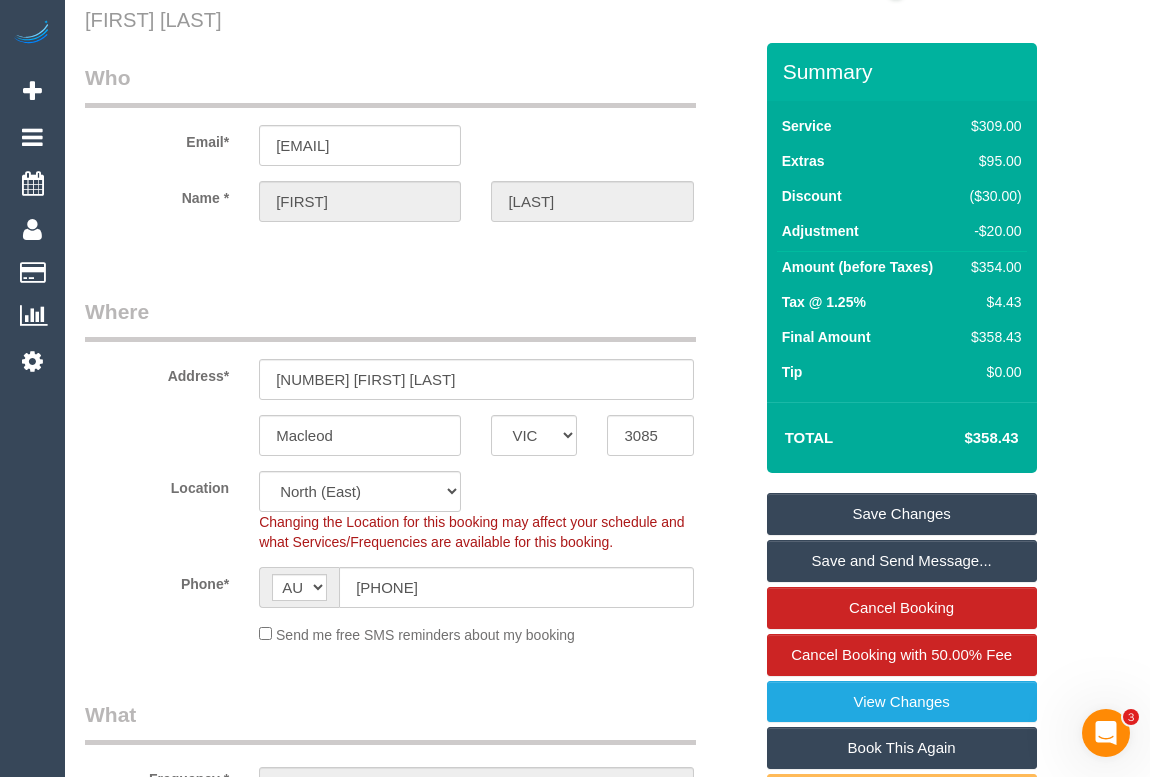 scroll, scrollTop: 0, scrollLeft: 0, axis: both 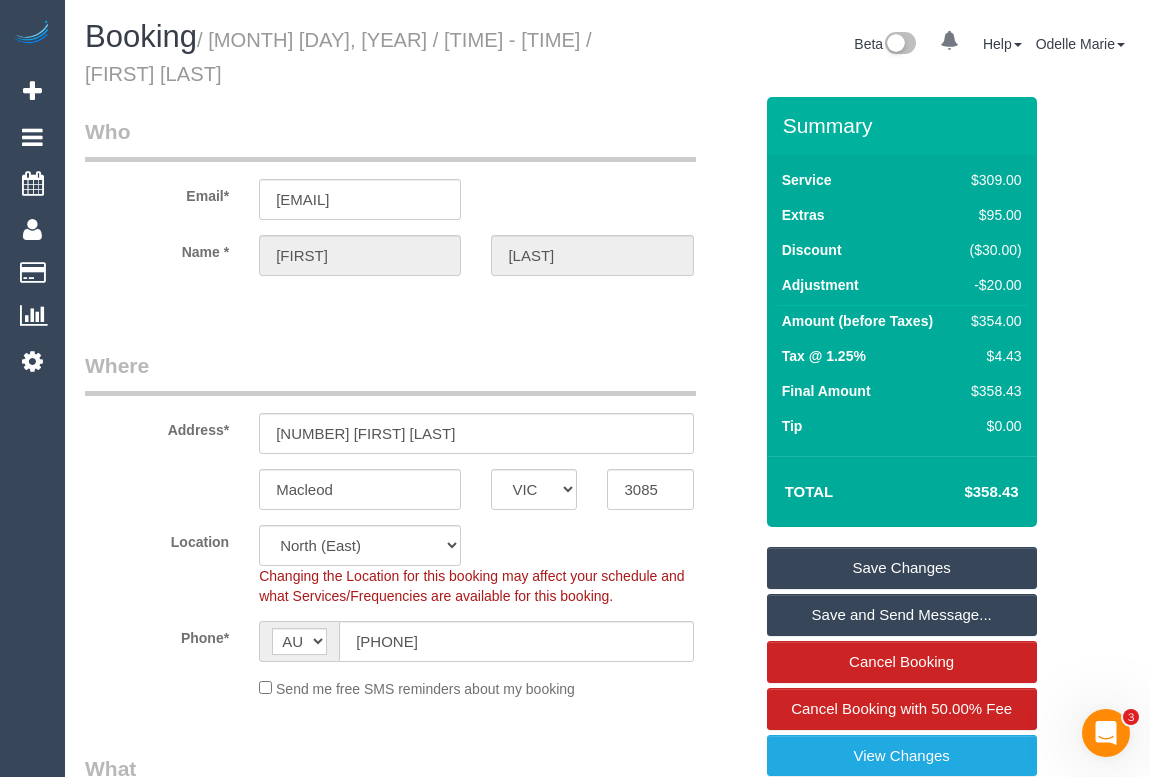 click on "Save Changes" at bounding box center [902, 568] 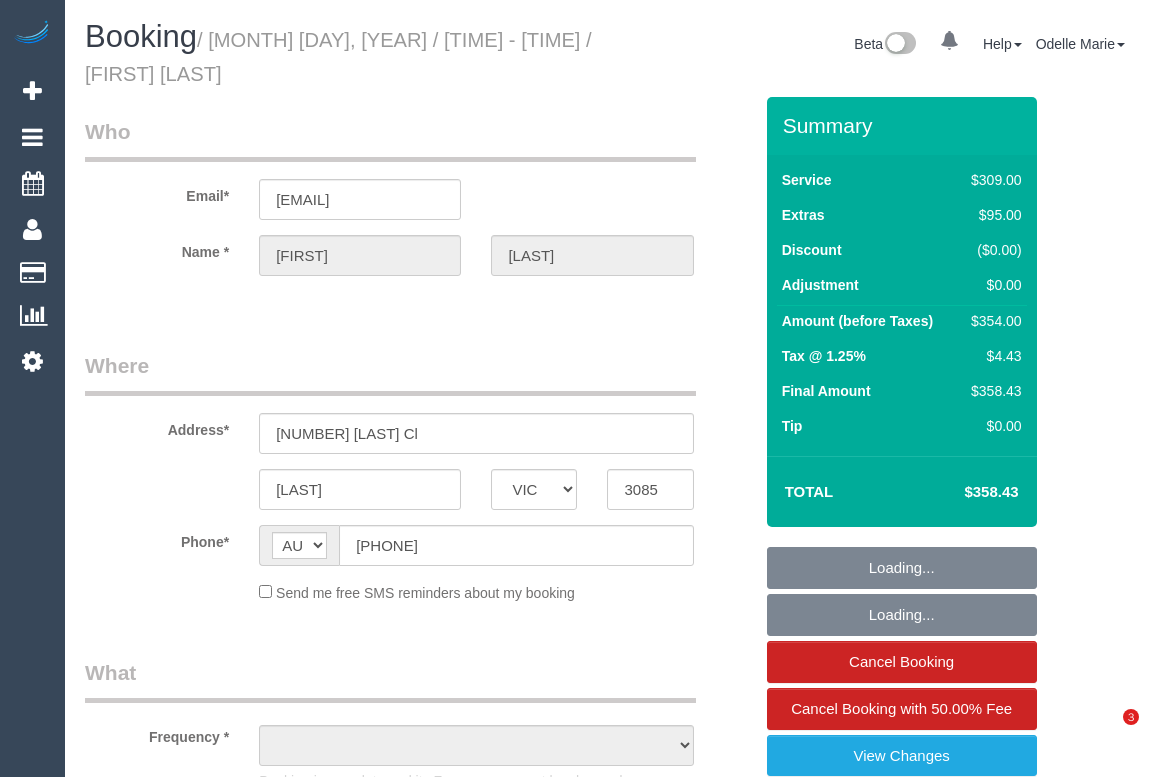 select on "VIC" 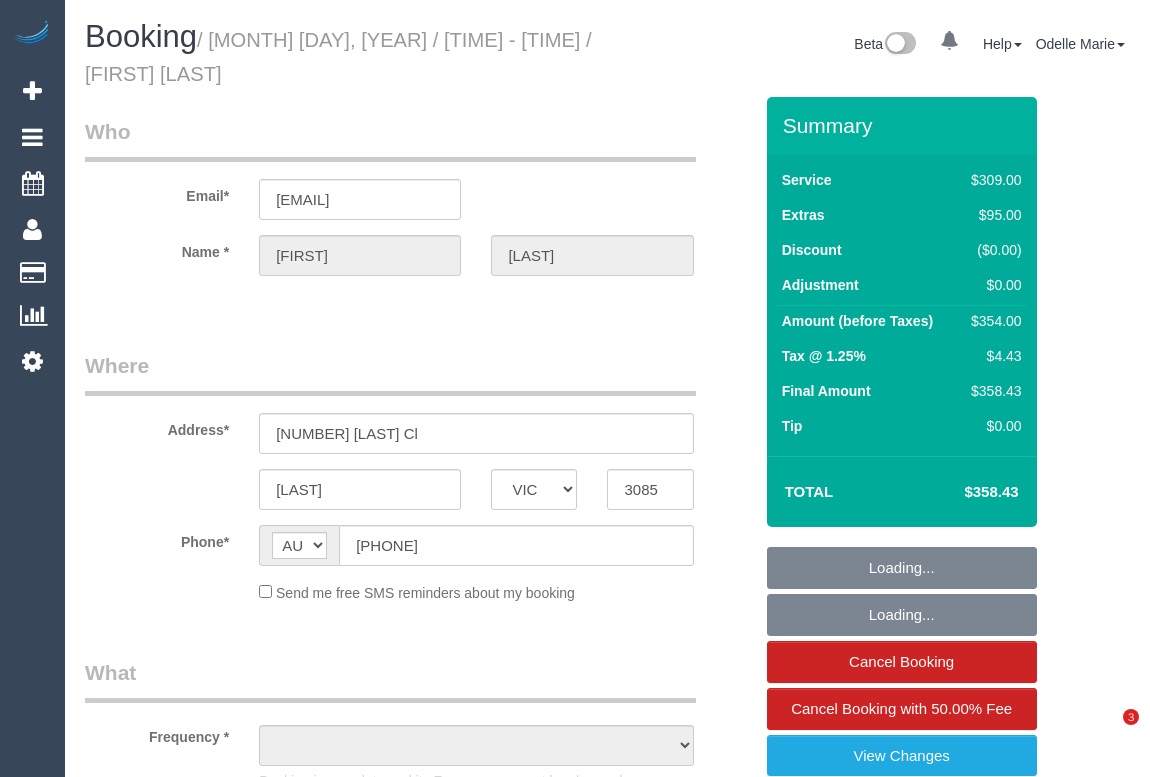 scroll, scrollTop: 0, scrollLeft: 0, axis: both 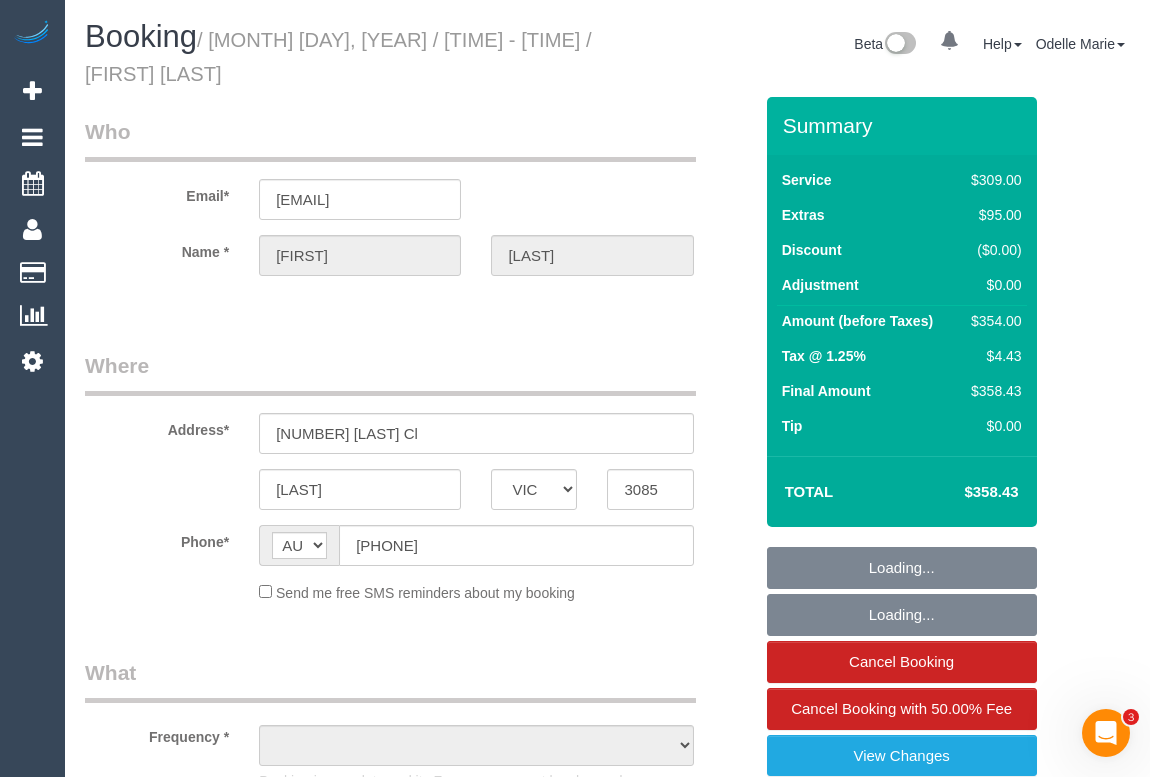 select on "string:stripe-pm_1Rc07F2GScqysDRVZwNMsQft" 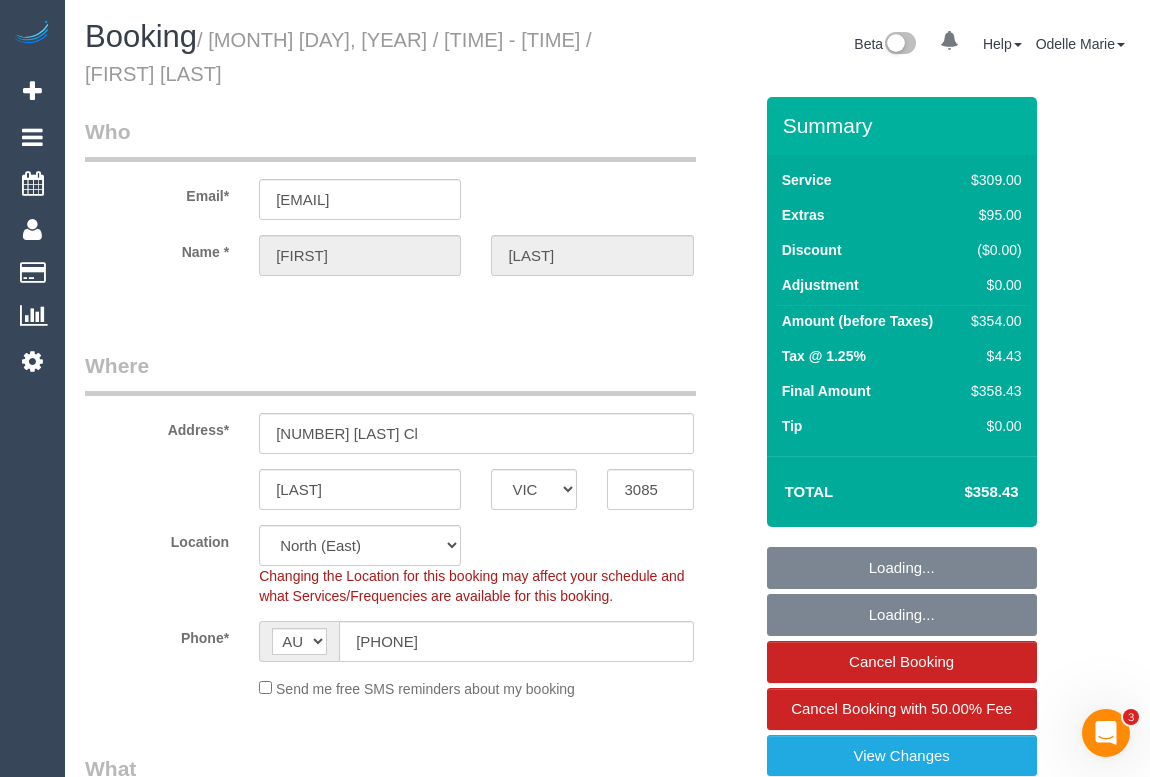 select on "number:29" 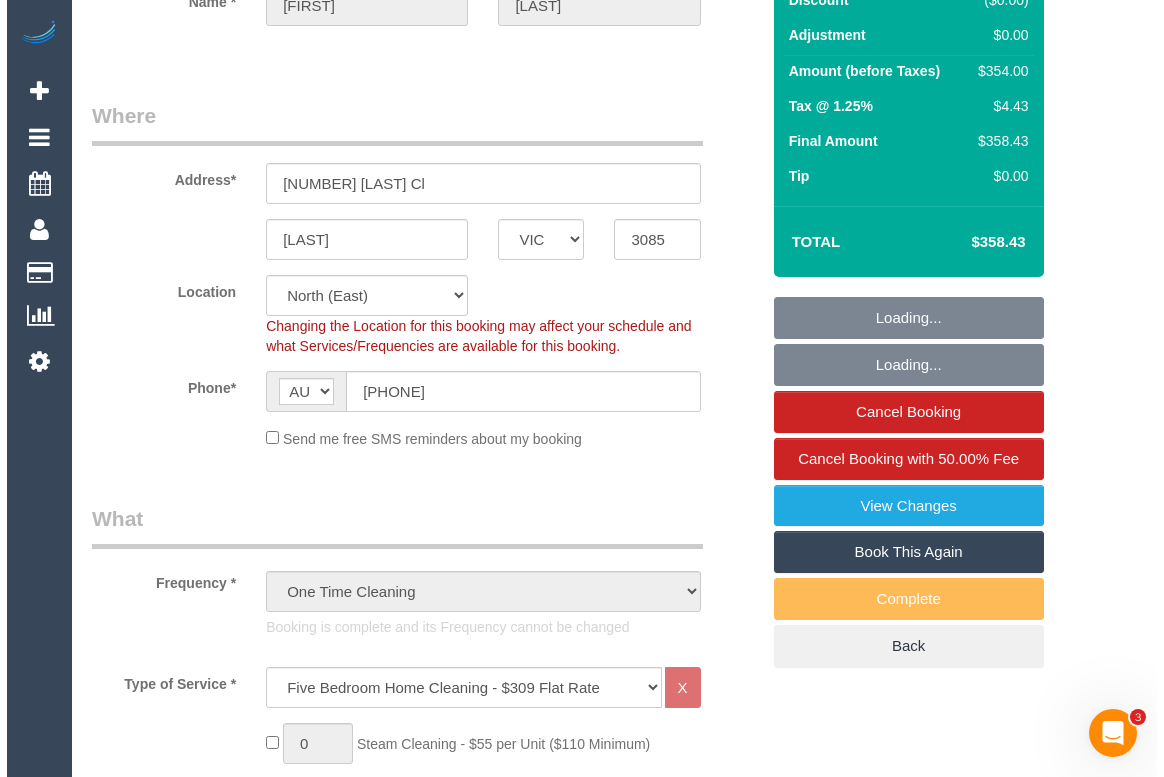 scroll, scrollTop: 363, scrollLeft: 0, axis: vertical 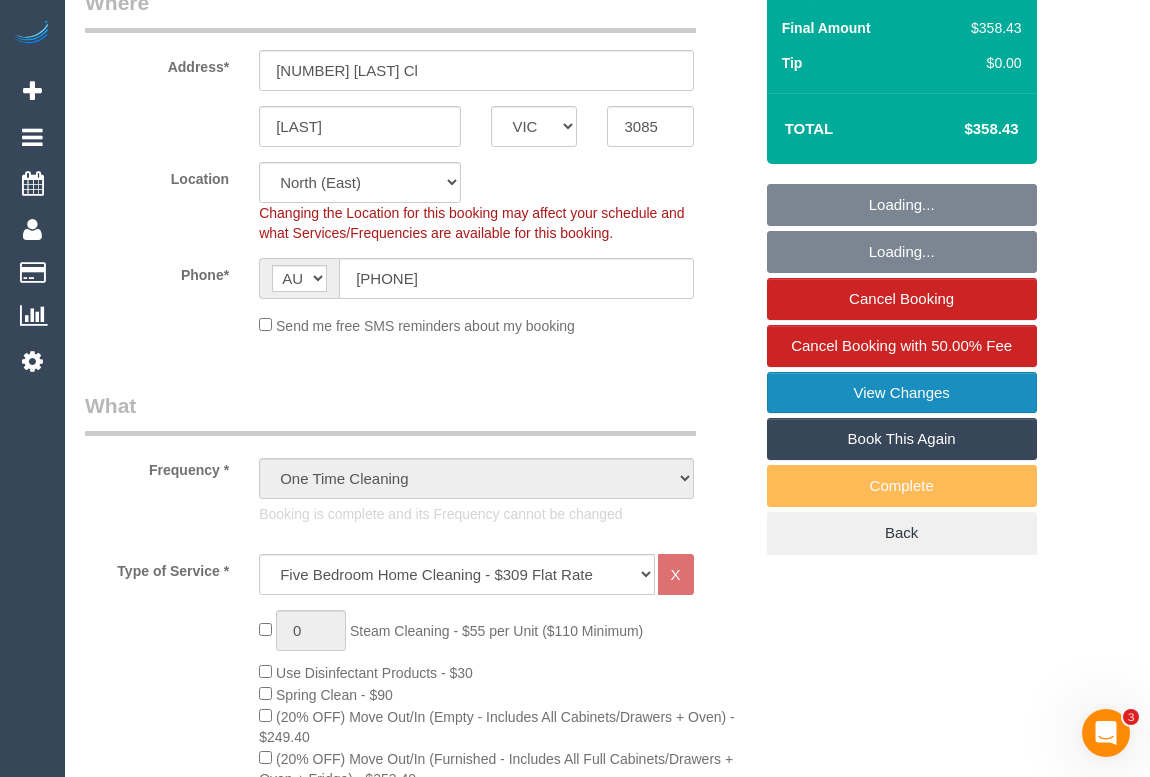 select on "spot1" 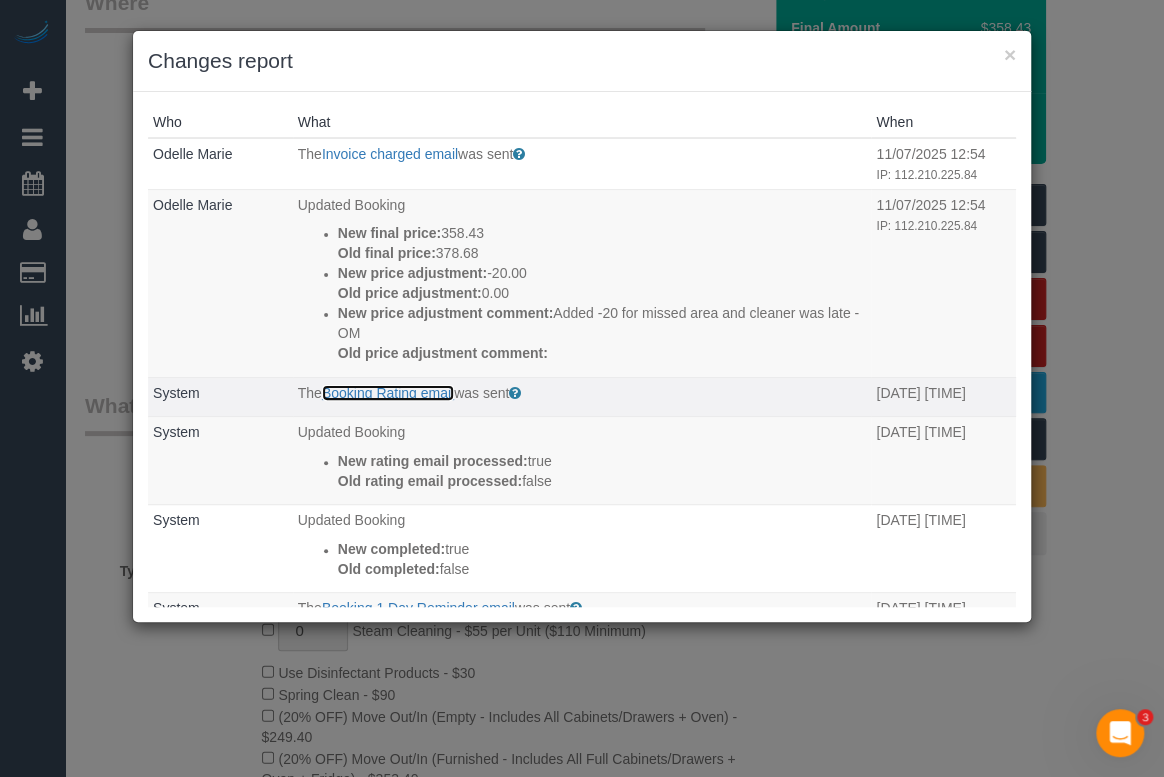 click on "Booking Rating email" at bounding box center (388, 393) 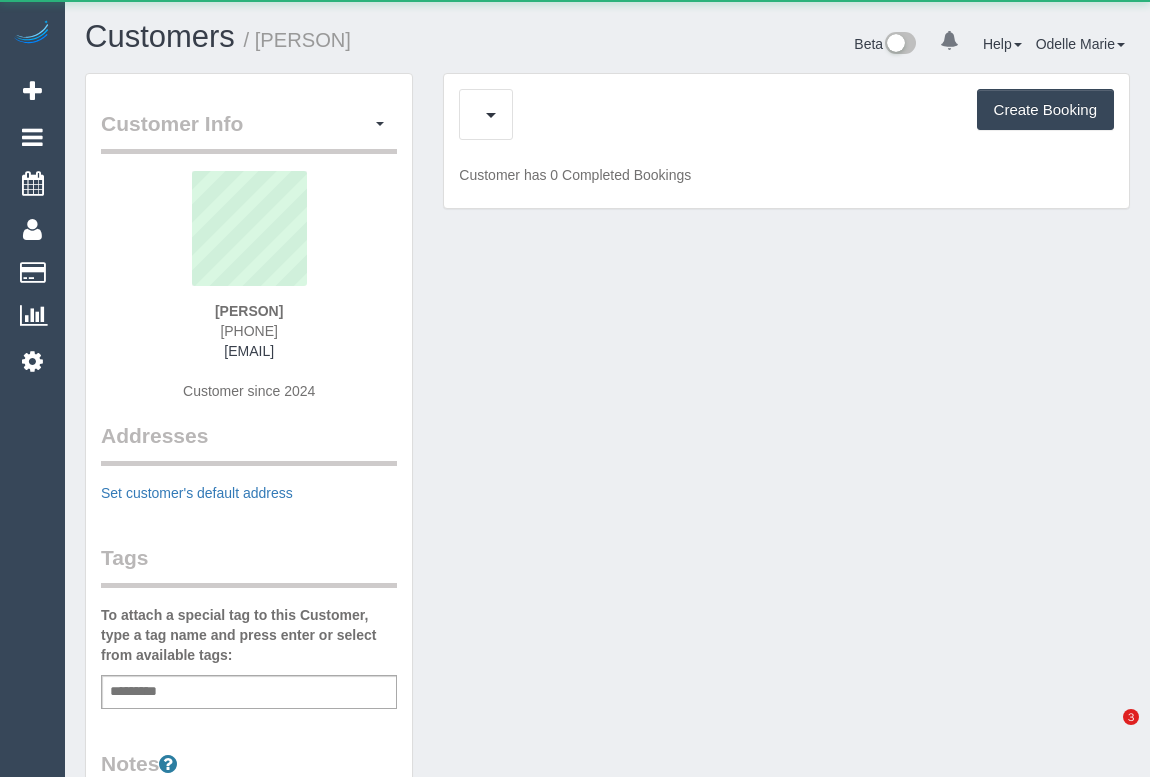 scroll, scrollTop: 0, scrollLeft: 0, axis: both 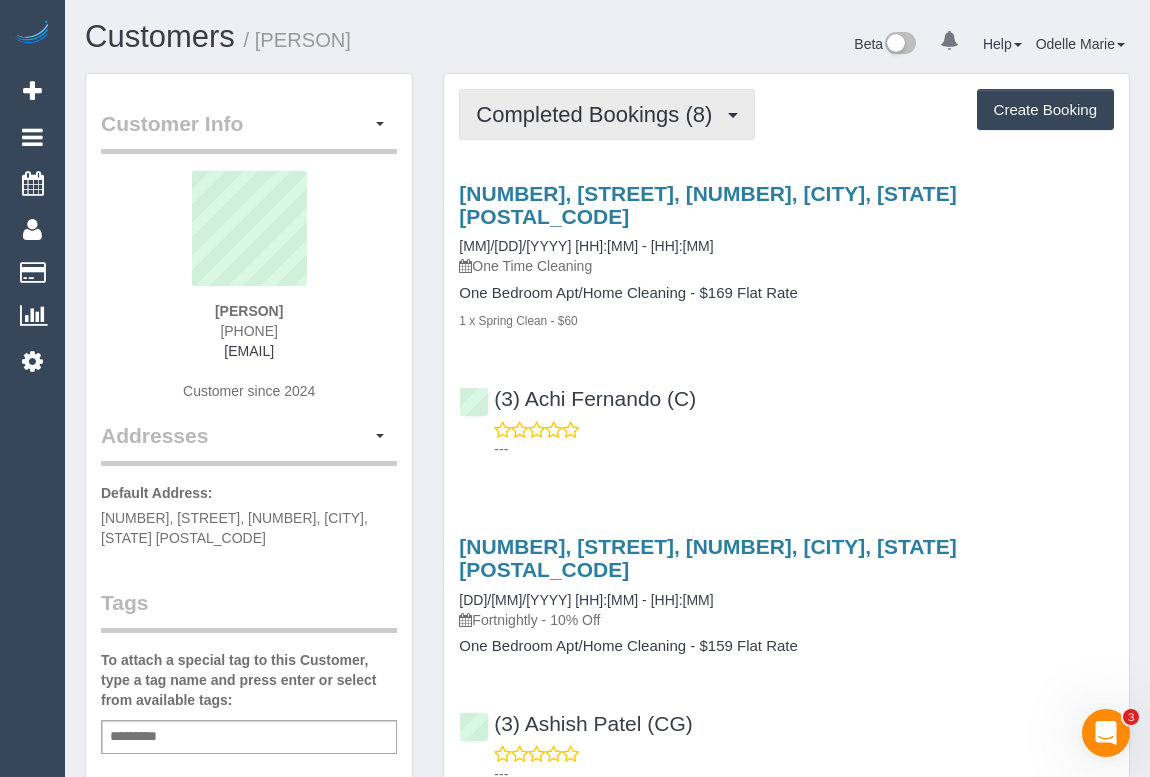 click on "Completed Bookings (8)" at bounding box center (599, 114) 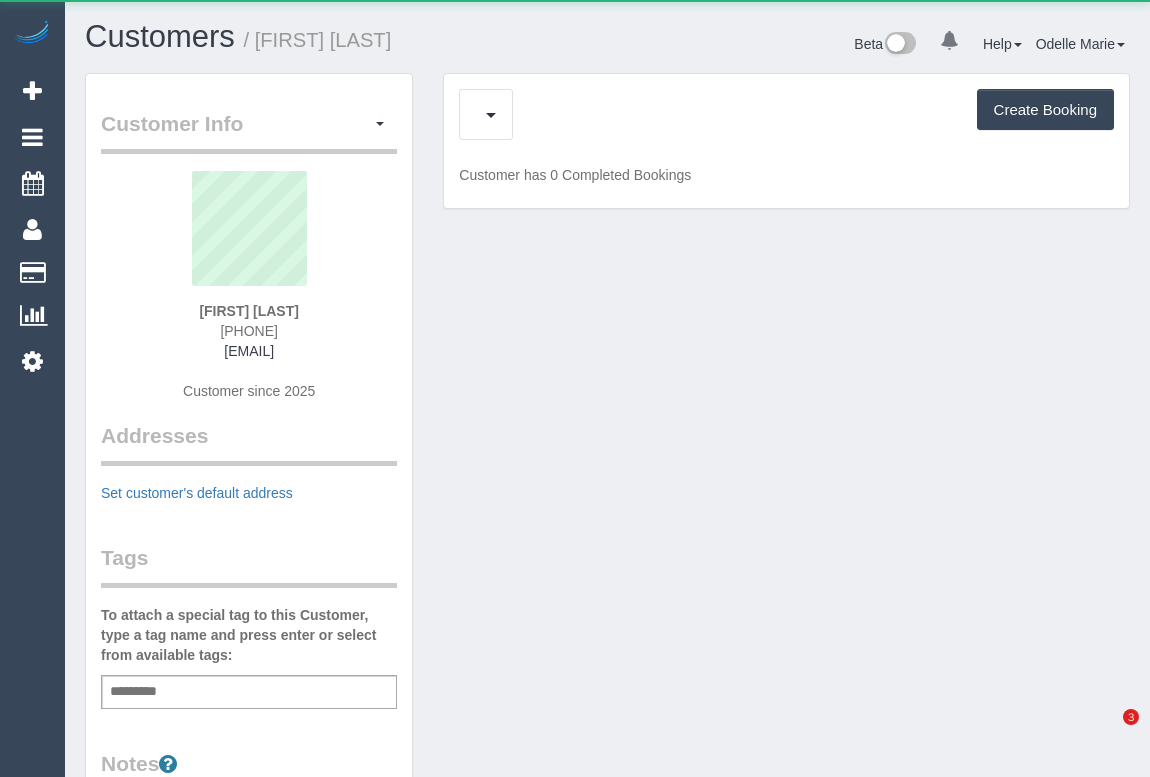 scroll, scrollTop: 0, scrollLeft: 0, axis: both 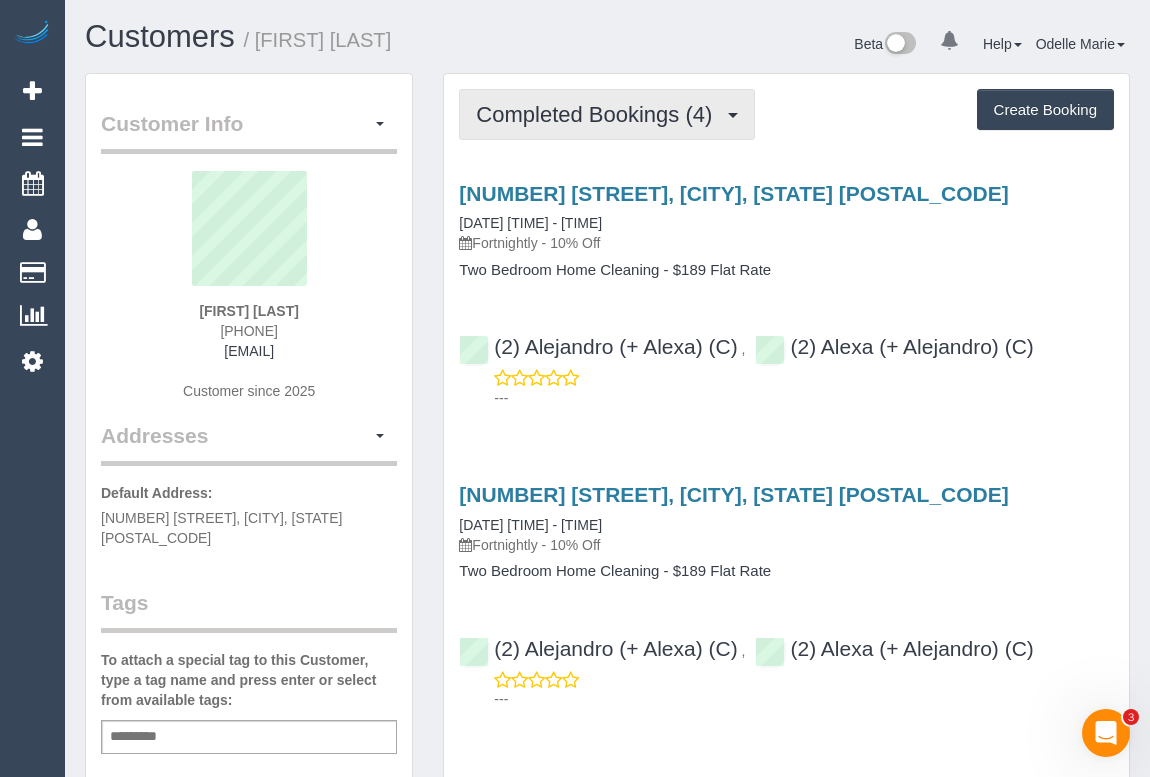 click on "Completed Bookings (4)" at bounding box center [599, 114] 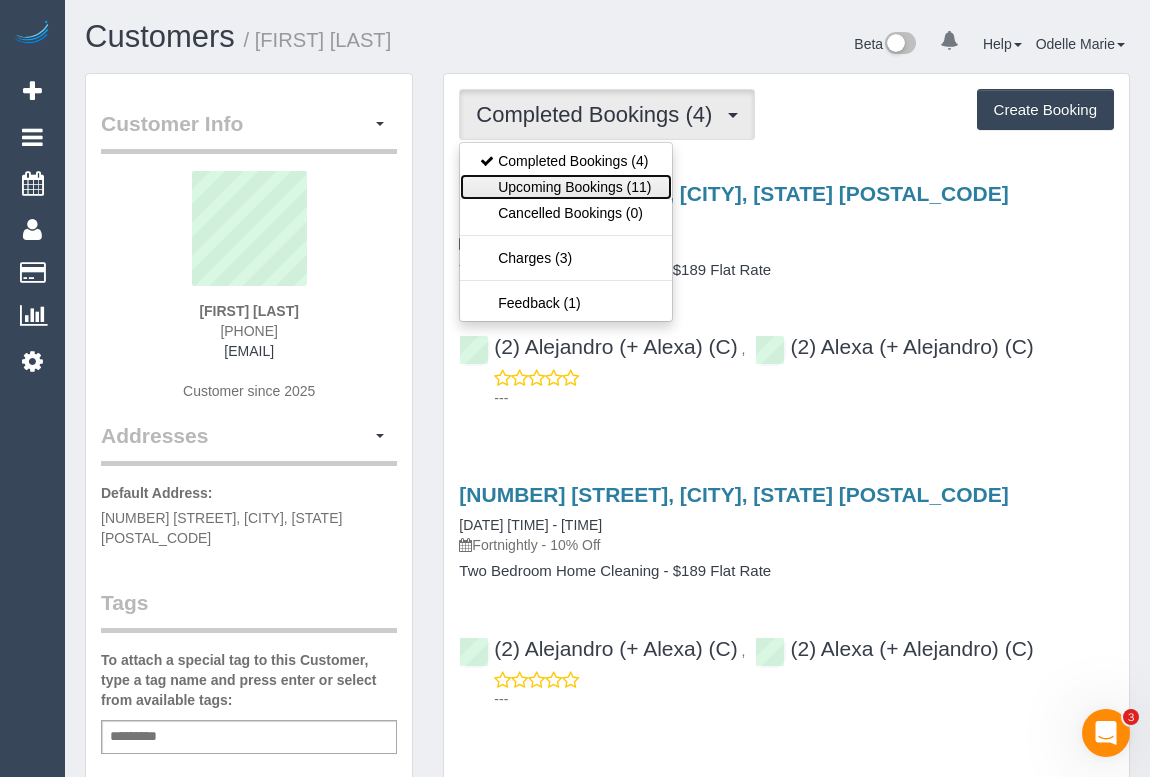 click on "Upcoming Bookings (11)" at bounding box center (565, 187) 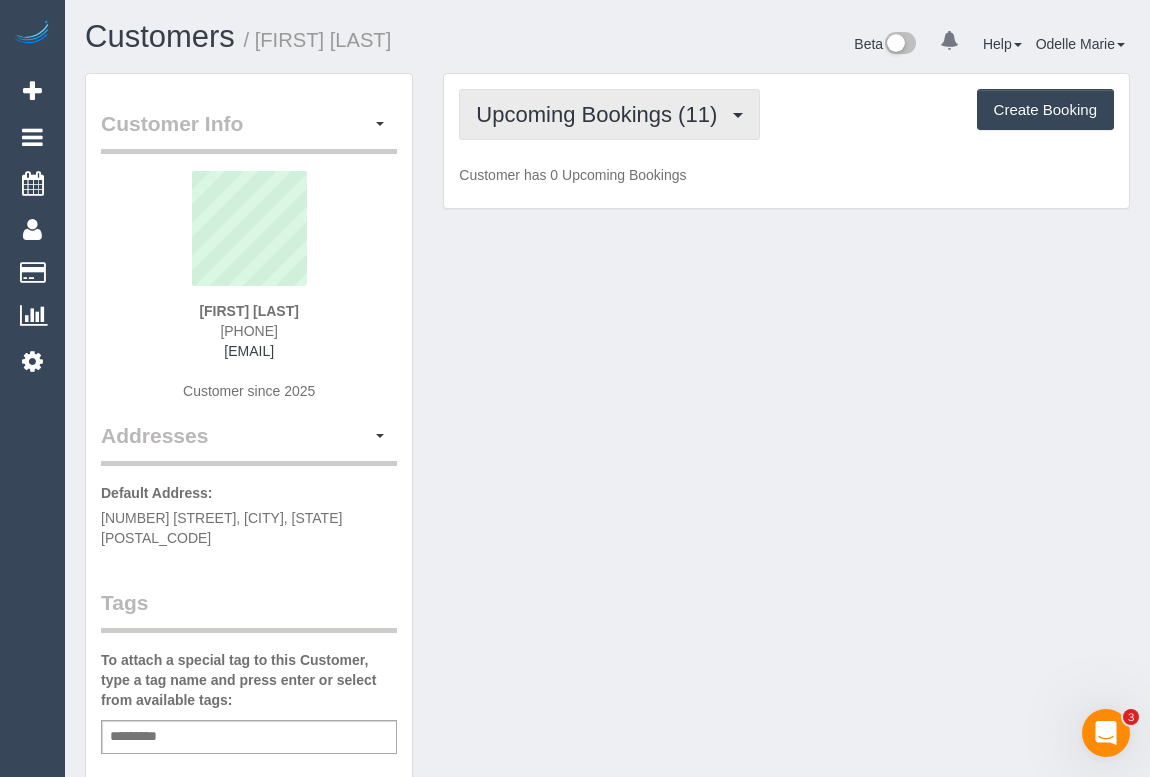 click on "Upcoming Bookings (11)" at bounding box center (601, 114) 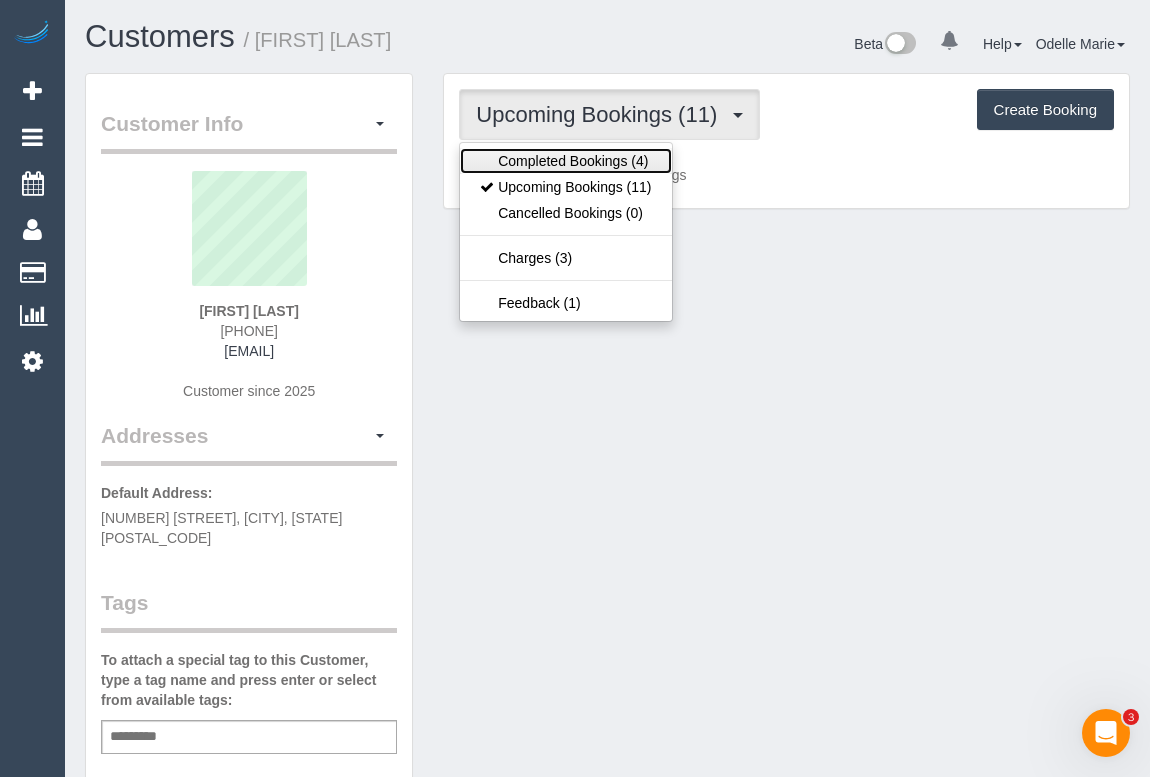 click on "Completed Bookings (4)" at bounding box center (565, 161) 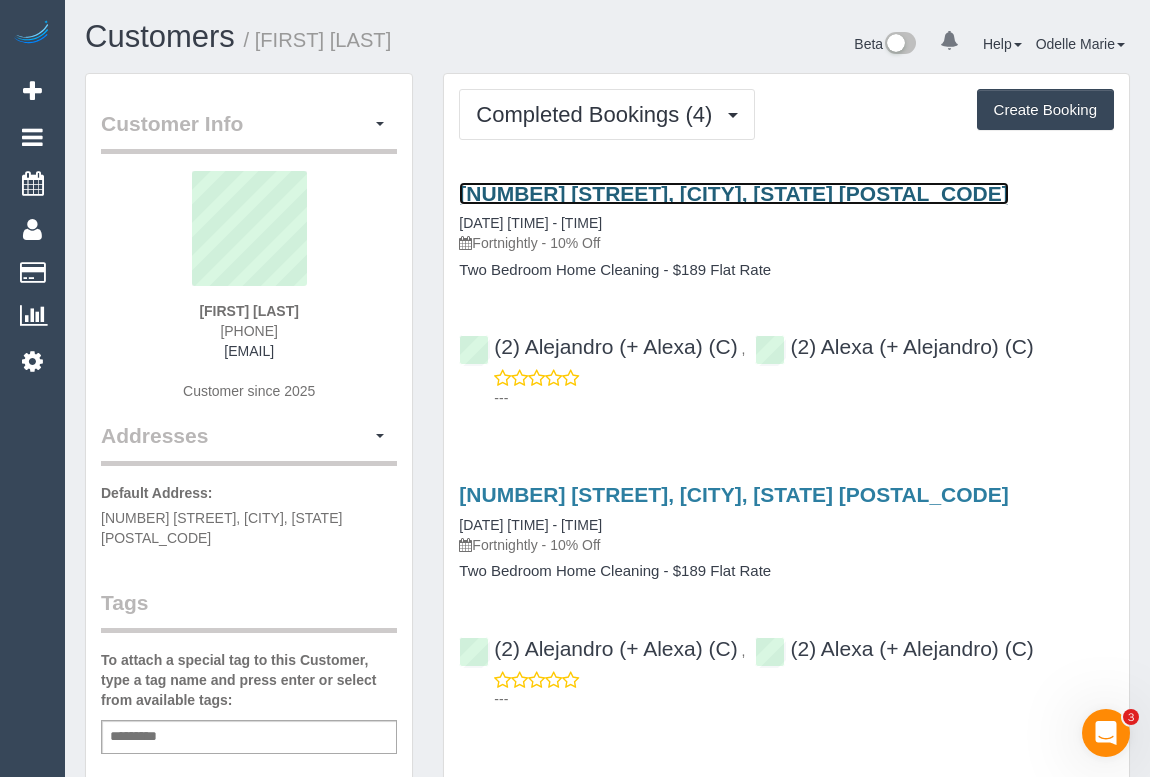 click on "[NUMBER] [STREET], [CITY], [STATE] [POSTAL_CODE]" at bounding box center (733, 193) 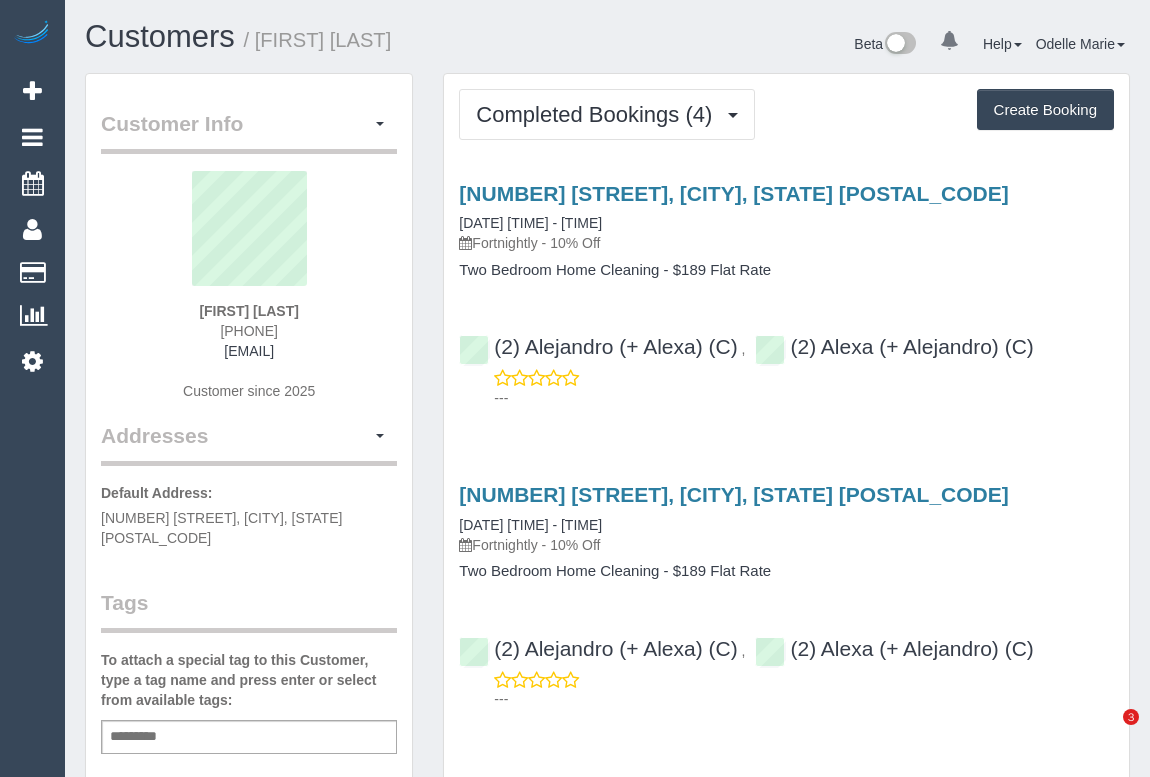 scroll, scrollTop: 0, scrollLeft: 0, axis: both 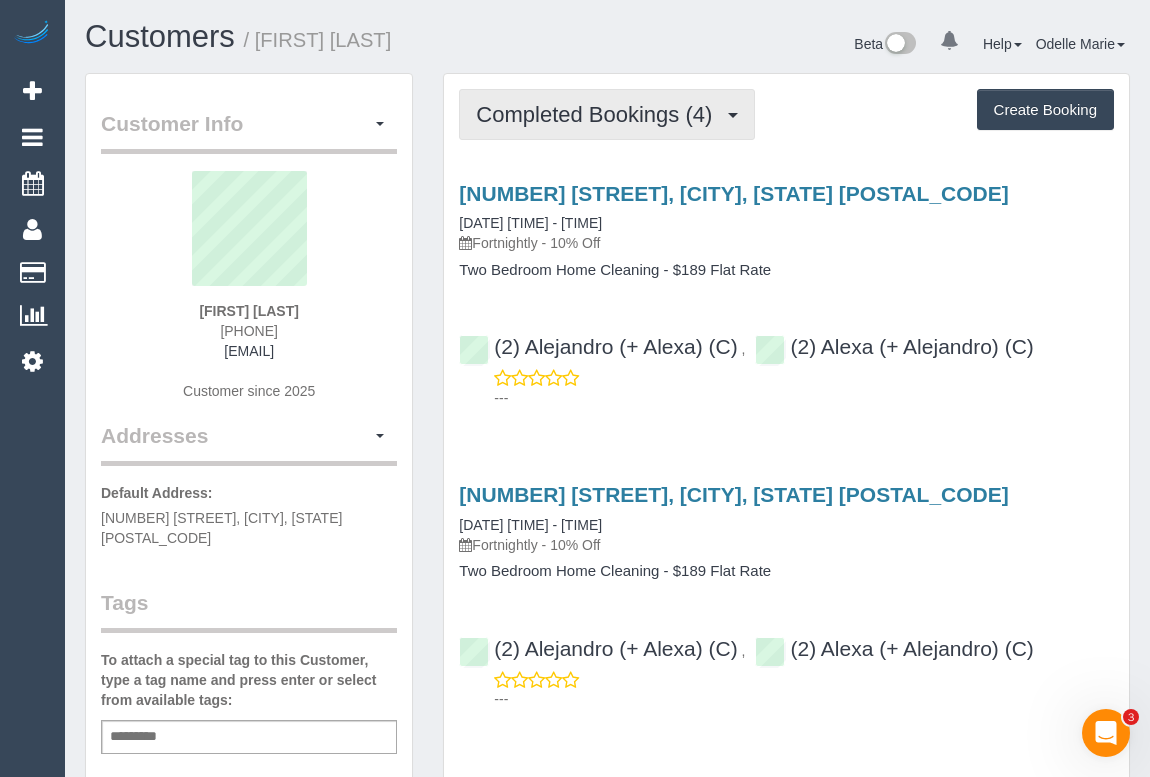 click on "Completed Bookings (4)" at bounding box center [599, 114] 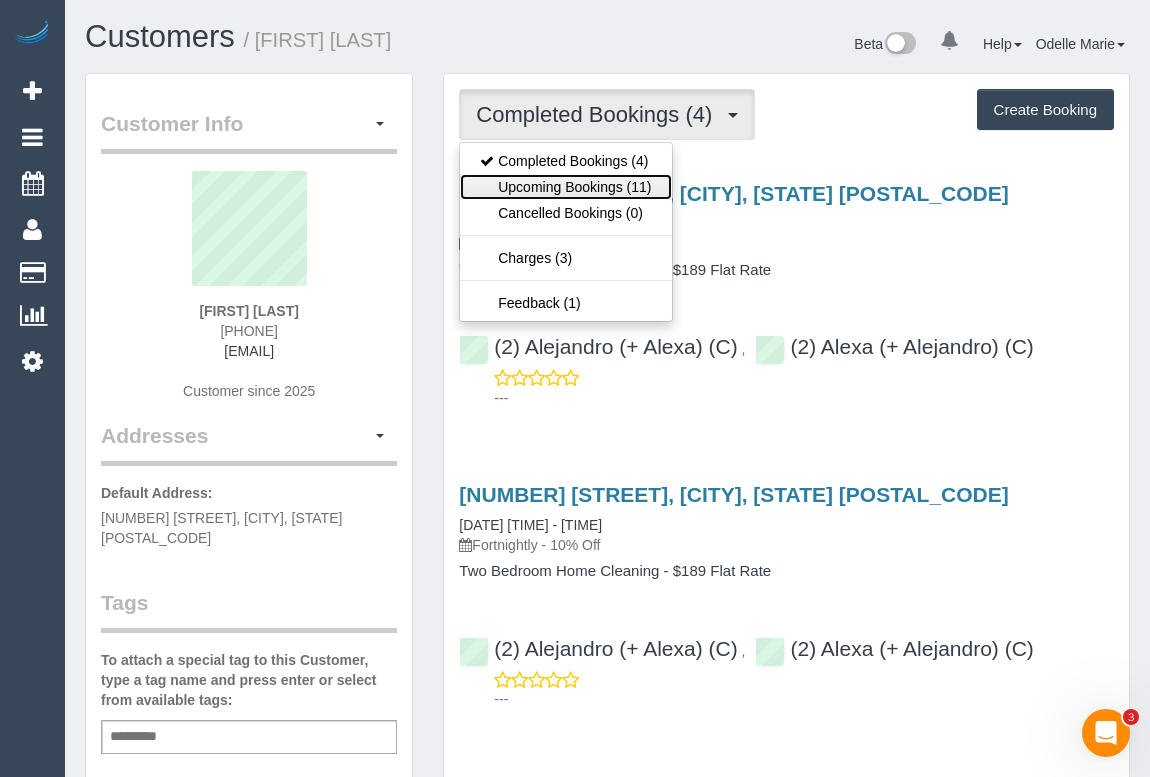 click on "Upcoming Bookings (11)" at bounding box center (565, 187) 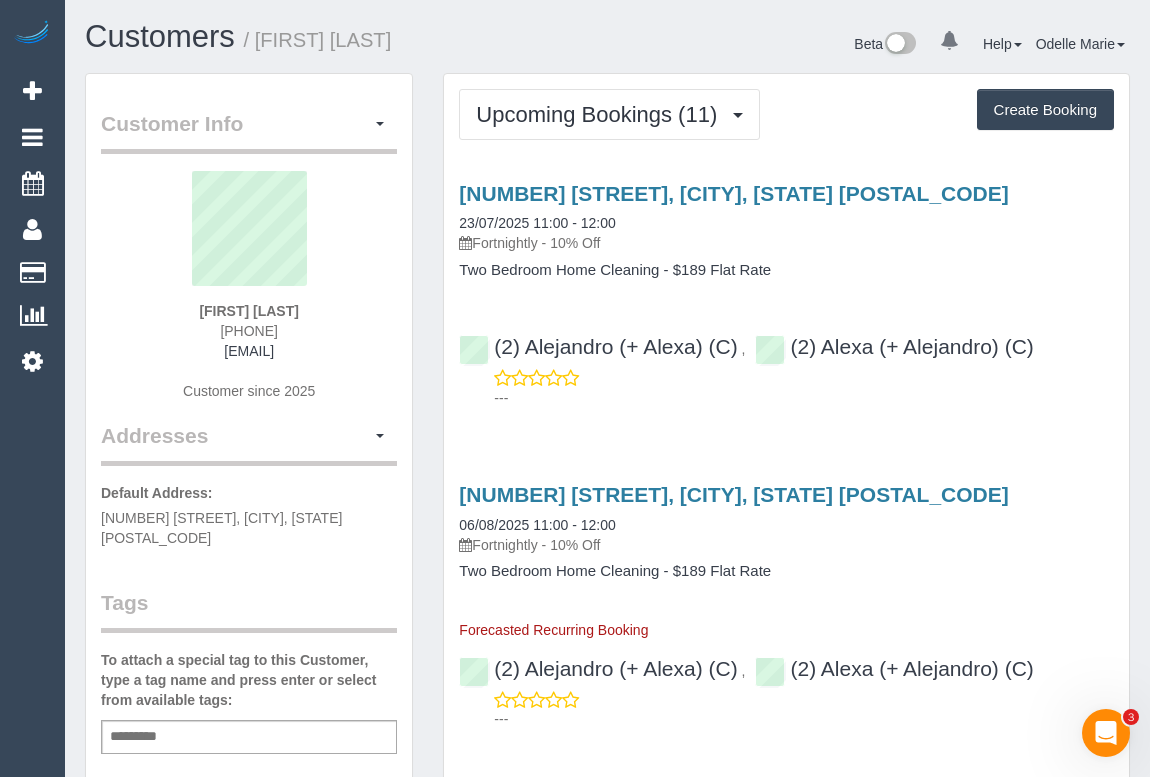 click on "60 Bent St, Northcote, VIC 3070
23/07/2025 11:00 - 12:00
Fortnightly - 10% Off
Two Bedroom Home Cleaning - $189 Flat Rate" at bounding box center (786, 230) 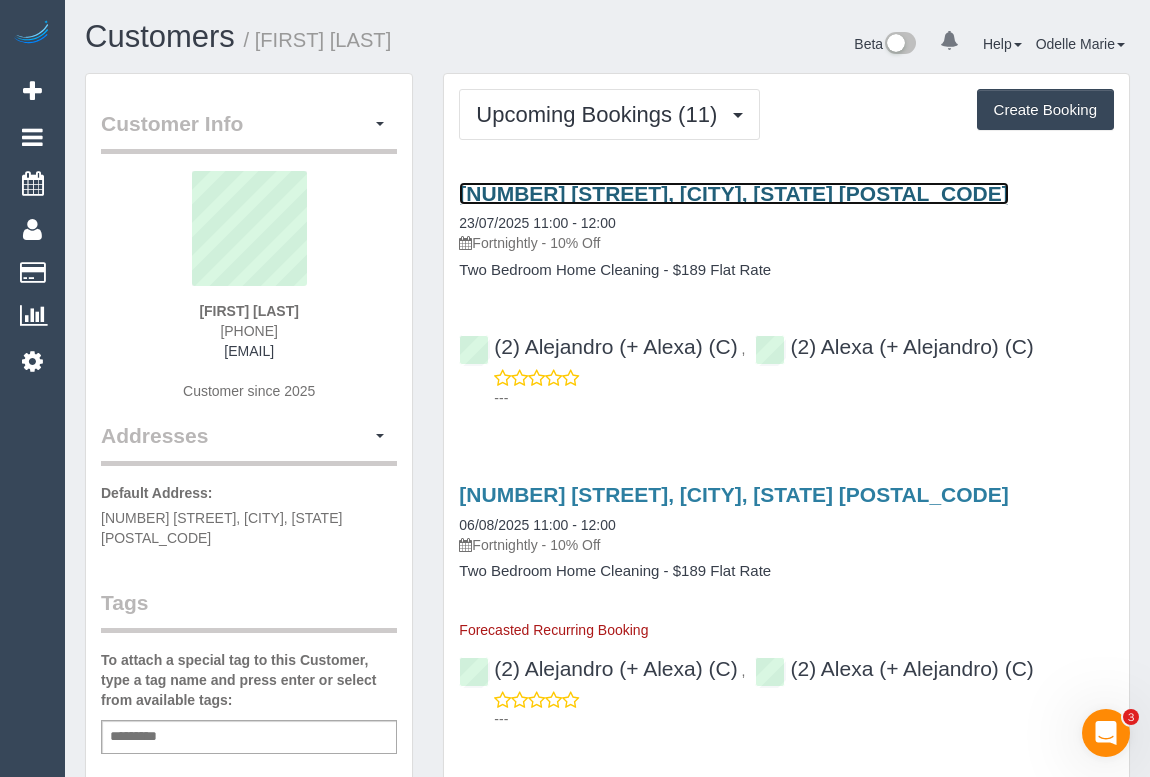 click on "60 Bent St, Northcote, VIC 3070" at bounding box center (733, 193) 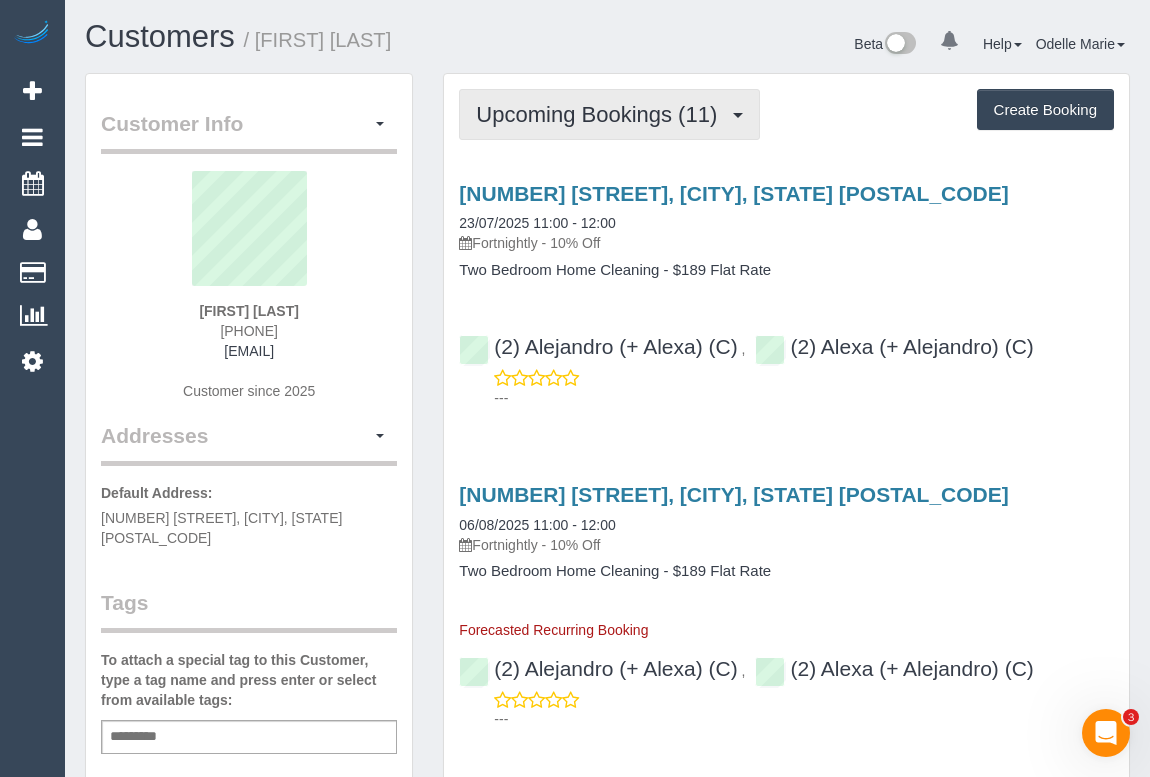 click on "Upcoming Bookings (11)" at bounding box center [601, 114] 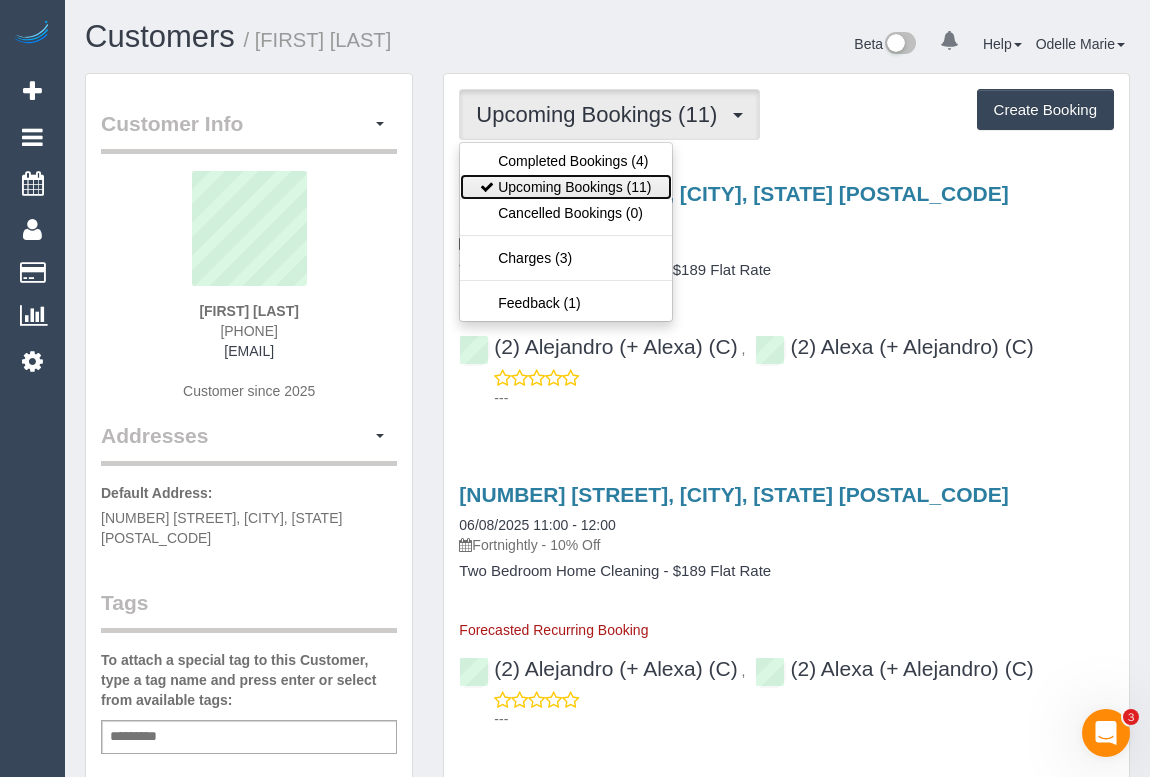 click on "Upcoming Bookings (11)" at bounding box center (565, 187) 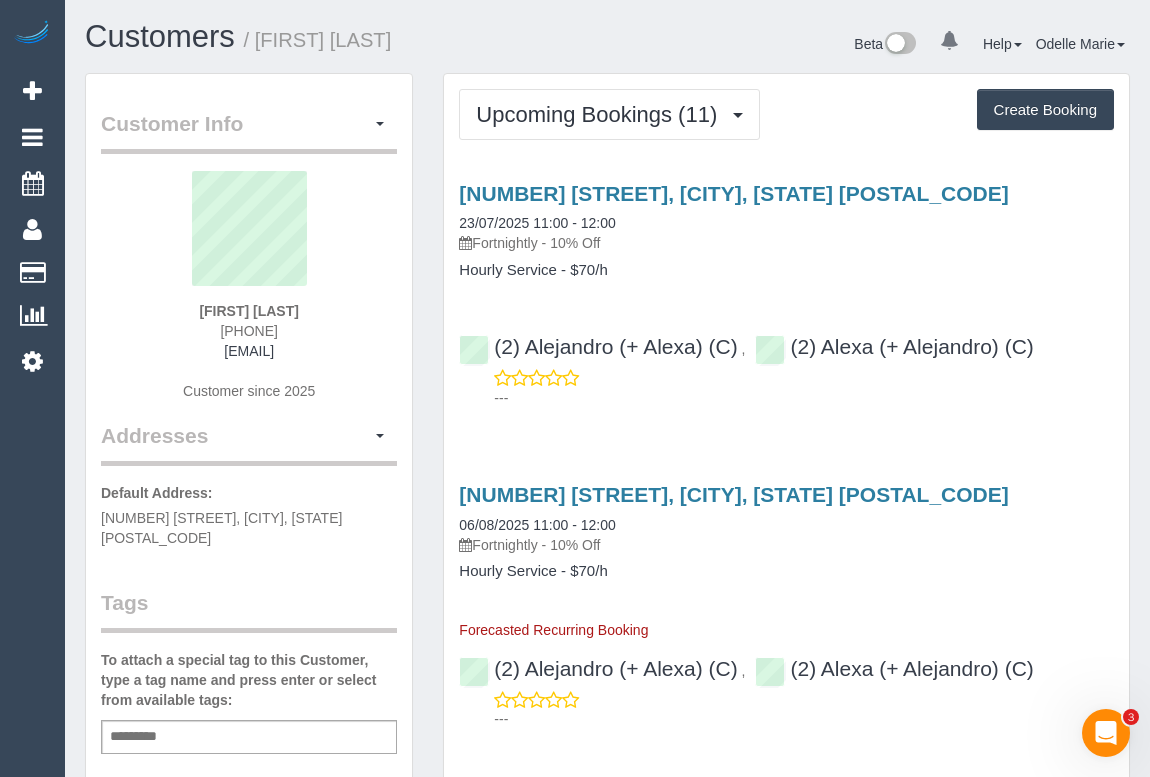 click on "60 Bent St, Northcote, VIC 3070
23/07/2025 11:00 - 12:00
Fortnightly - 10% Off
Hourly Service - $70/h
(2) Alejandro (+ Alexa) (C)
,
(2) Alexa (+ Alejandro) (C)
---" at bounding box center [786, 291] 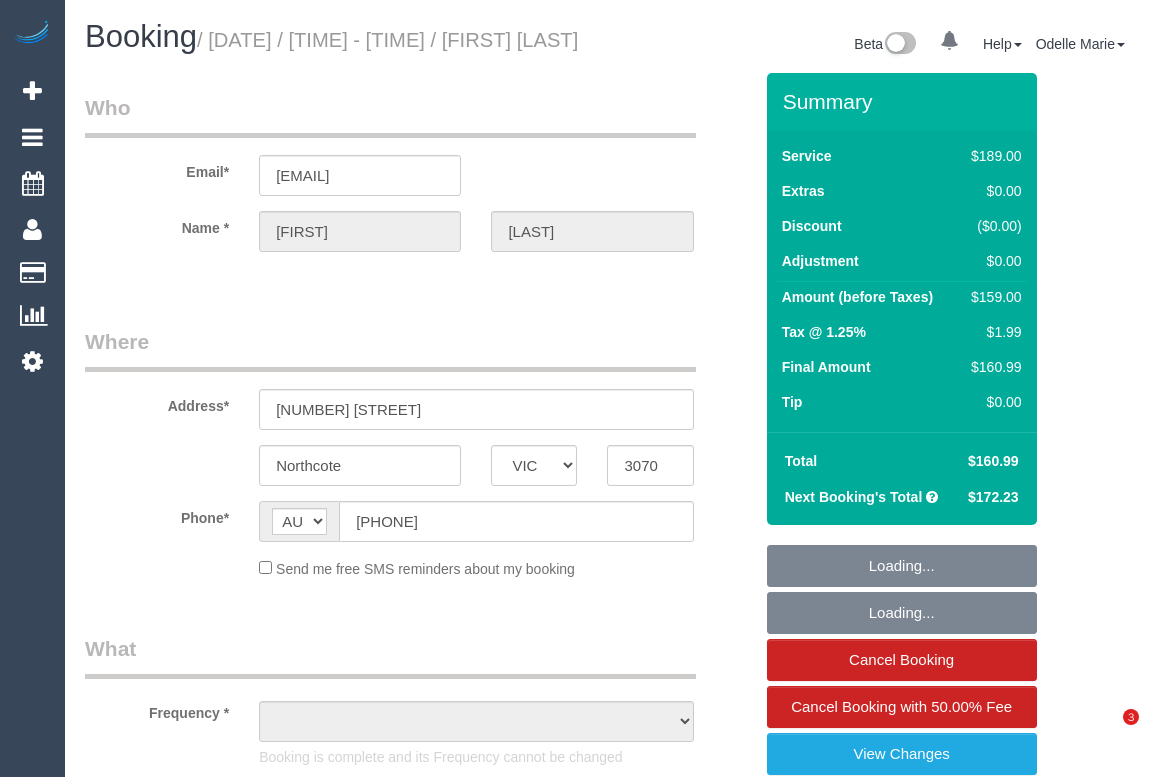 select on "VIC" 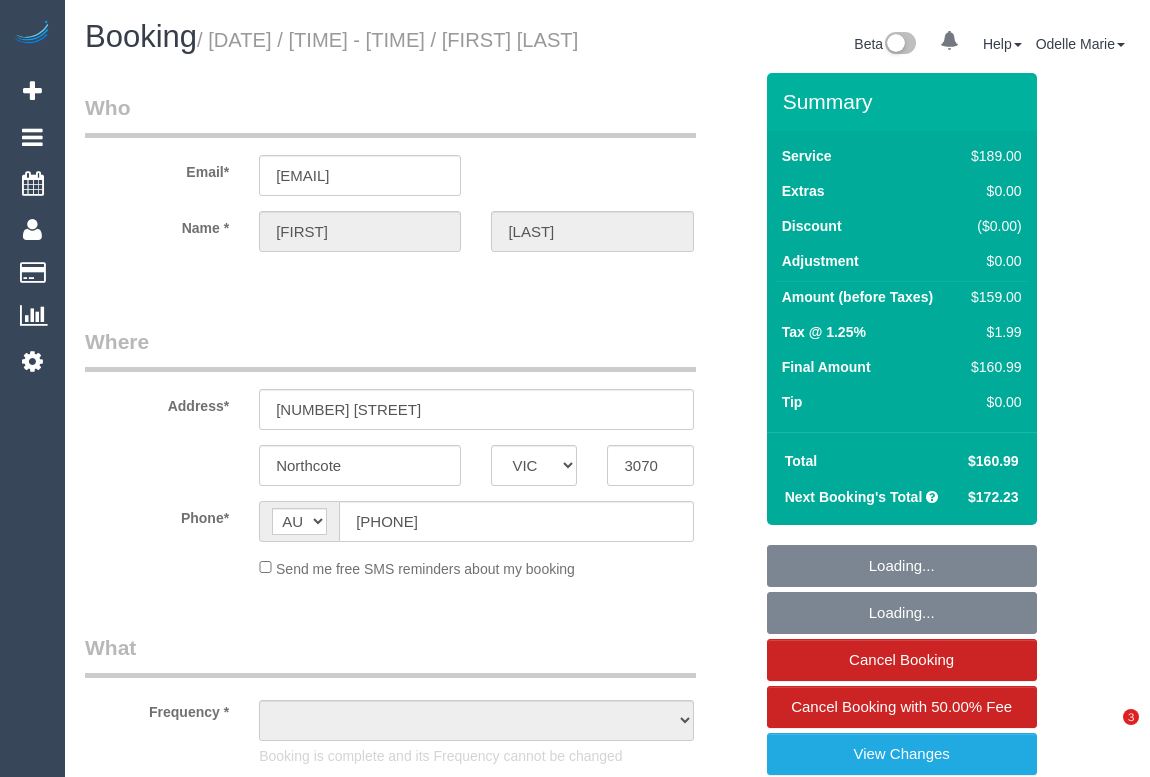 scroll, scrollTop: 0, scrollLeft: 0, axis: both 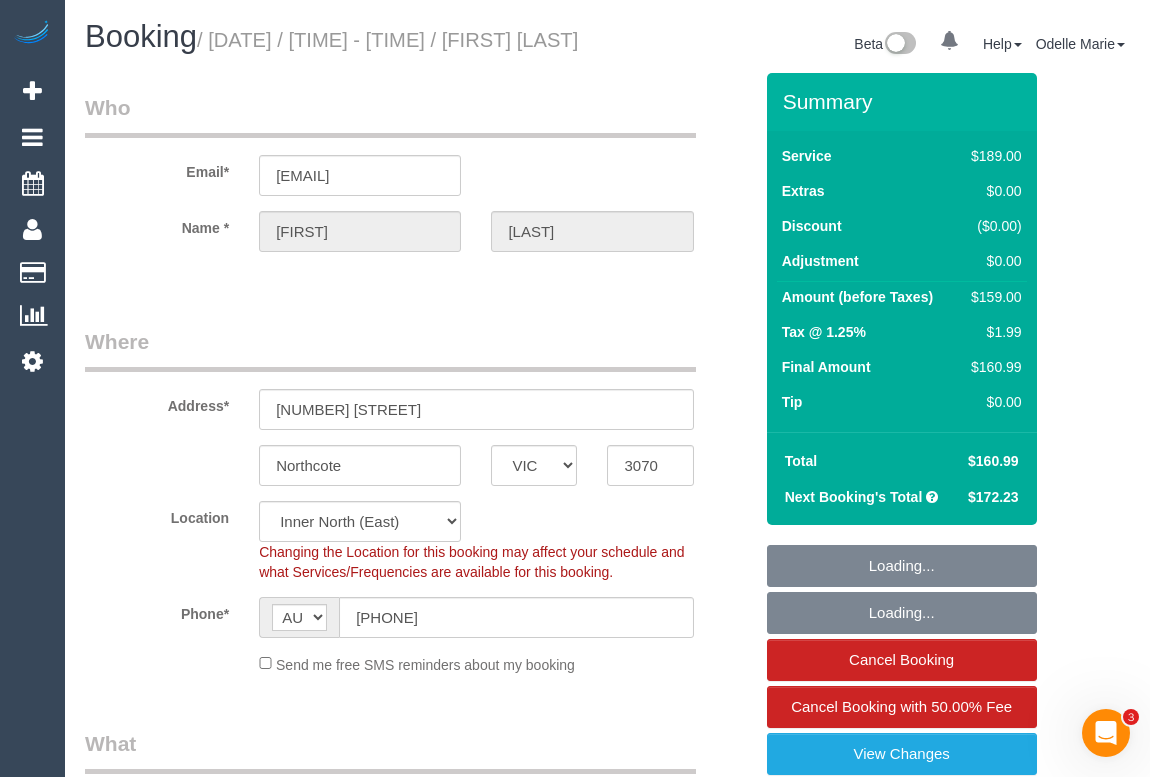 select on "object:647" 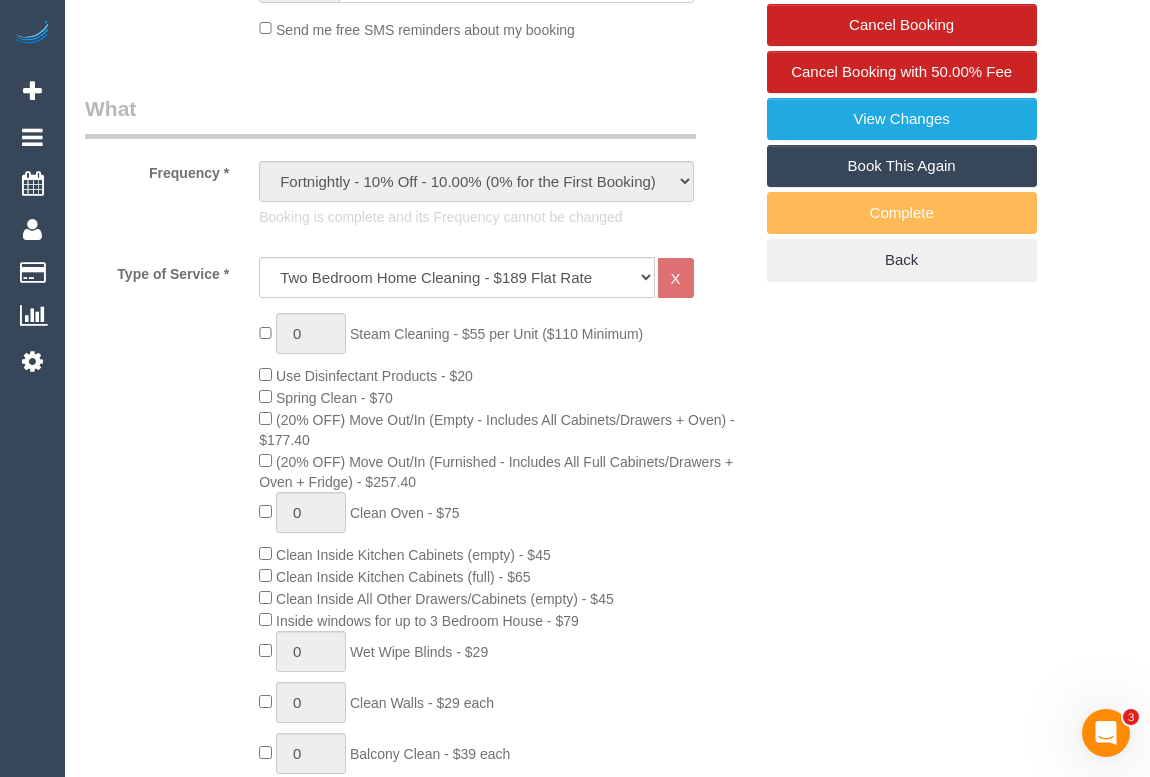 select on "string:stripe-pm_1RSoJS2GScqysDRV90nIYhjl" 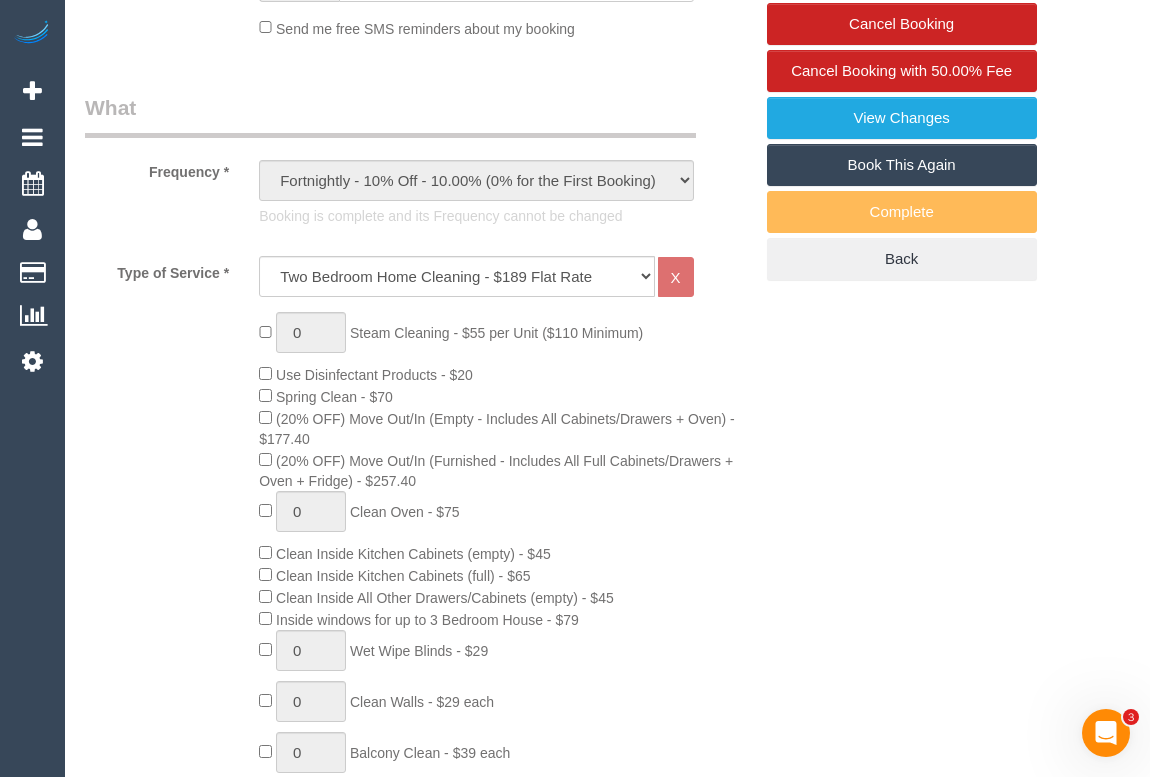 select on "number:27" 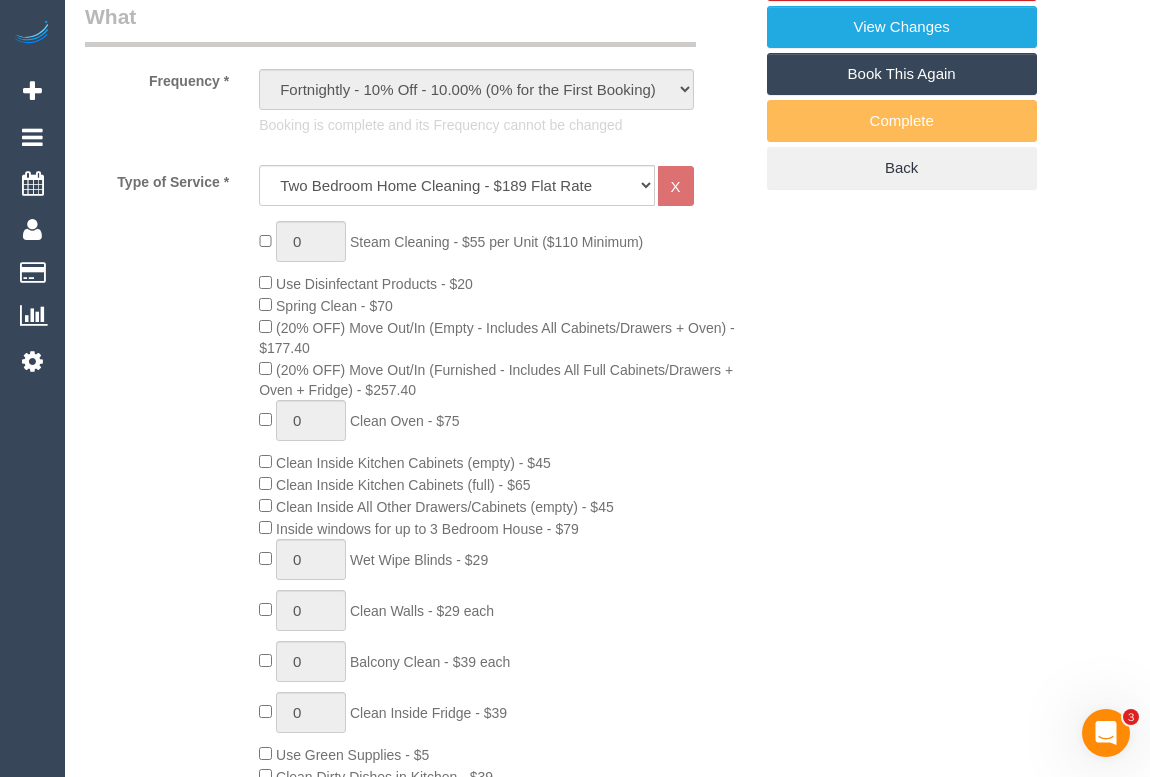 scroll, scrollTop: 90, scrollLeft: 0, axis: vertical 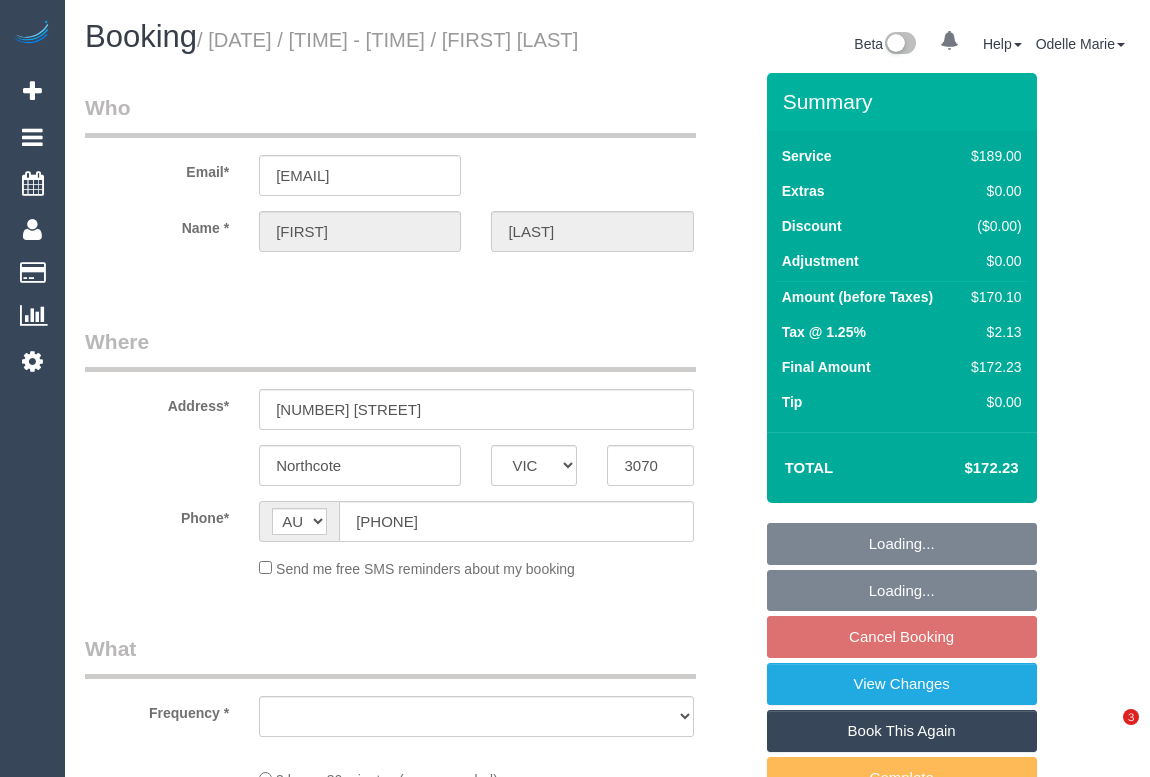 select on "VIC" 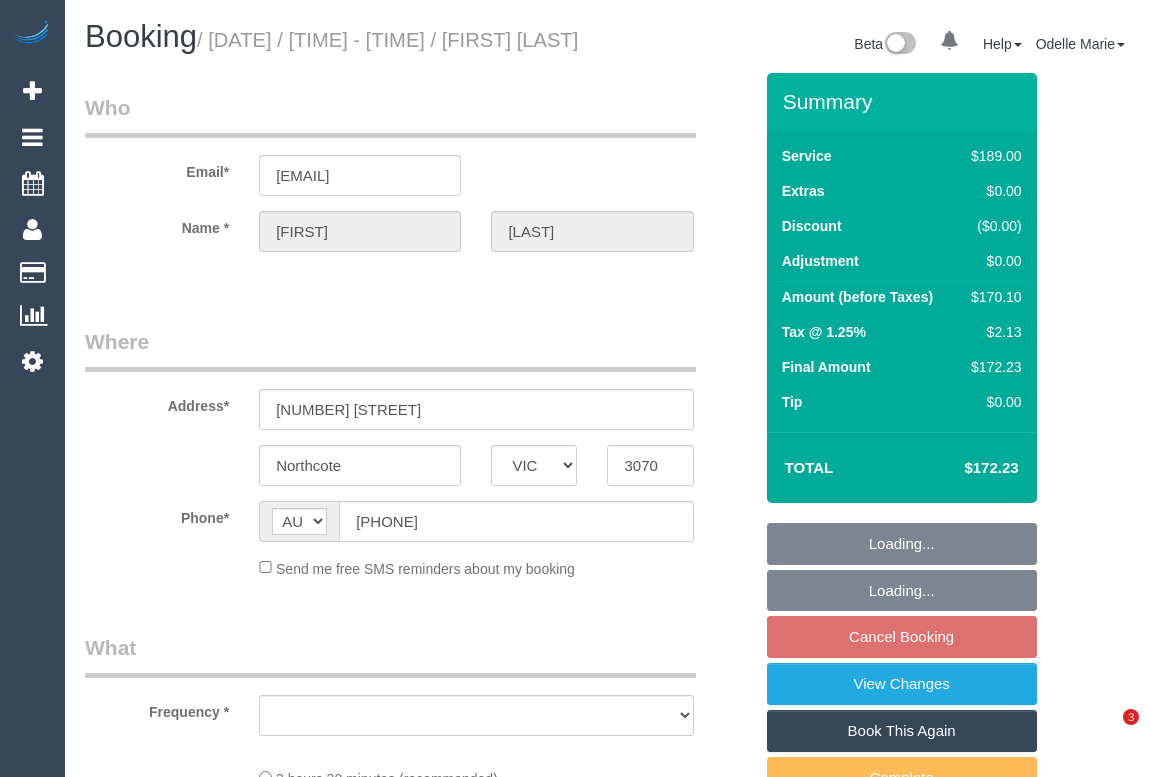 scroll, scrollTop: 0, scrollLeft: 0, axis: both 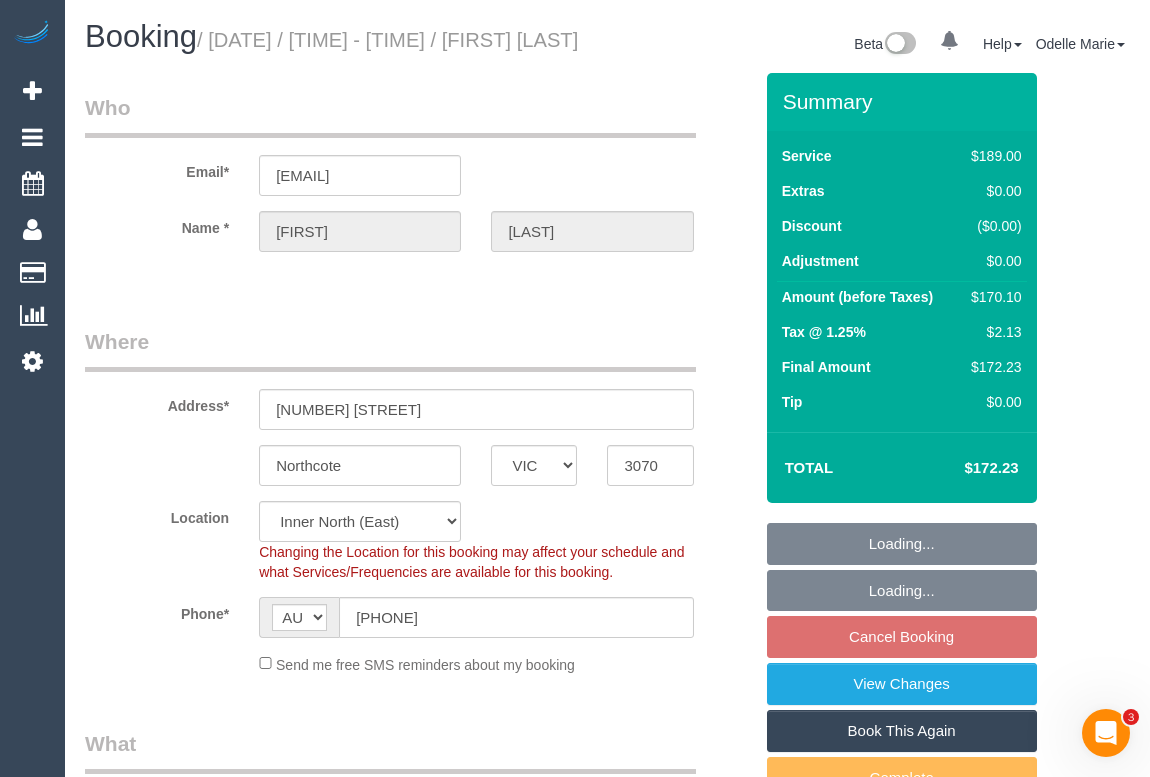 select on "object:781" 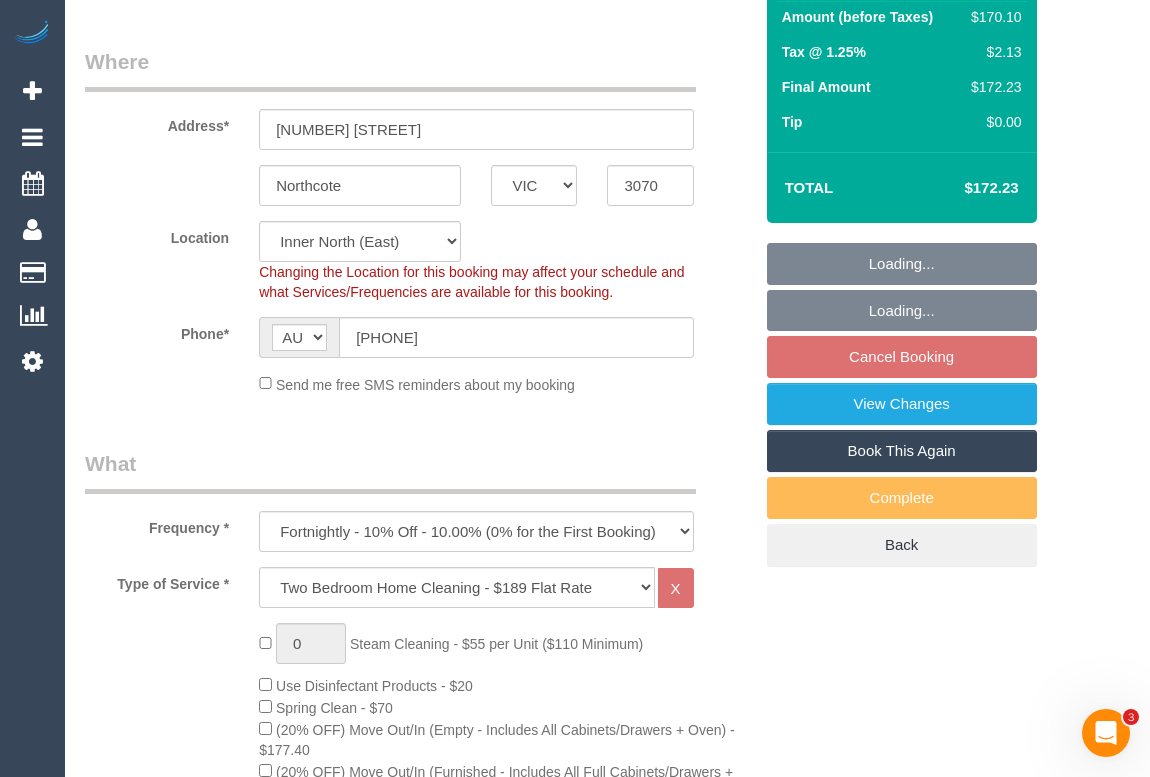 select on "string:stripe-pm_1RSoJS2GScqysDRV90nIYhjl" 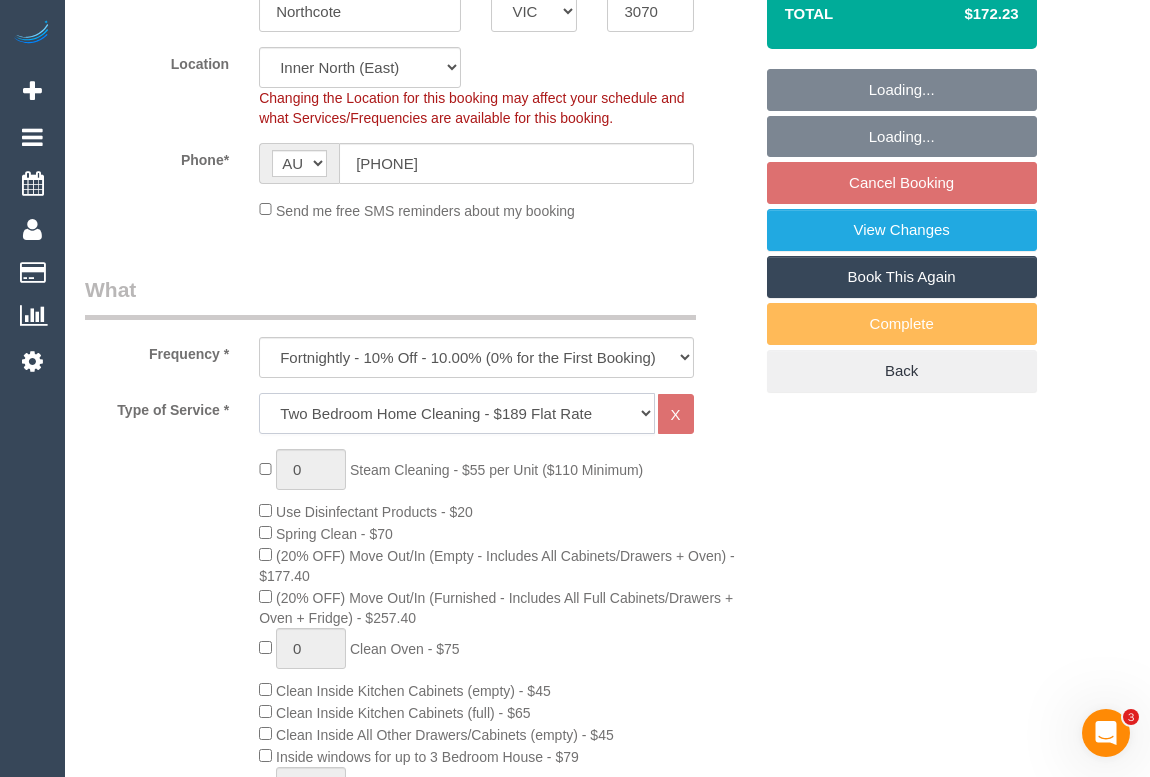 click on "Hourly Service - $70/h Hourly Service - $65/h Hourly Service - $60/h Hourly Service - $58.03 (NDIS 2025-26) Hourly Service - $57.27+GST (HCP/SaH 2025-26) Hourly Service - Special Pricing (New) Hourly Service - Special Pricing Hourly Service (OnTime) $50/hr + GST One Bedroom Apt/Home Cleaning - $169 Flat Rate Two Bedroom Home Cleaning - $189 Flat Rate Three Bedroom Home Cleaning - $219 Flat Rate Four Bedroom Home Cleaning  - $259 Flat Rate Five Bedroom Home Cleaning  - $309 Flat Rate Six Bedroom Home Cleaning  - $339 Flat Rate Steam Cleaning / Unit Lunch Break PENDING BOOKING Inspection" 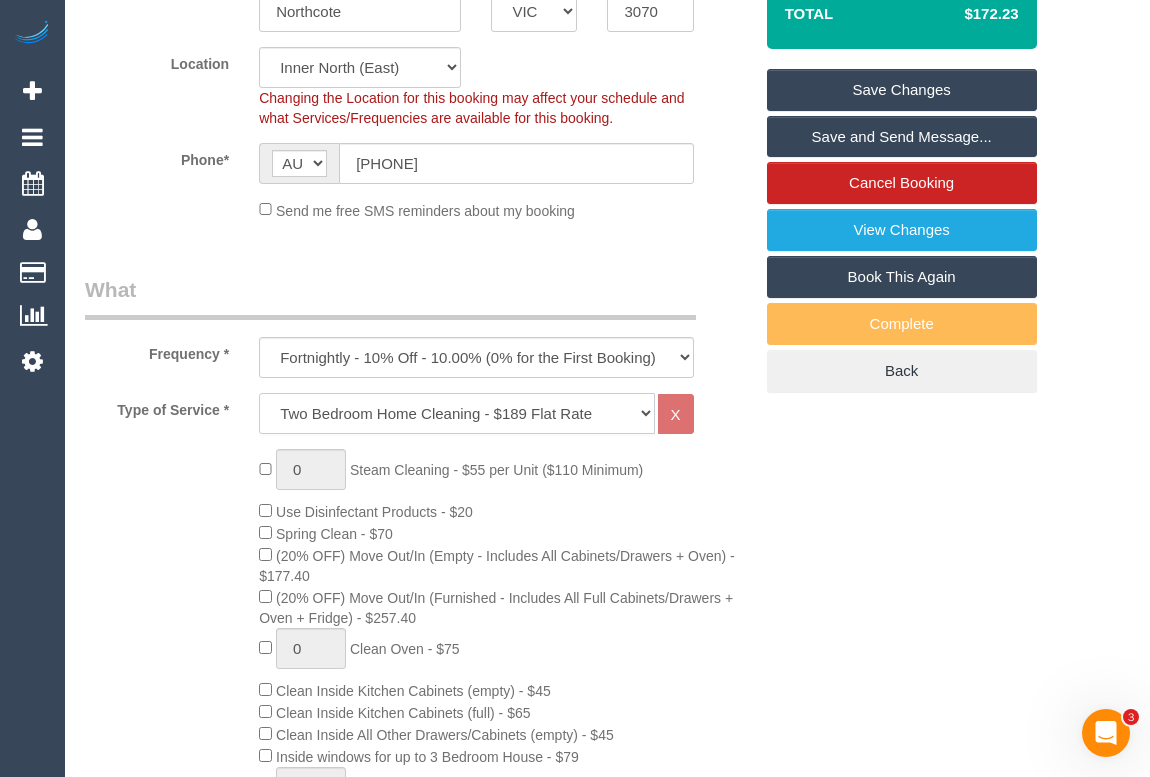 select on "209" 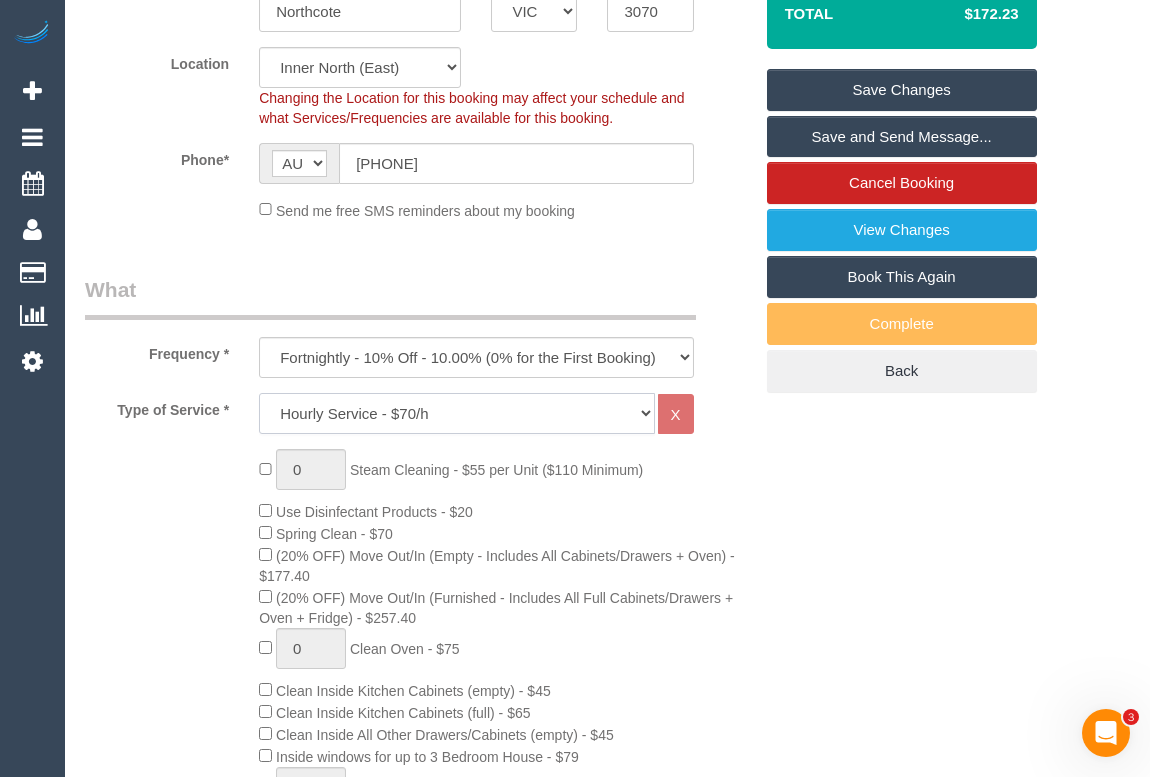 click on "Hourly Service - $70/h Hourly Service - $65/h Hourly Service - $60/h Hourly Service - $58.03 (NDIS 2025-26) Hourly Service - $57.27+GST (HCP/SaH 2025-26) Hourly Service - Special Pricing (New) Hourly Service - Special Pricing Hourly Service (OnTime) $50/hr + GST One Bedroom Apt/Home Cleaning - $169 Flat Rate Two Bedroom Home Cleaning - $189 Flat Rate Three Bedroom Home Cleaning - $219 Flat Rate Four Bedroom Home Cleaning  - $259 Flat Rate Five Bedroom Home Cleaning  - $309 Flat Rate Six Bedroom Home Cleaning  - $339 Flat Rate Steam Cleaning / Unit Lunch Break PENDING BOOKING Inspection" 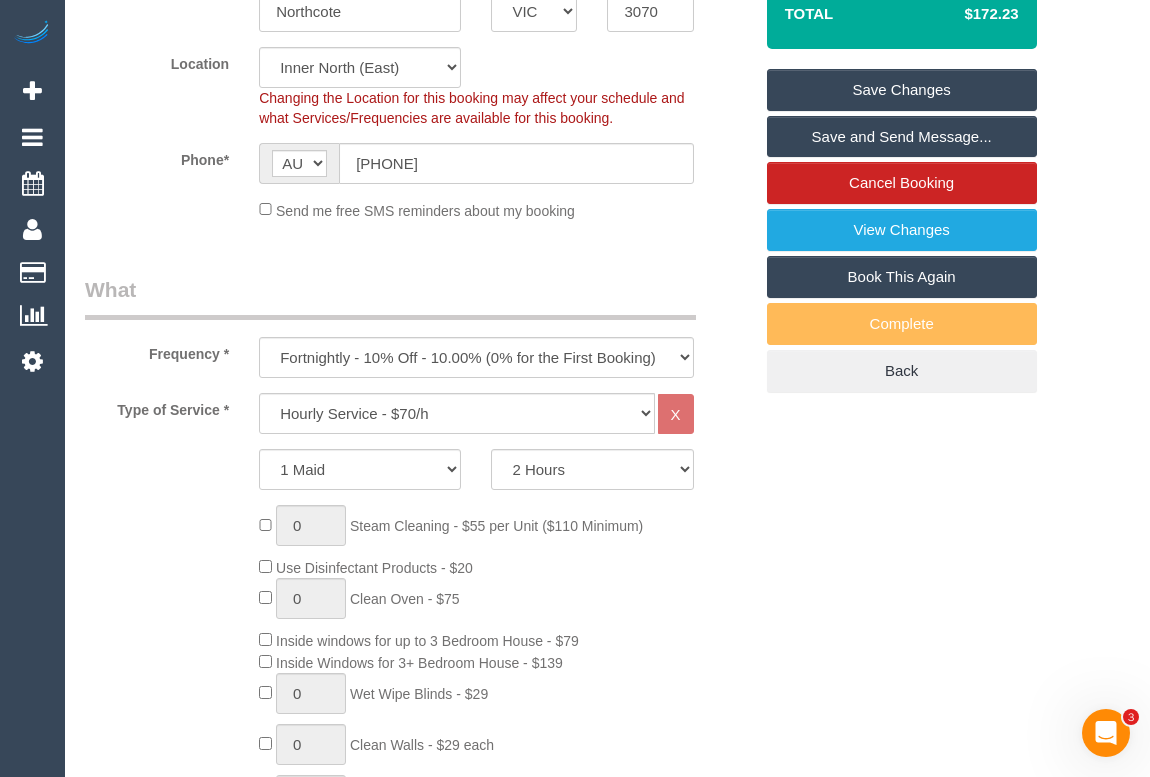 click on "Who
Email*
louisem@ozemail.com.au
Name *
Louise
Markel
Where
Address*
60 Bent St
Northcote
ACT
NSW
NT
QLD
SA
TAS
VIC
WA
3070
Location
Office City East (North) East (South) Inner East Inner North (East) Inner North (West) Inner South East Inner West North (East) North (West) Outer East Outer North (East) Outer North (West) Outer South East Outer West South East (East) South East (West) West (North) West (South) ZG - Central ZG - East ZG - North ZG - South" at bounding box center (607, 1765) 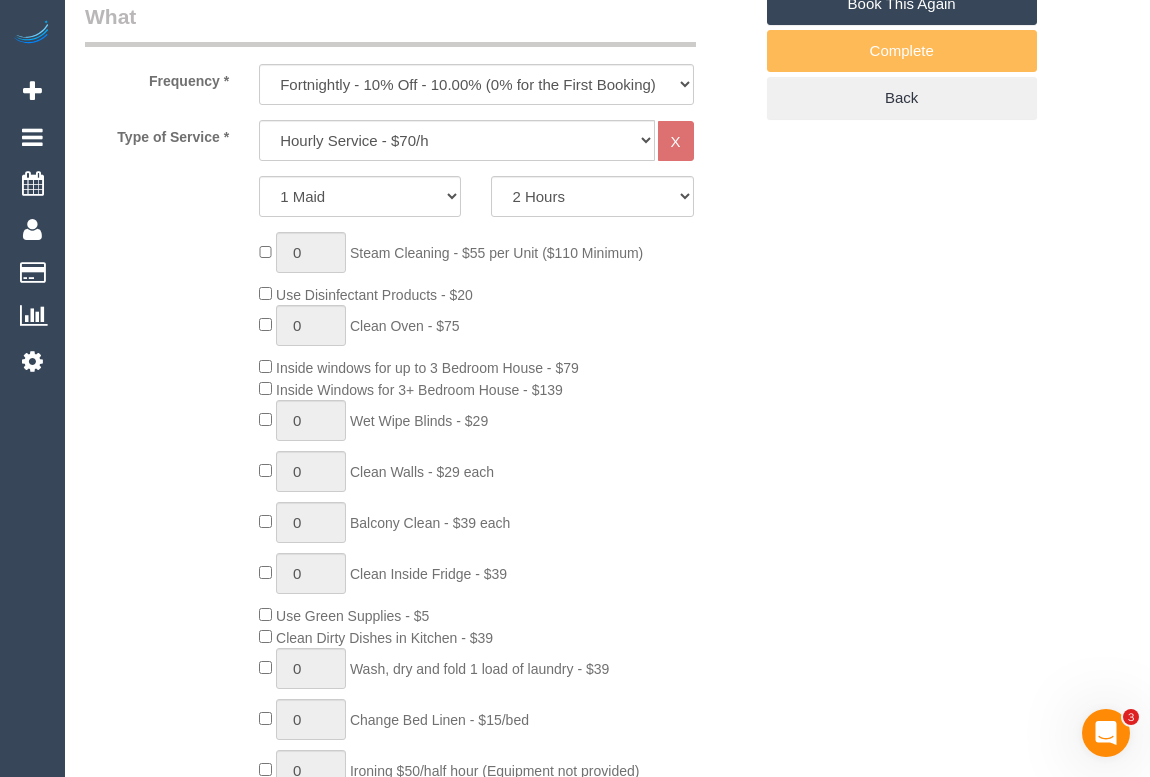 scroll, scrollTop: 90, scrollLeft: 0, axis: vertical 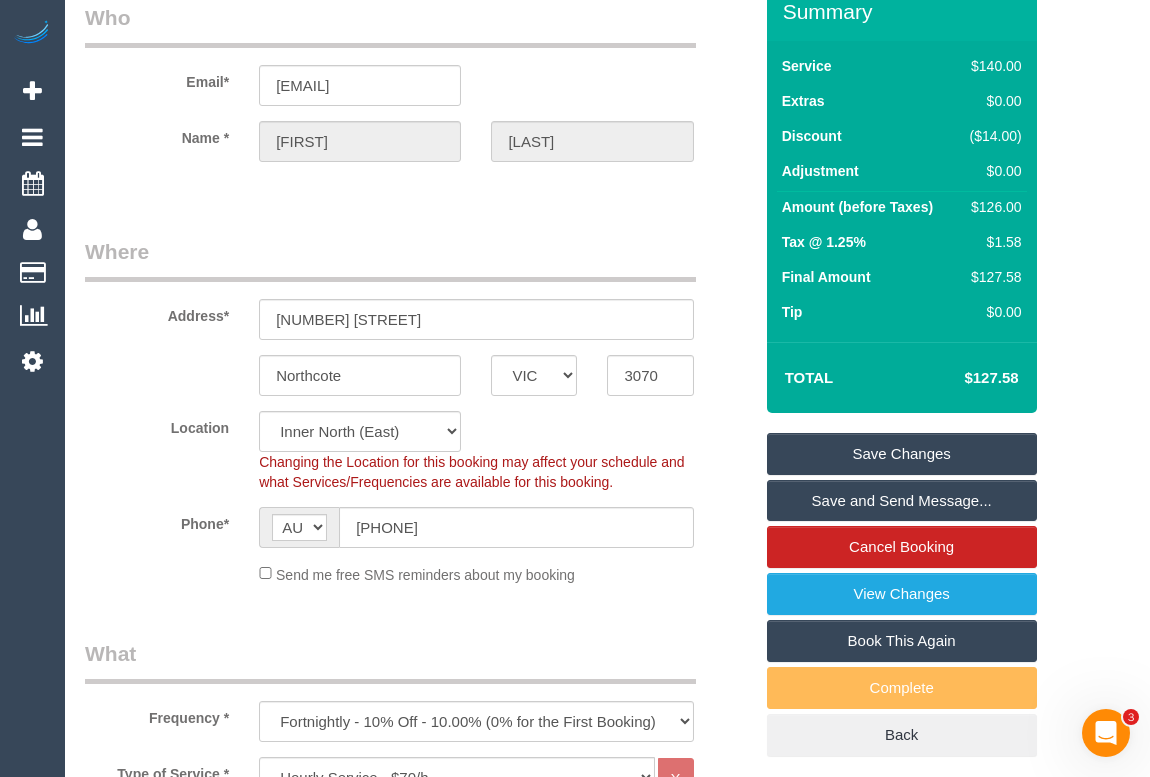 click on "Save Changes" at bounding box center [902, 454] 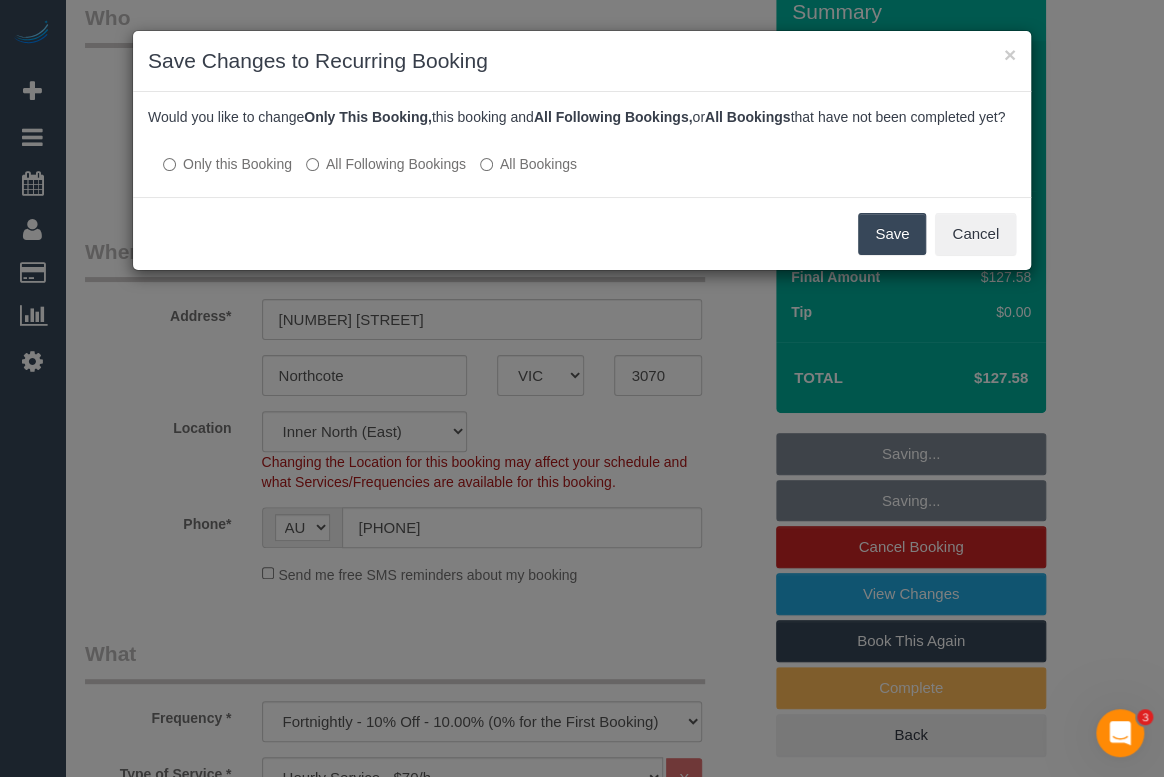 click on "Save" at bounding box center (892, 234) 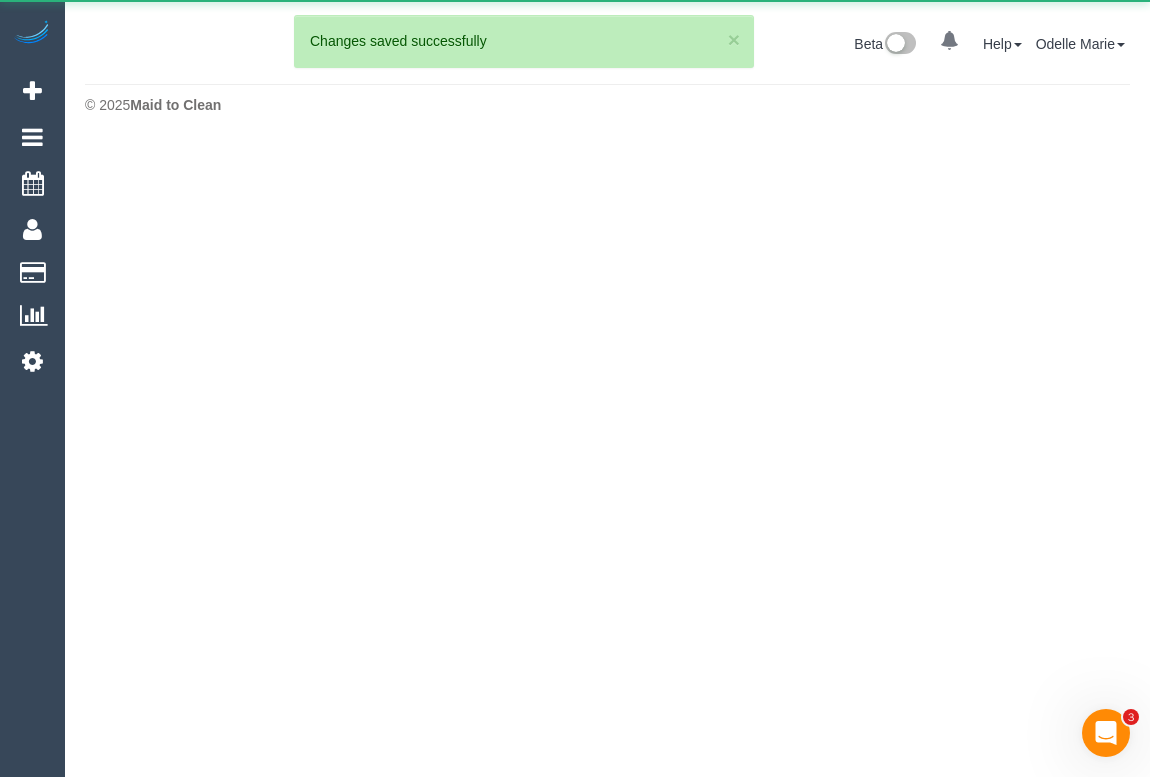 scroll, scrollTop: 0, scrollLeft: 0, axis: both 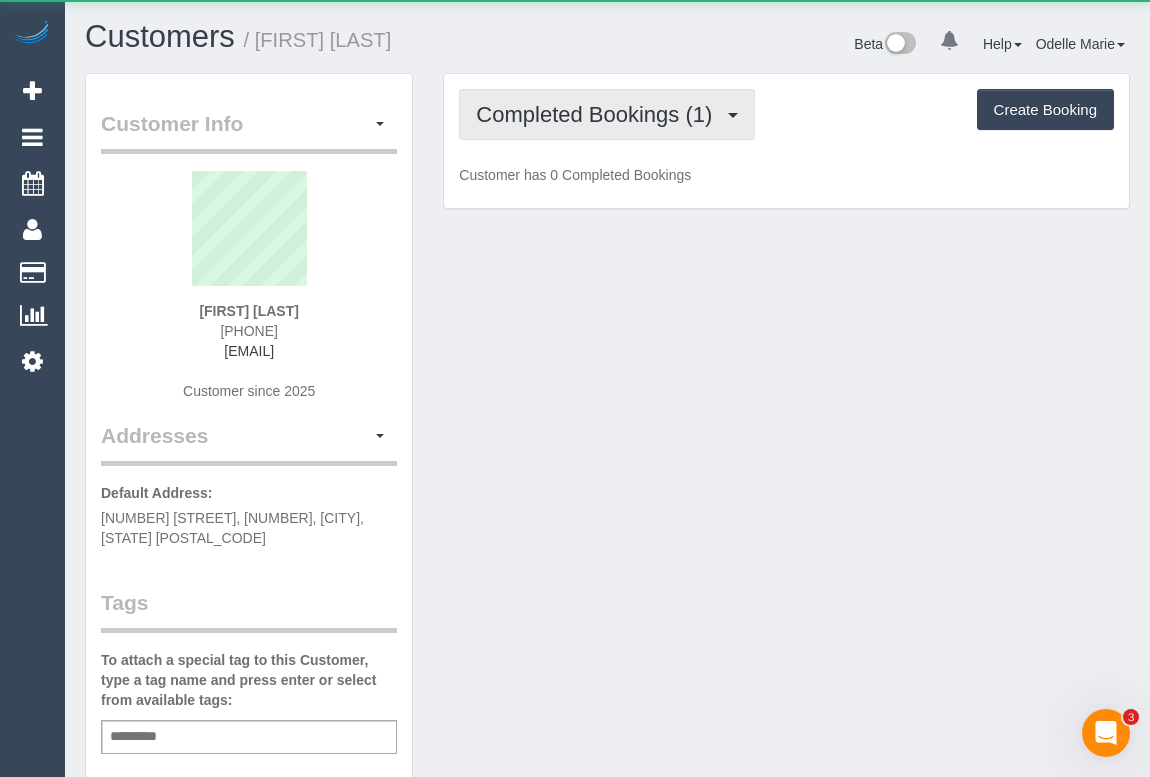 click on "Completed Bookings (1)" at bounding box center (599, 114) 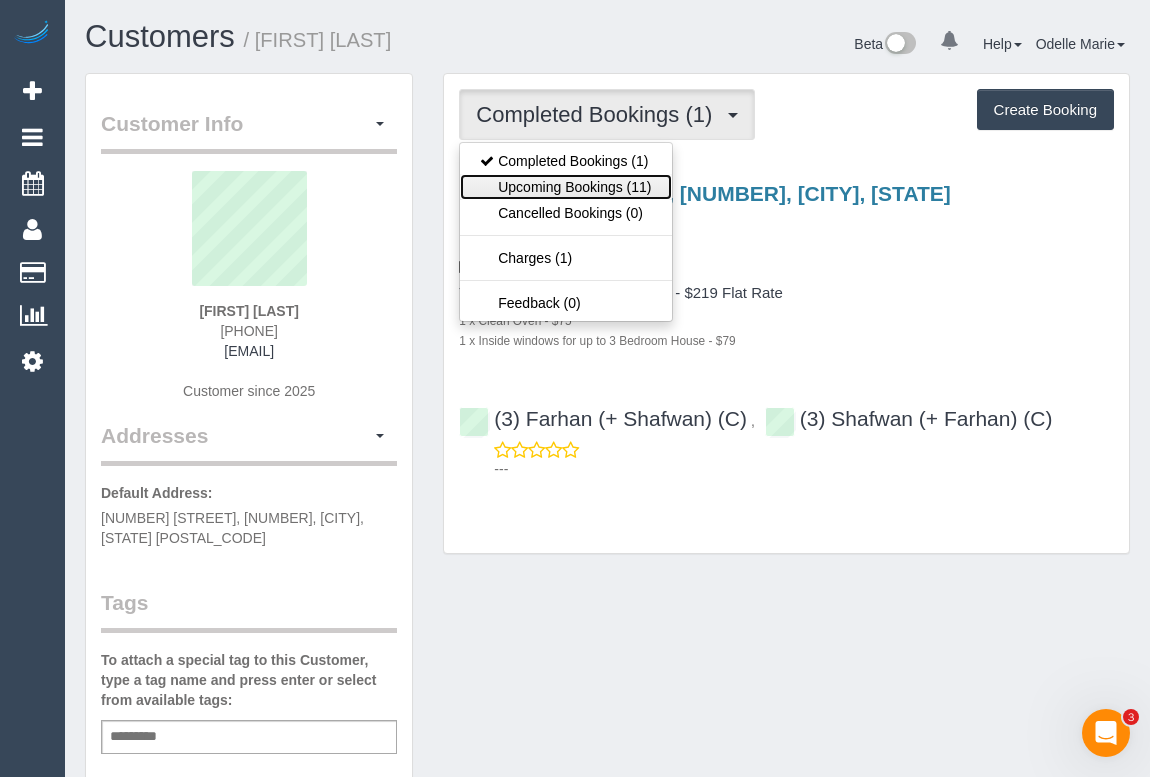 click on "Upcoming Bookings (11)" at bounding box center (565, 187) 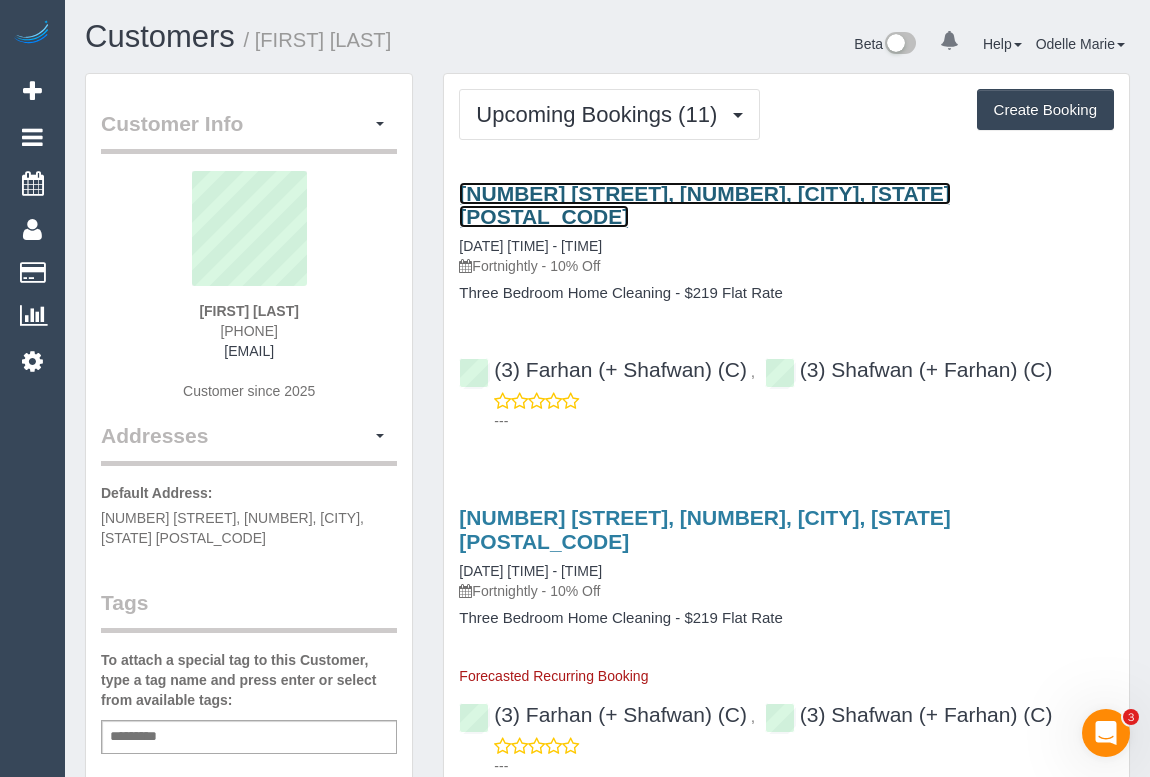 click on "211 Sydney Road, 504, Brunswick, VIC 3056" at bounding box center [705, 205] 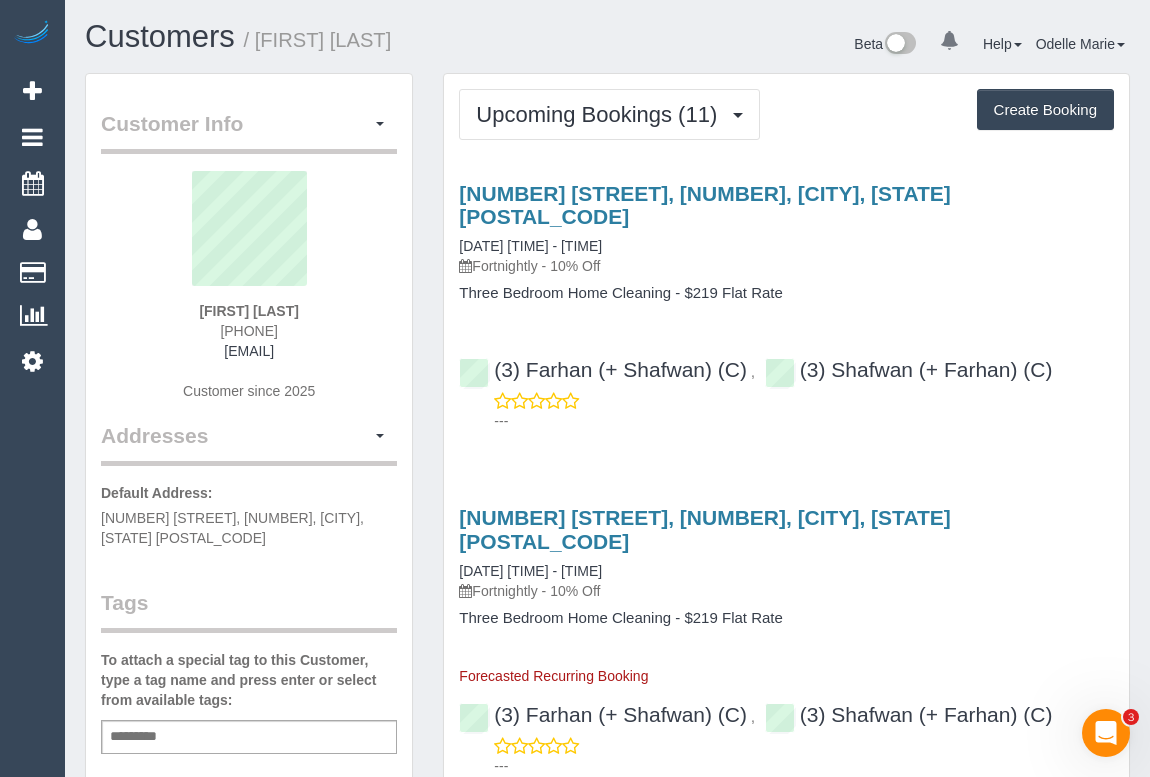 click on "Three Bedroom Home Cleaning - $219 Flat Rate" at bounding box center [786, 293] 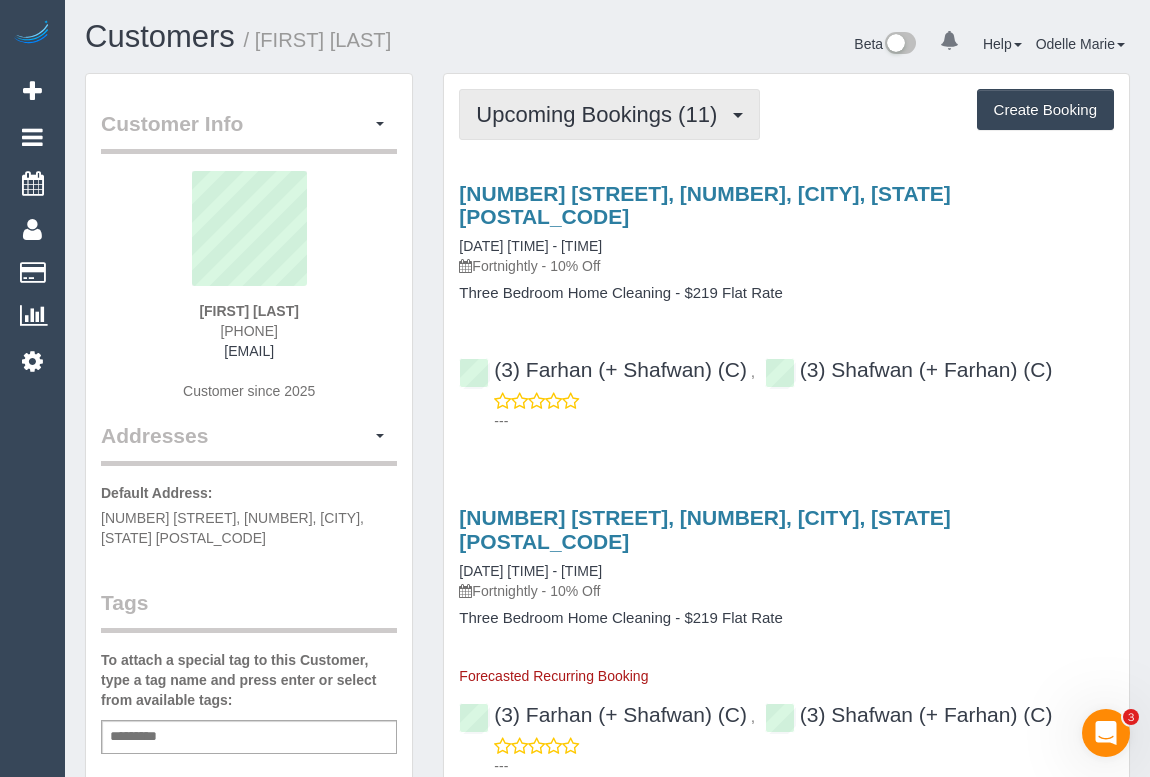 click on "Upcoming Bookings (11)" at bounding box center (601, 114) 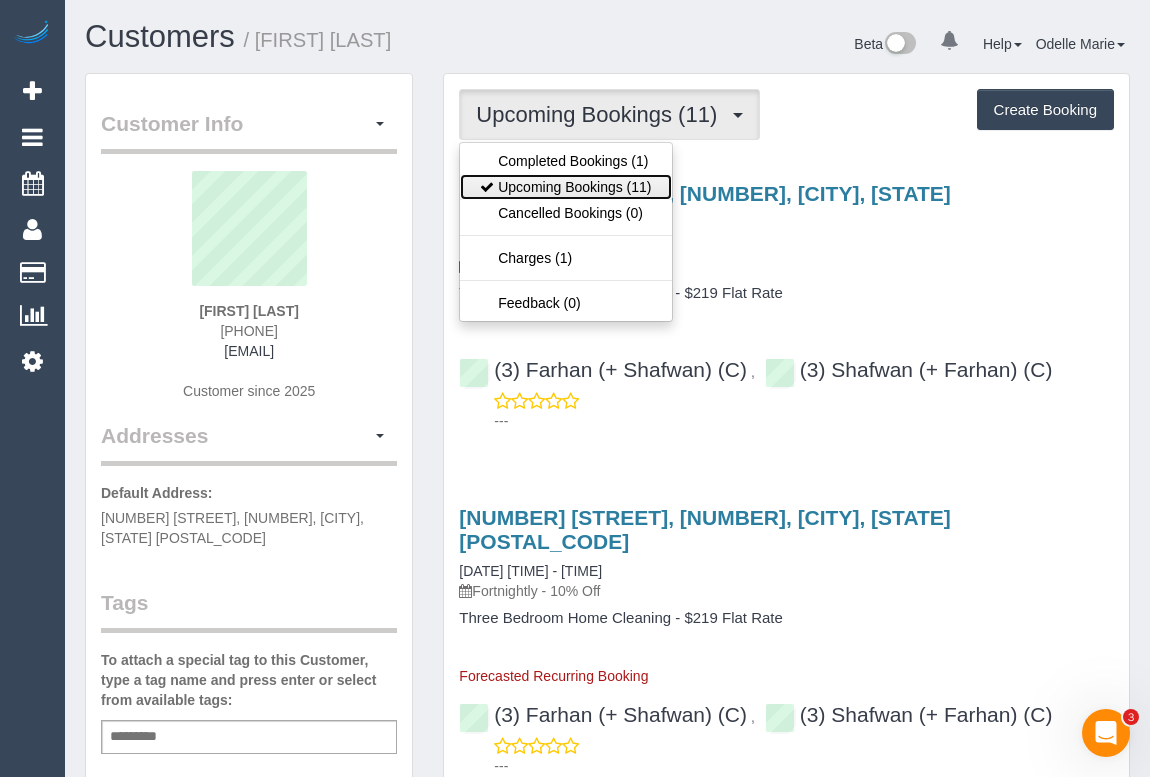 click on "Upcoming Bookings (11)" at bounding box center (565, 187) 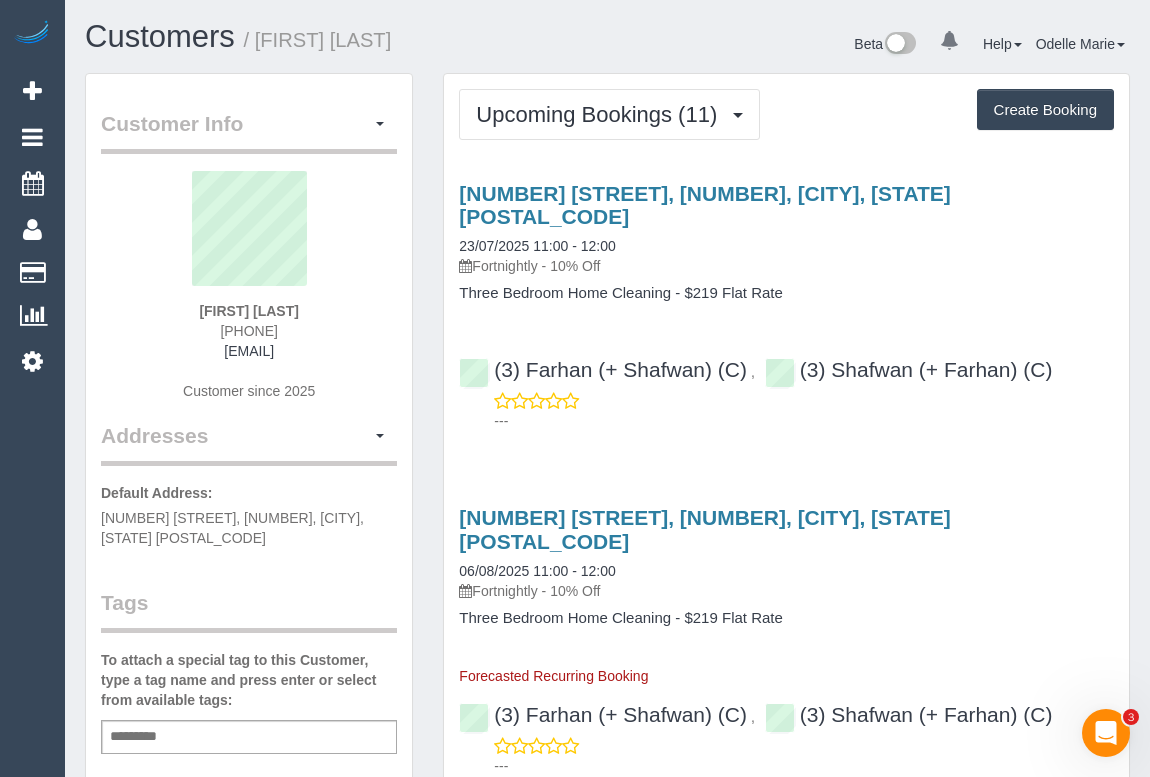 click on "Three Bedroom Home Cleaning - $219 Flat Rate" at bounding box center (786, 293) 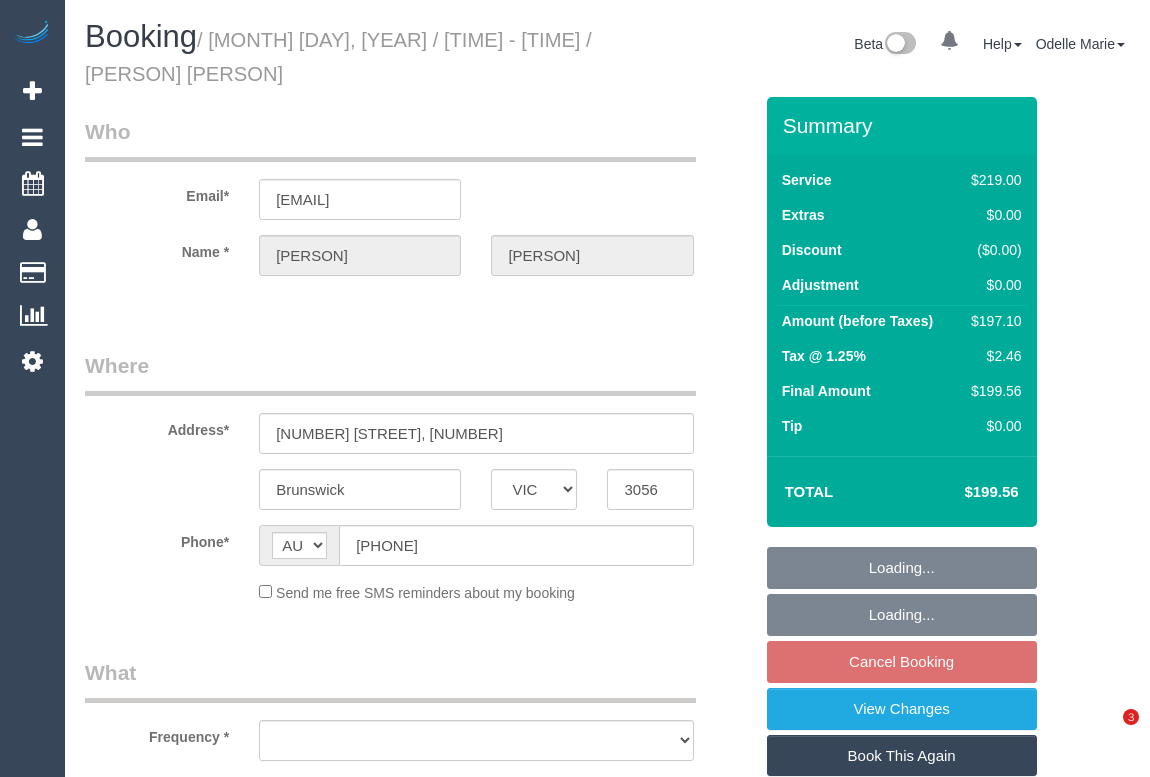 select on "VIC" 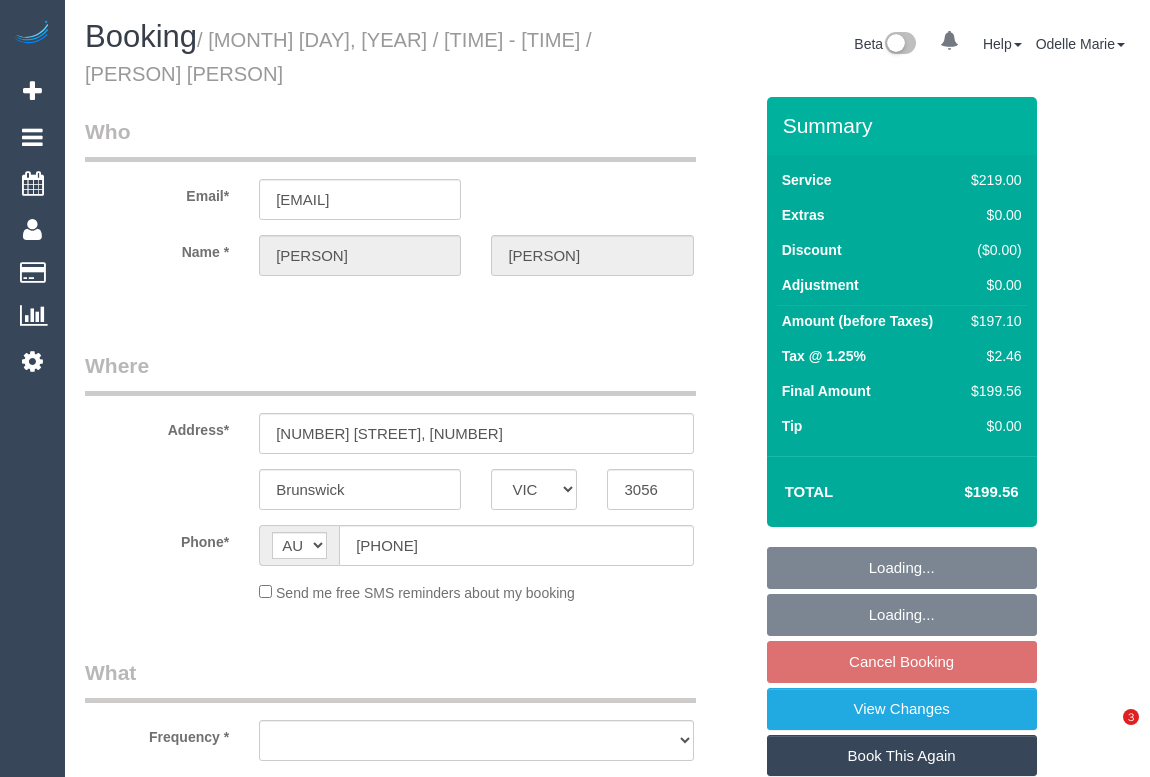 scroll, scrollTop: 0, scrollLeft: 0, axis: both 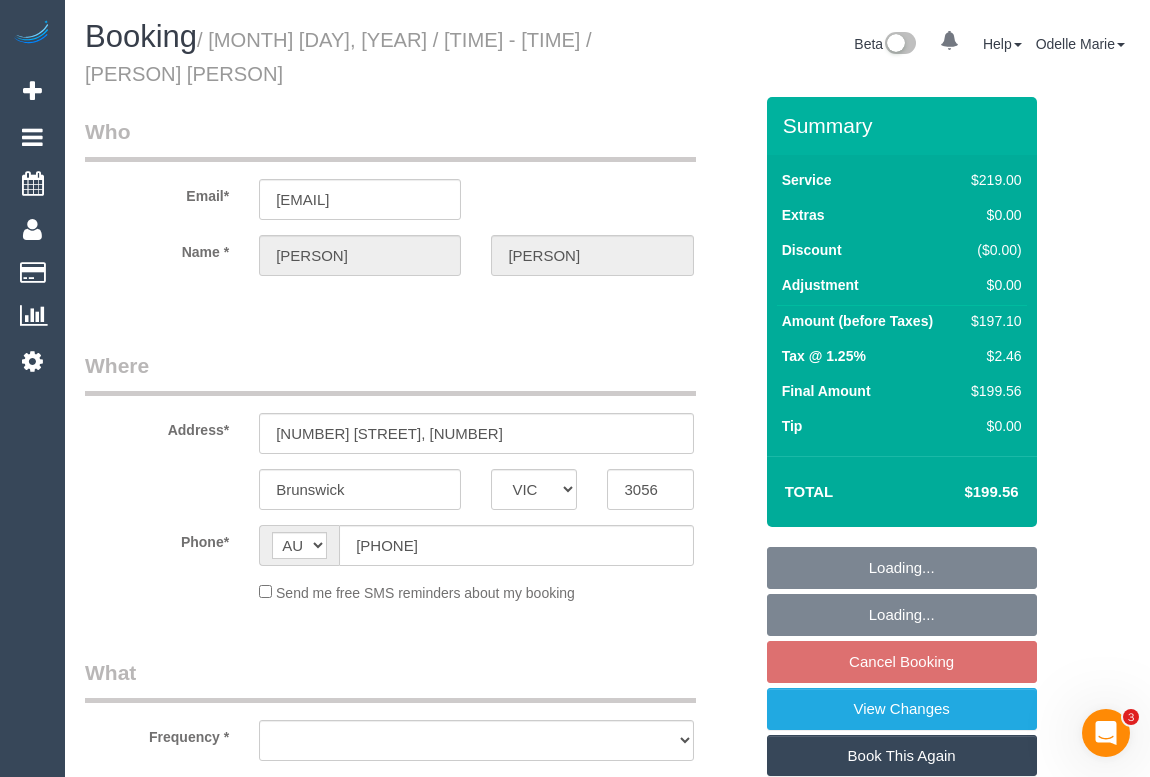 select on "object:532" 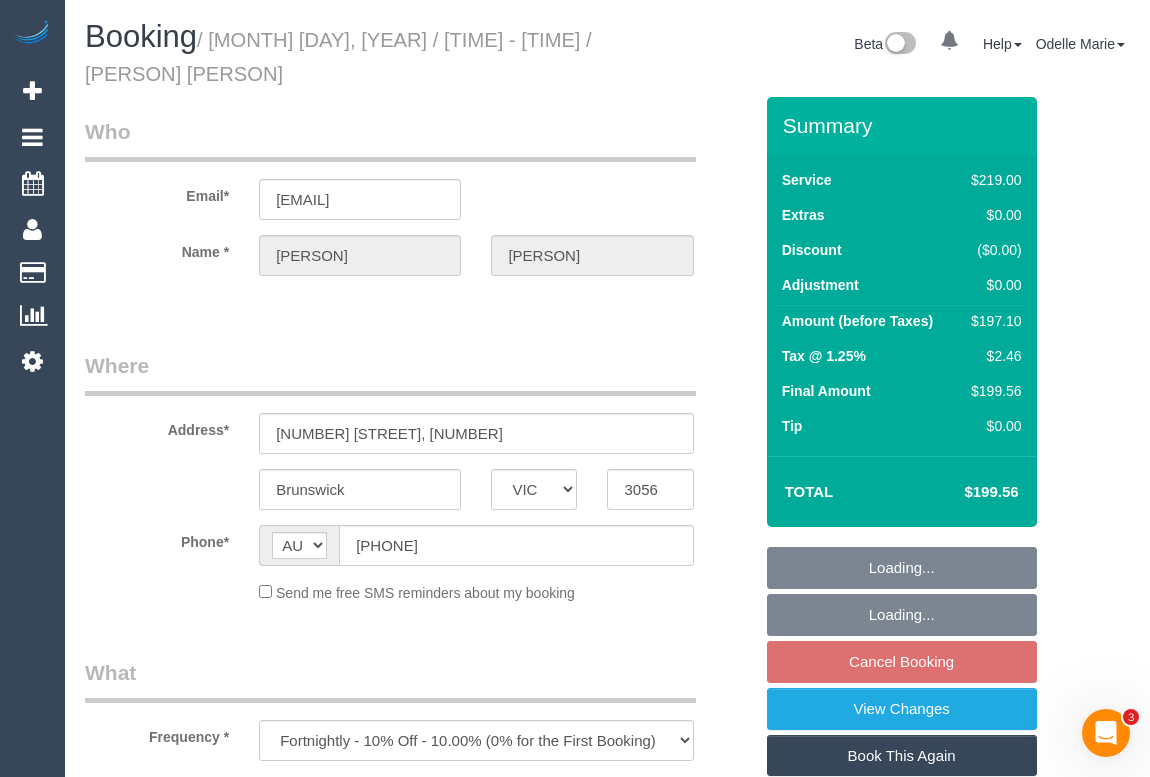 select on "string:stripe-pm_1RggTG2GScqysDRVAqE8oaoE" 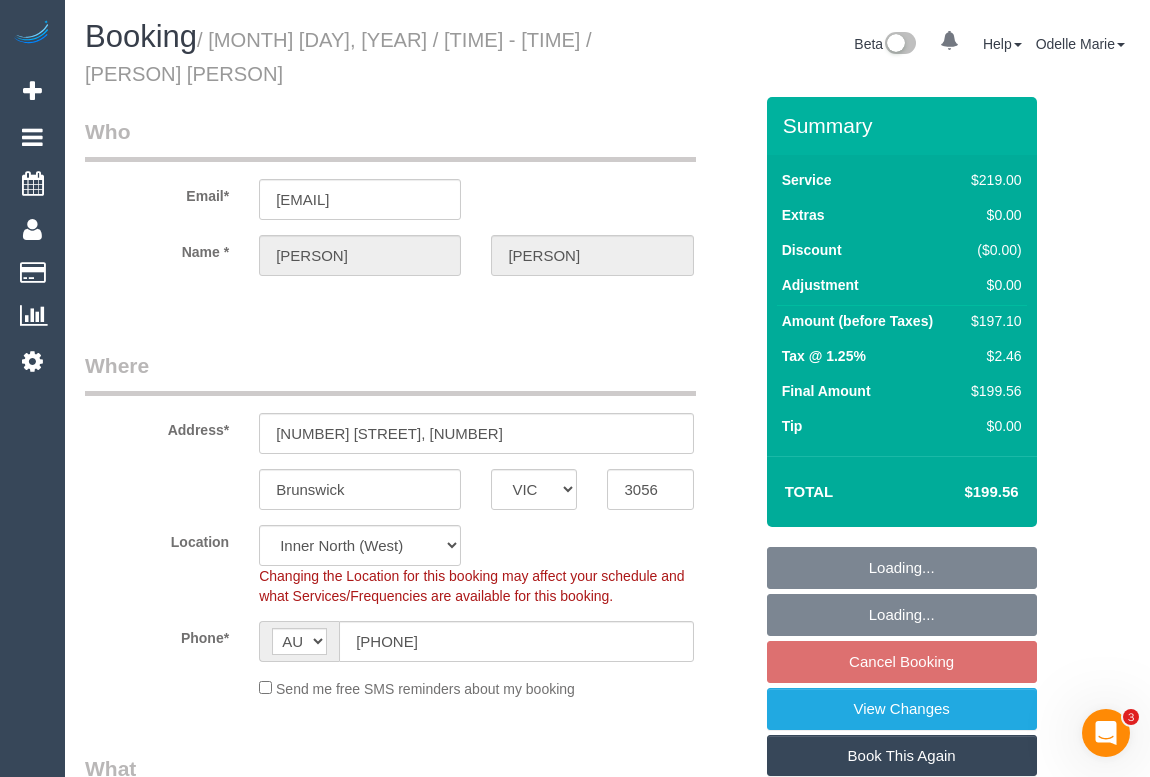select on "object:781" 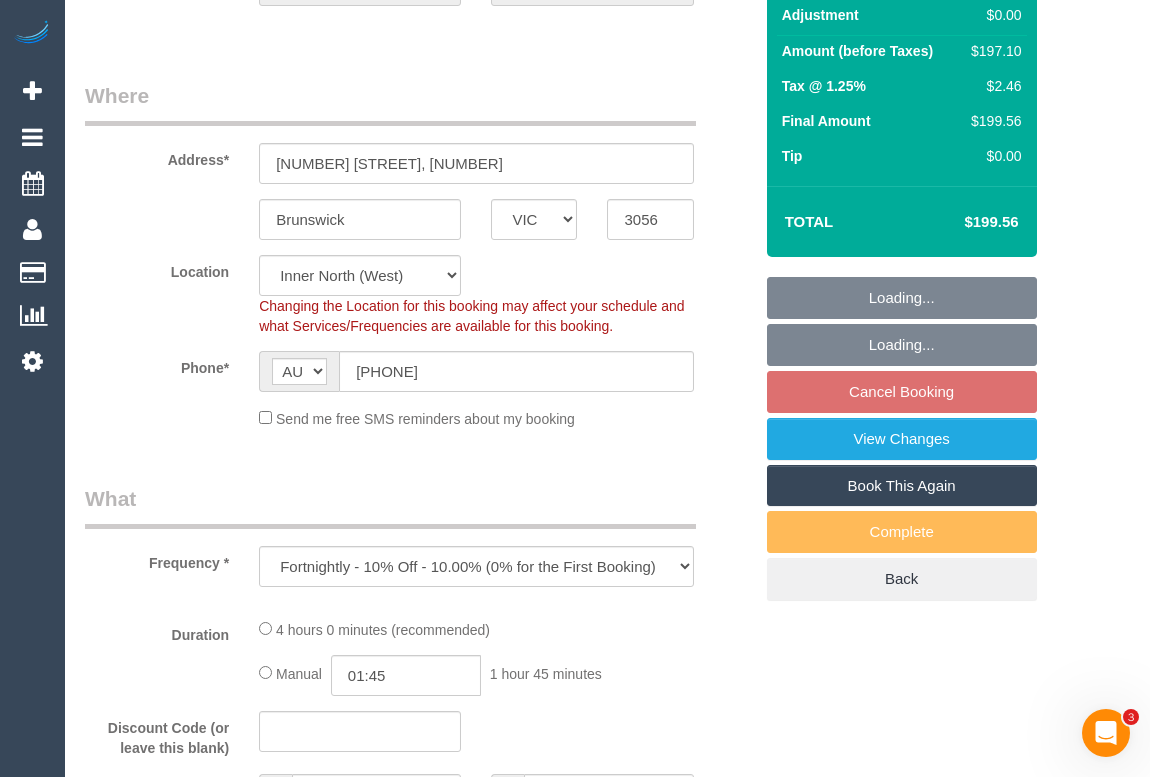 select on "number:28" 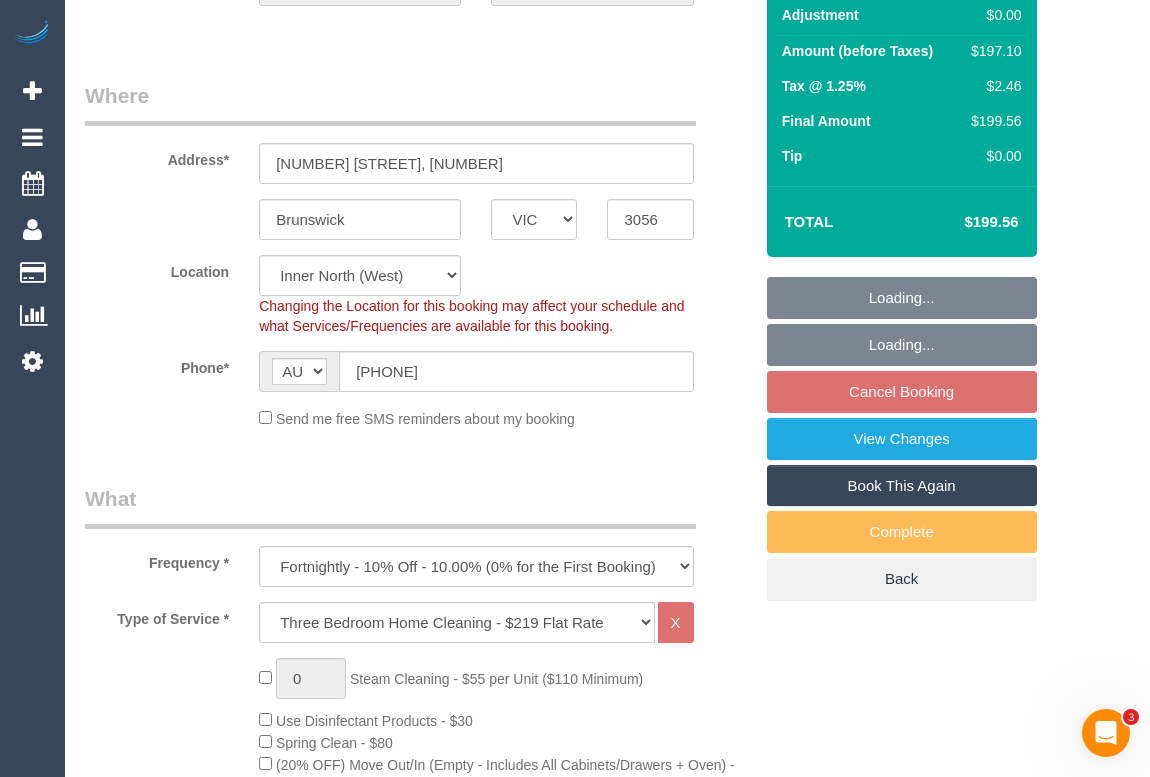 scroll, scrollTop: 545, scrollLeft: 0, axis: vertical 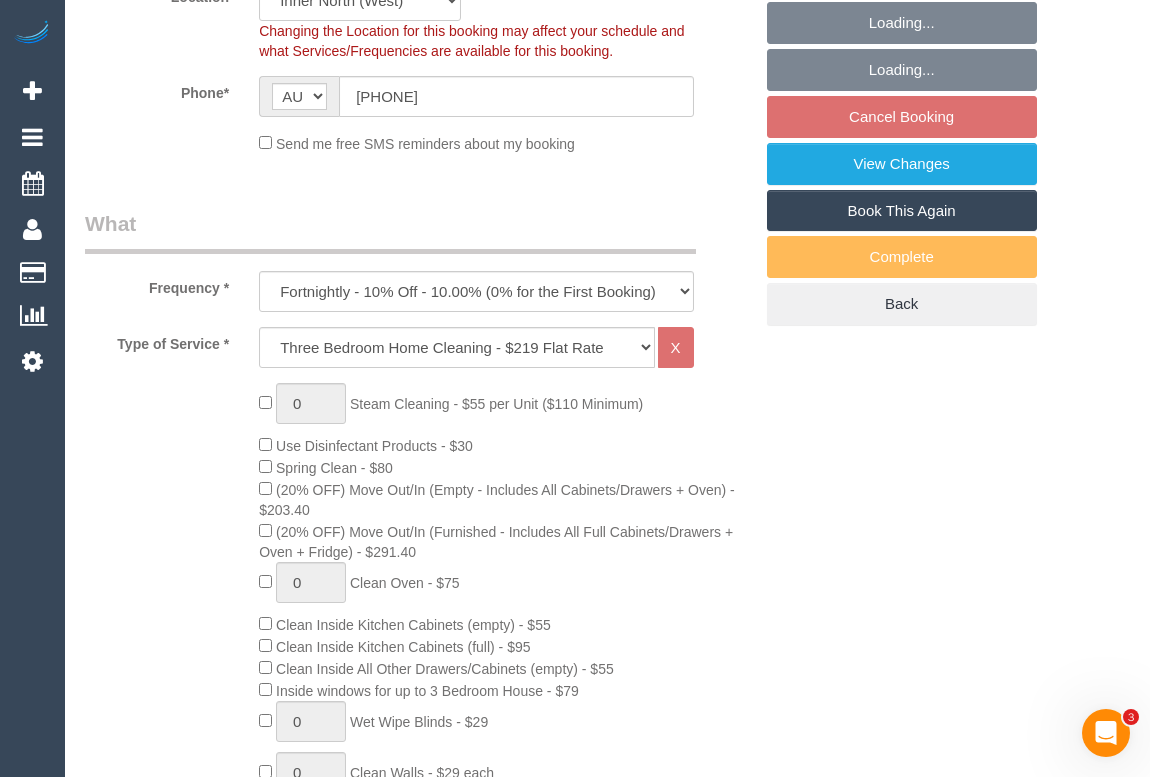 select on "spot5" 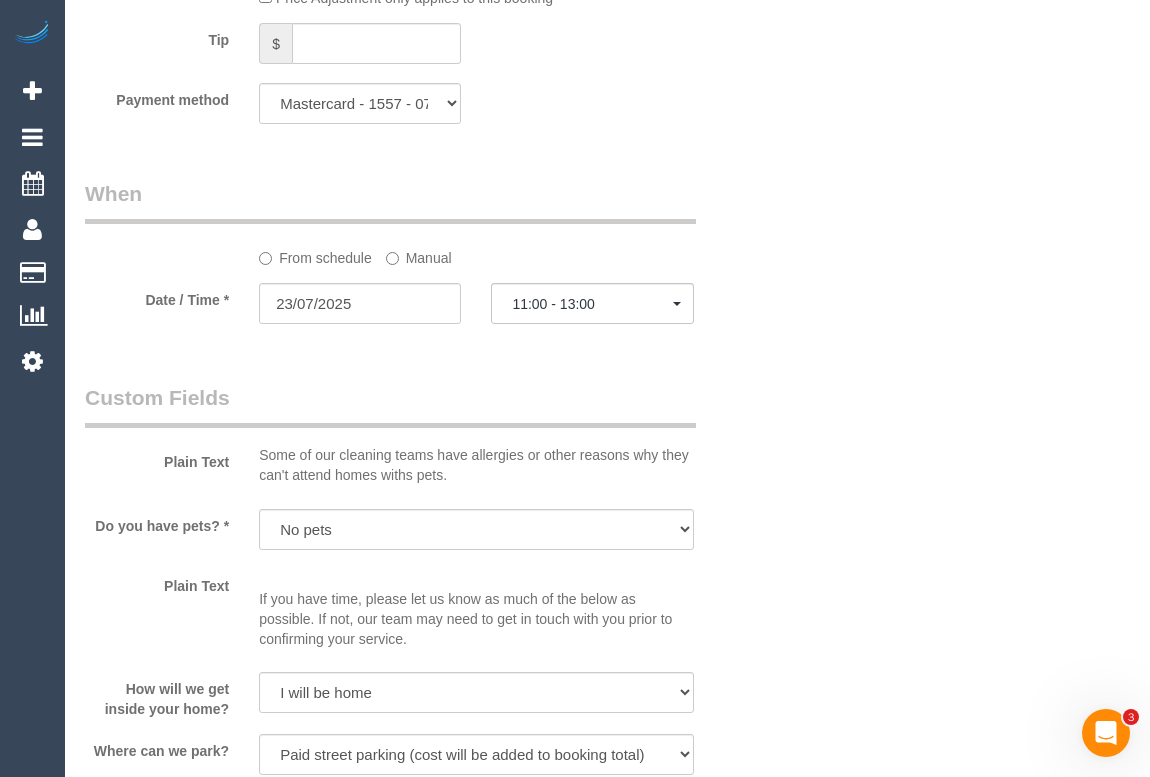 scroll, scrollTop: 2090, scrollLeft: 0, axis: vertical 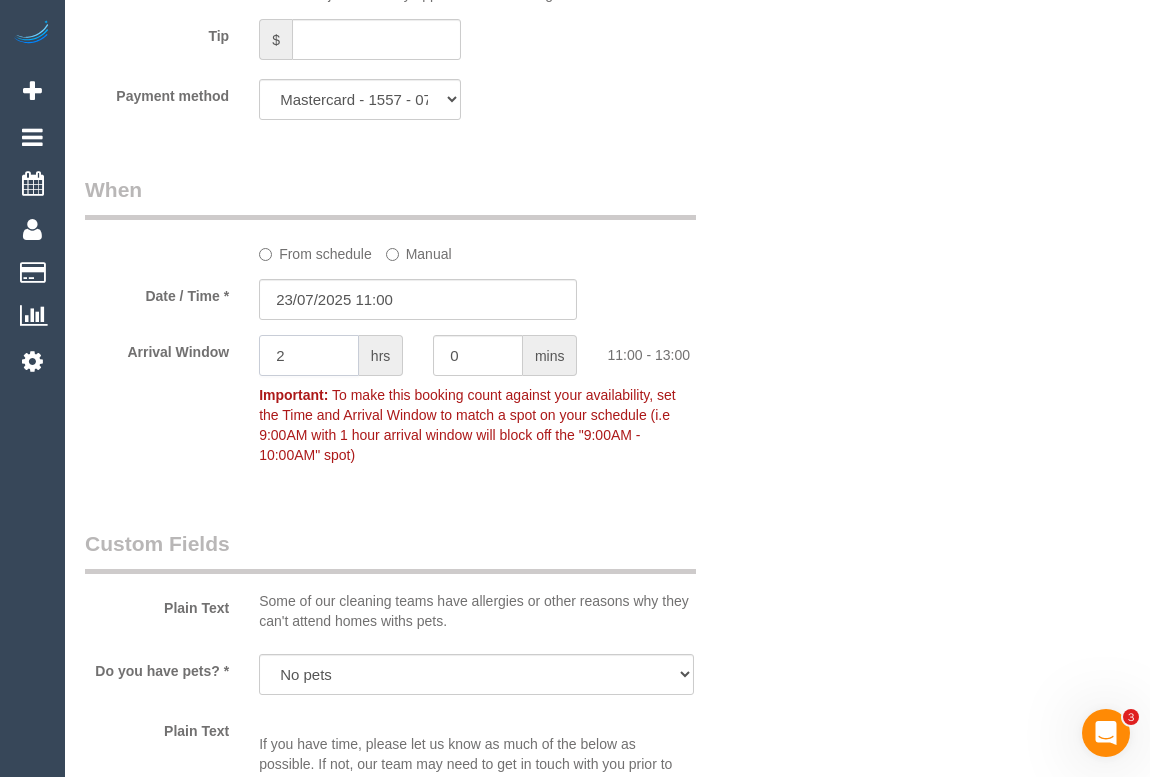 drag, startPoint x: 304, startPoint y: 336, endPoint x: 232, endPoint y: 334, distance: 72.02777 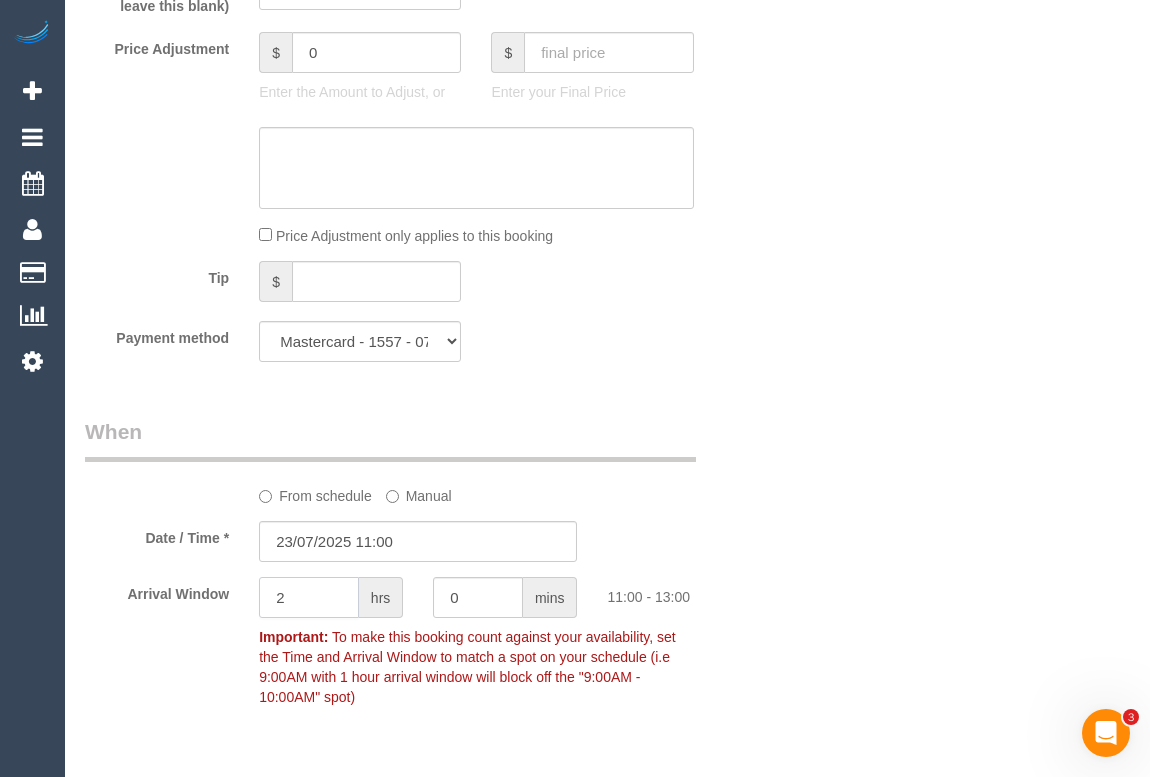 scroll, scrollTop: 2090, scrollLeft: 0, axis: vertical 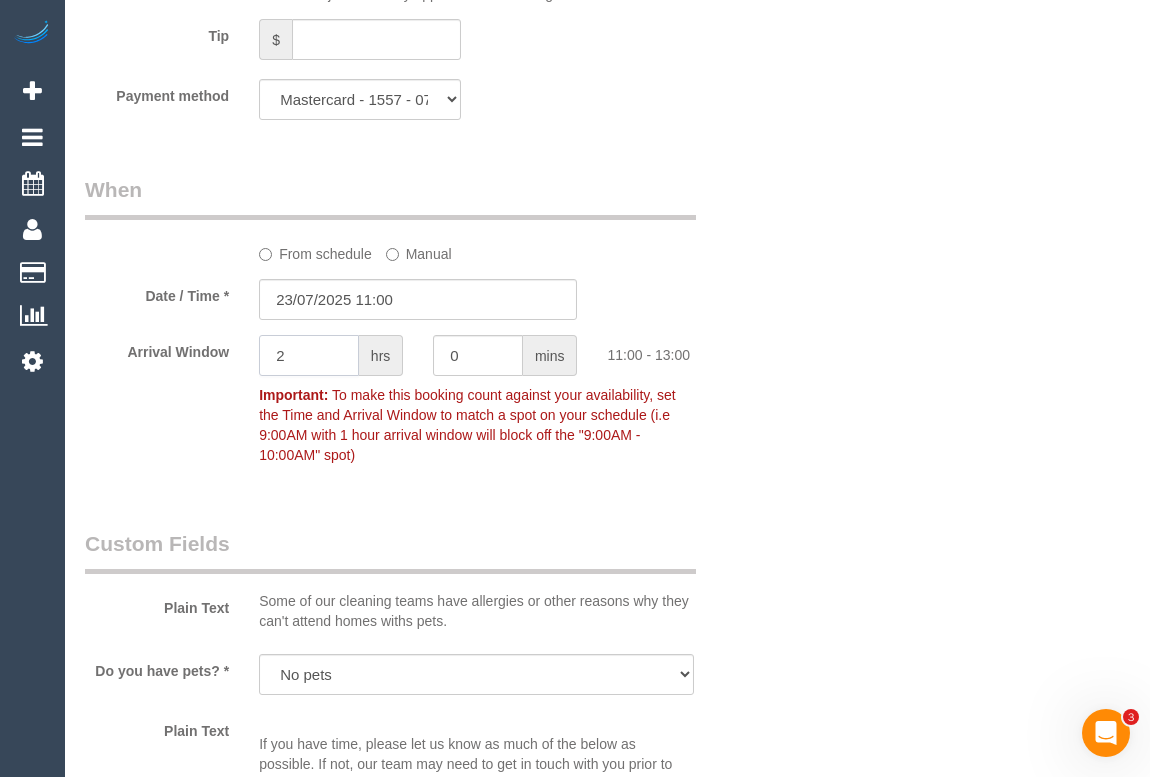 click on "2" 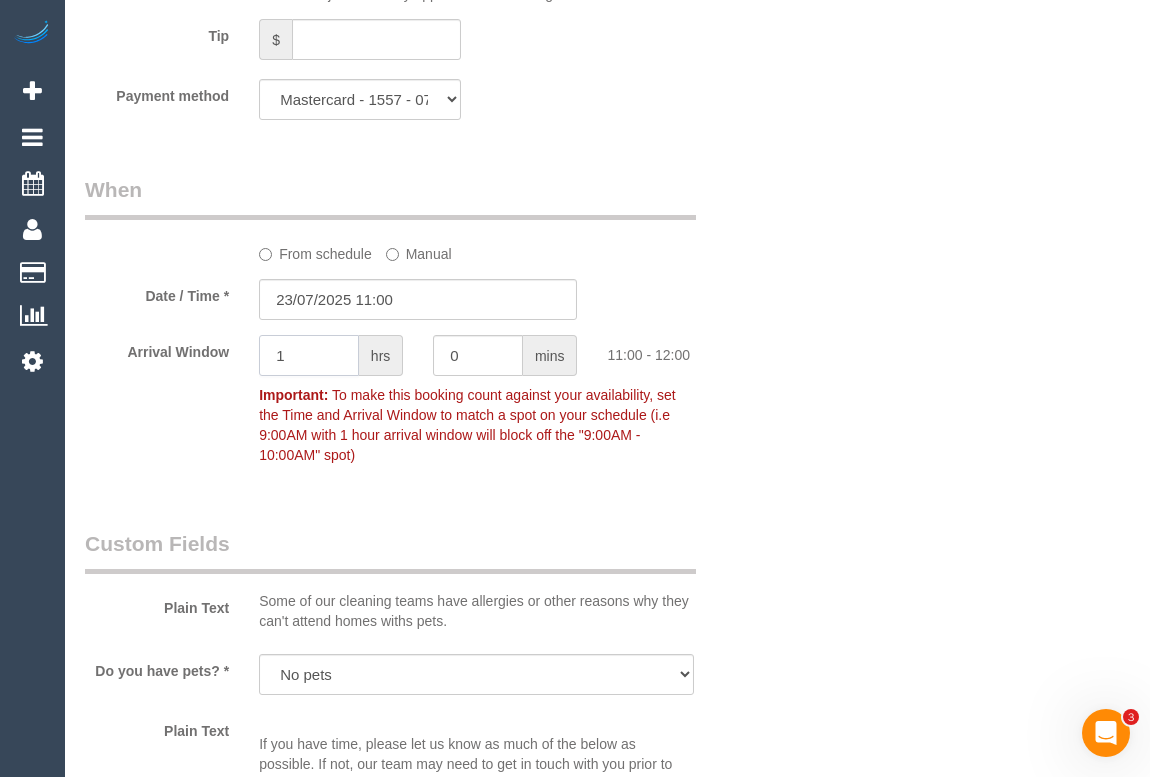 type on "1" 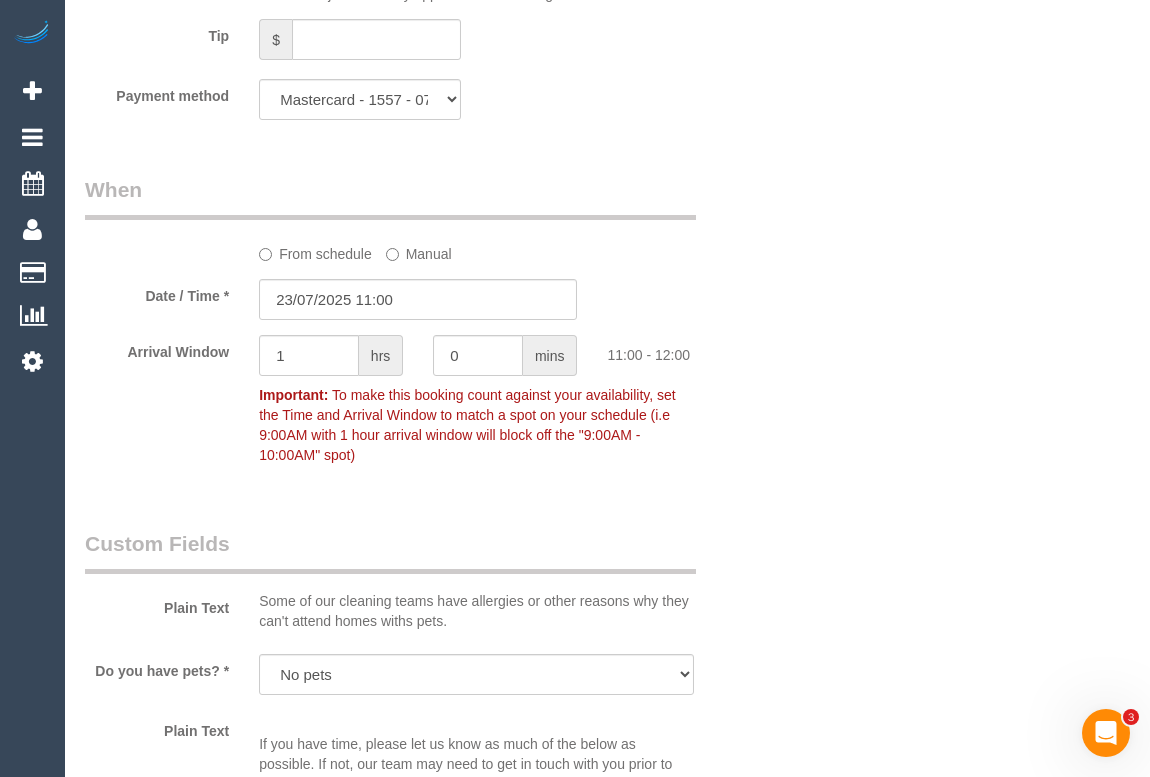 click on "Who
Email*
kellyparry61@gmail.com
Name *
Kelly
Parry
Where
Address*
211 Sydney Road, 504
Brunswick
ACT
NSW
NT
QLD
SA
TAS
VIC
WA
3056
Location
Office City East (North) East (South) Inner East Inner North (East) Inner North (West) Inner South East Inner West North (East) North (West) Outer East Outer North (East) Outer North (West) Outer South East Outer West South East (East) South East (West) West (North) West (South) ZG - Central ZG - East ZG - North ZG - South" at bounding box center [607, 54] 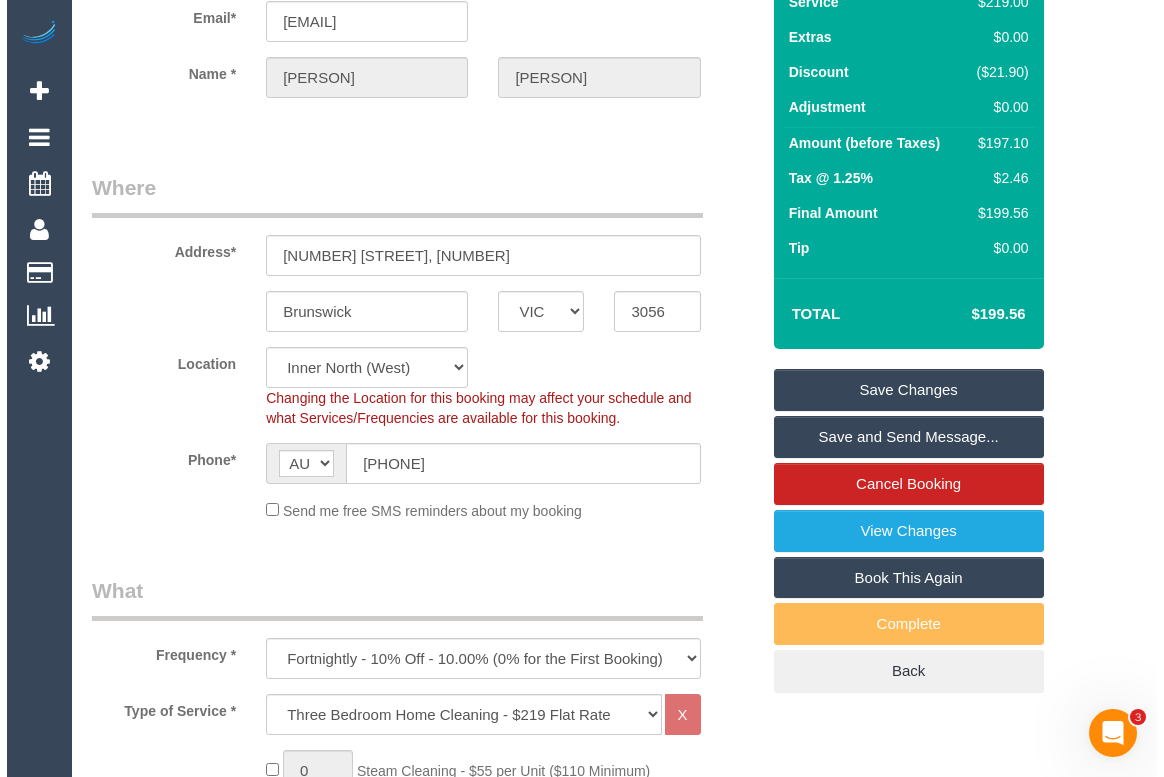 scroll, scrollTop: 0, scrollLeft: 0, axis: both 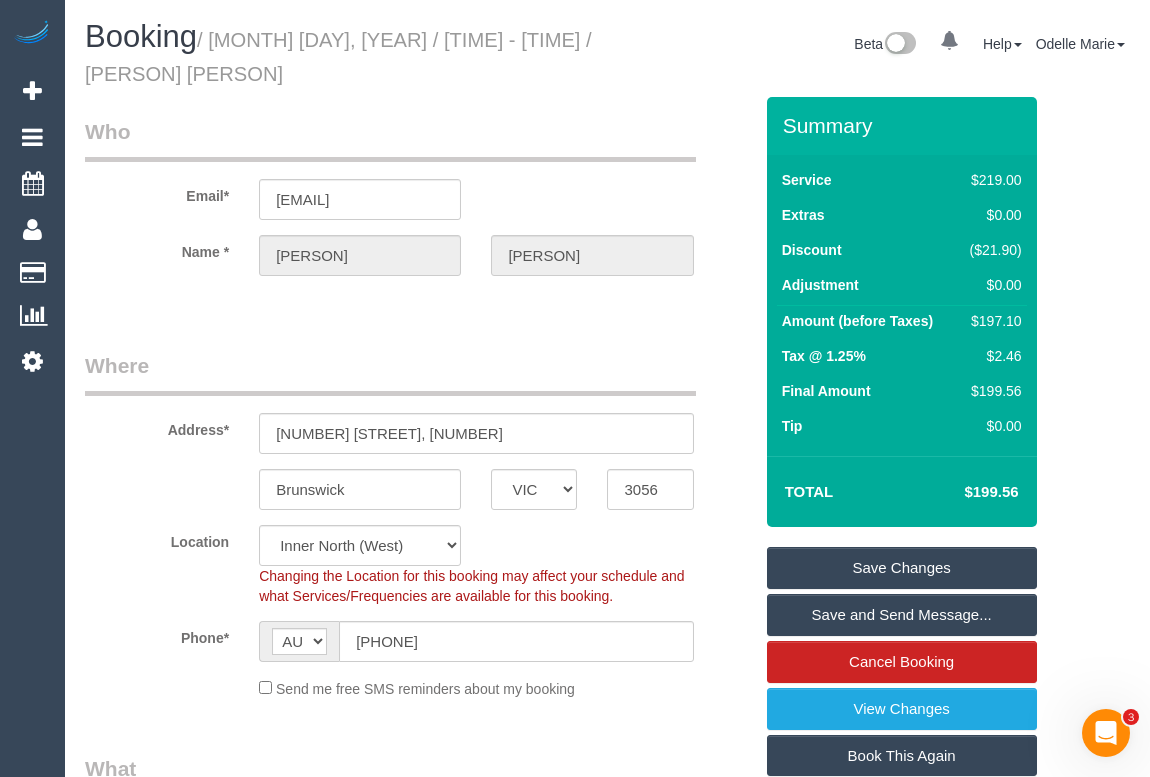 click on "Save Changes" at bounding box center (902, 568) 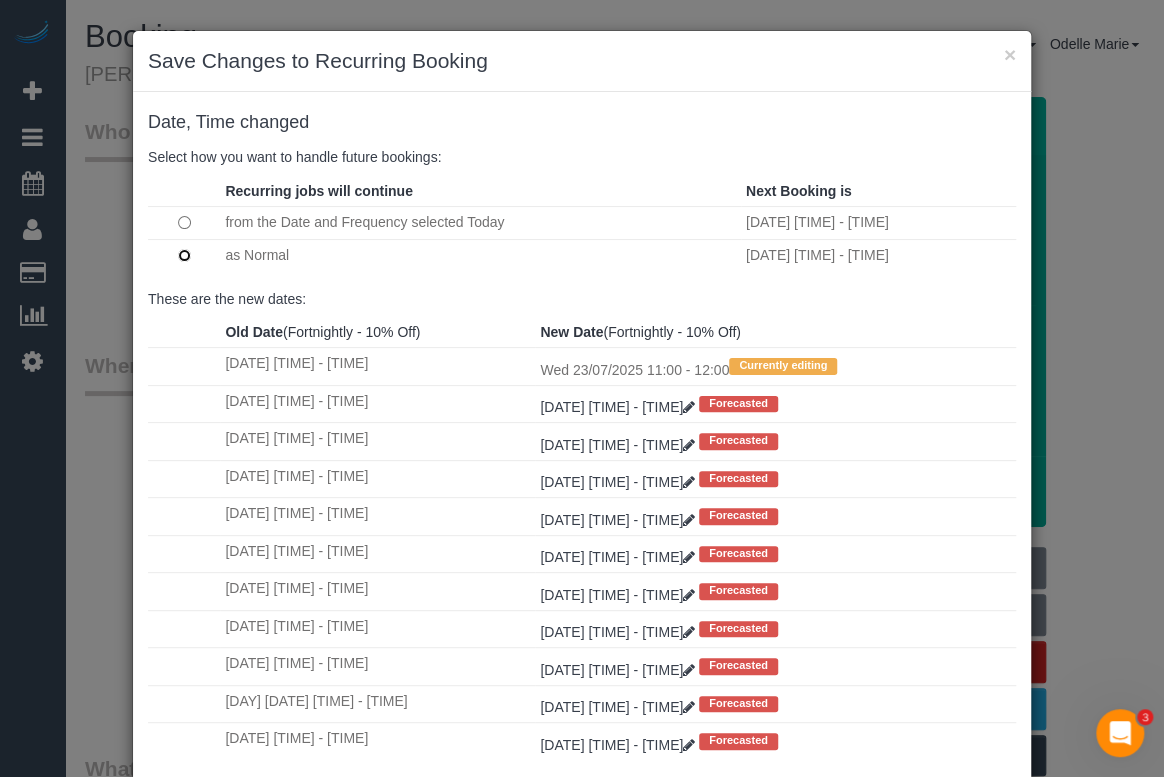 scroll, scrollTop: 7, scrollLeft: 0, axis: vertical 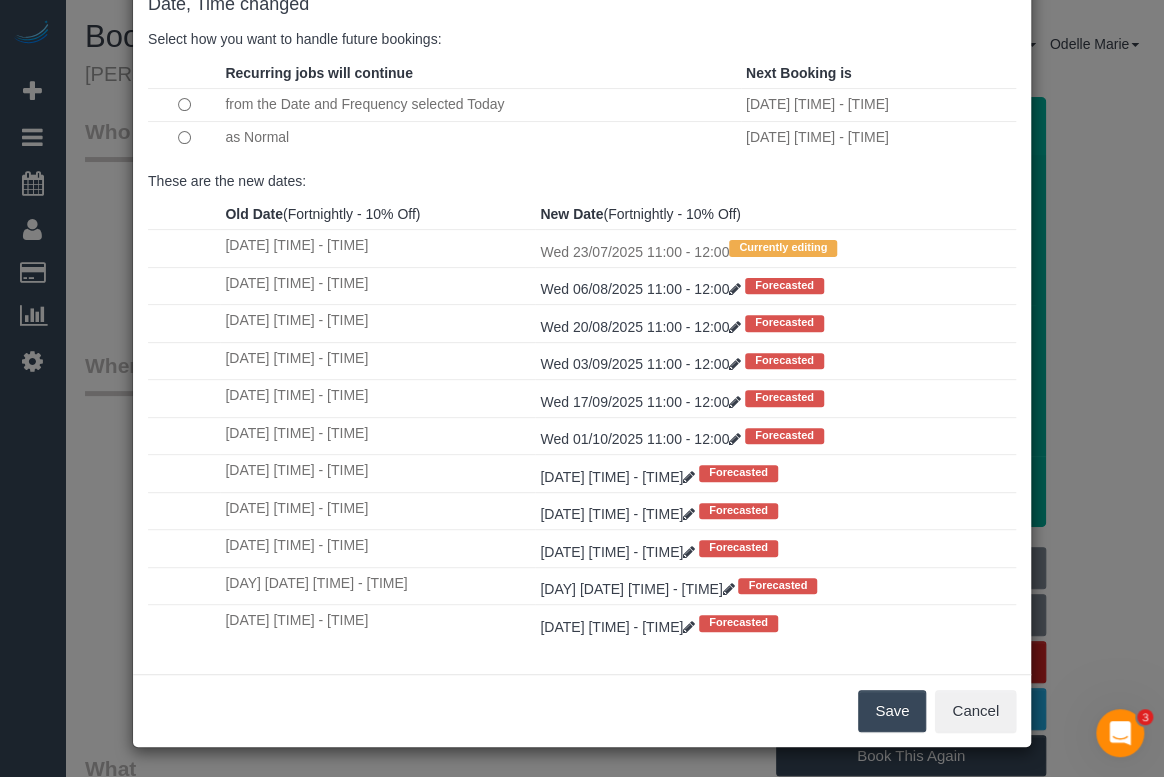 click on "Save" at bounding box center [892, 711] 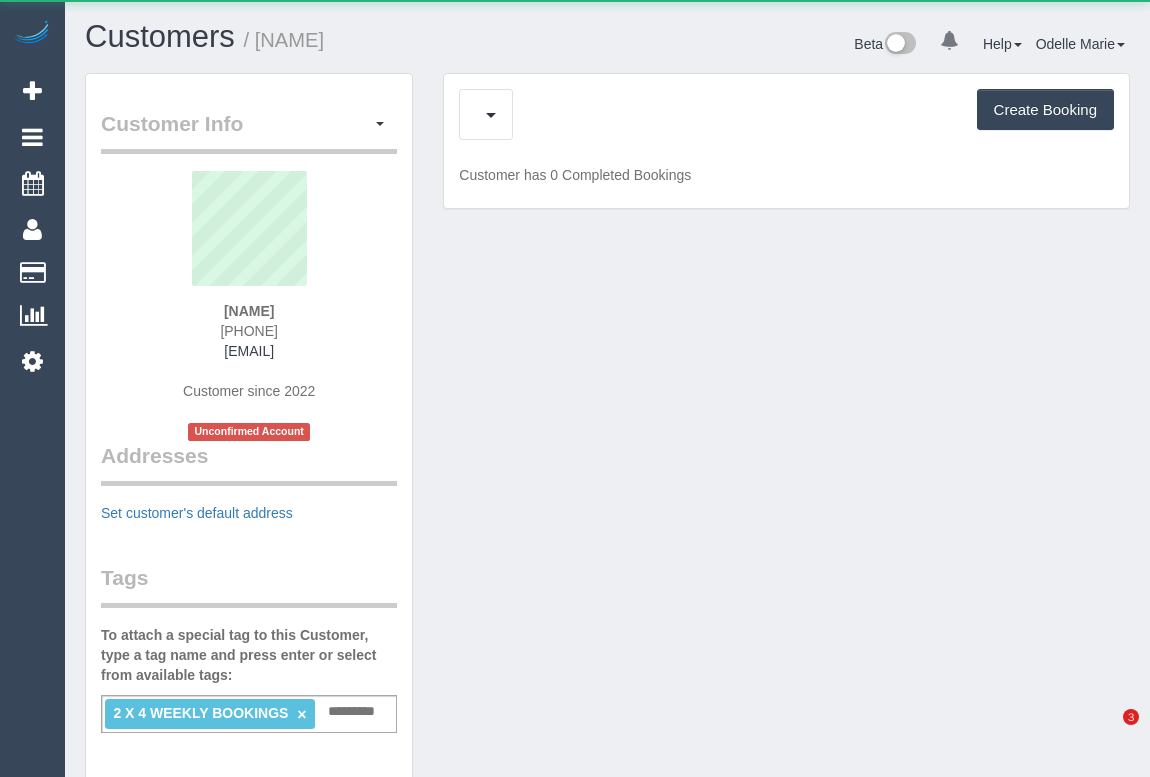 scroll, scrollTop: 0, scrollLeft: 0, axis: both 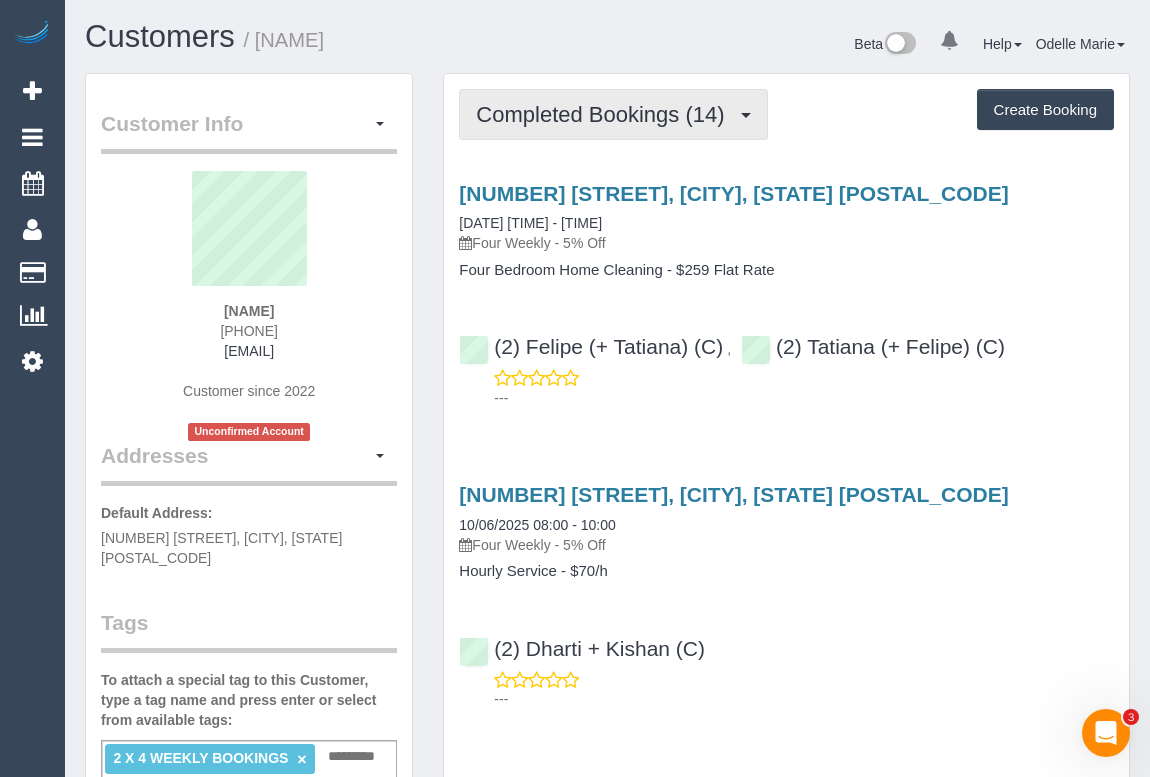 click on "Completed Bookings (14)" at bounding box center (605, 114) 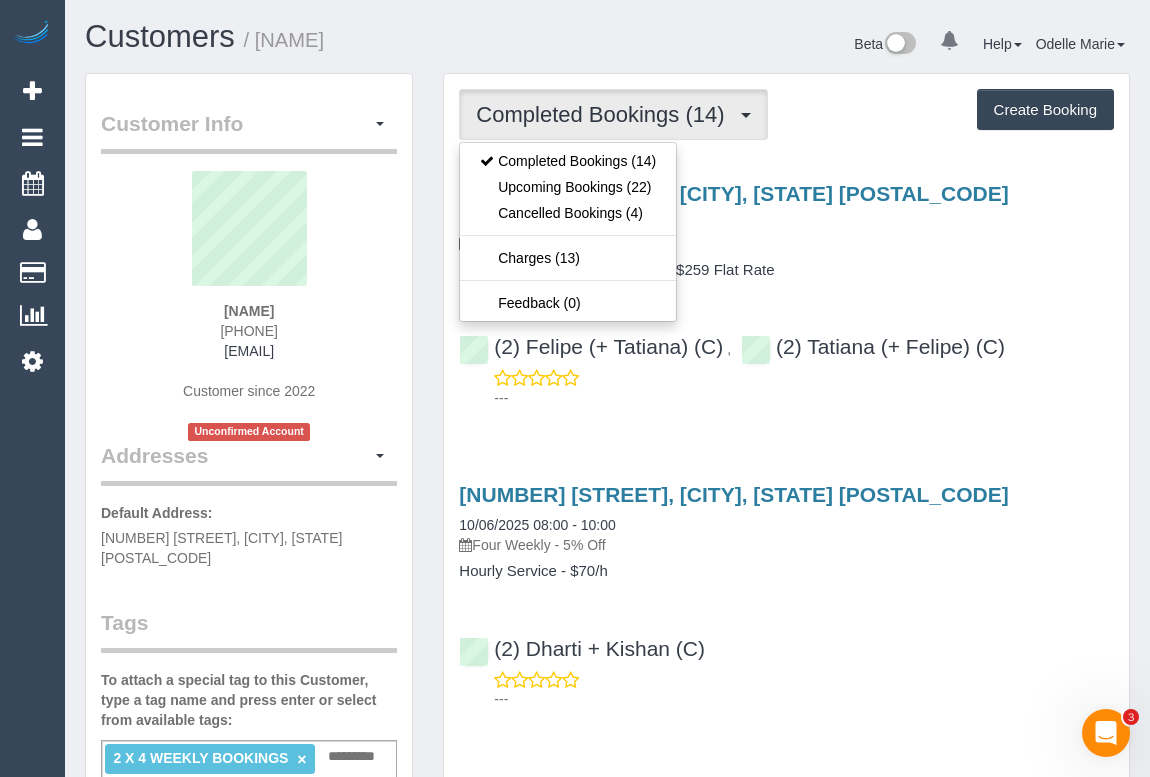 click on "Four Bedroom Home Cleaning  - $259 Flat Rate" at bounding box center (786, 270) 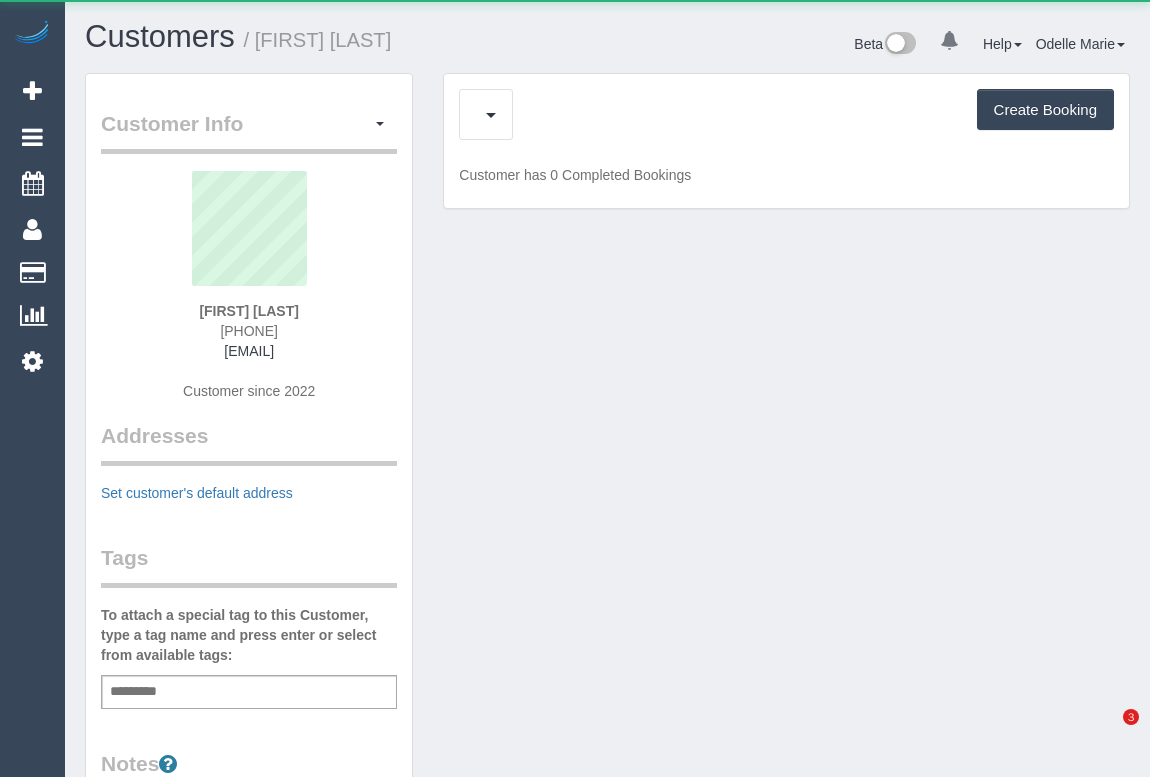 scroll, scrollTop: 0, scrollLeft: 0, axis: both 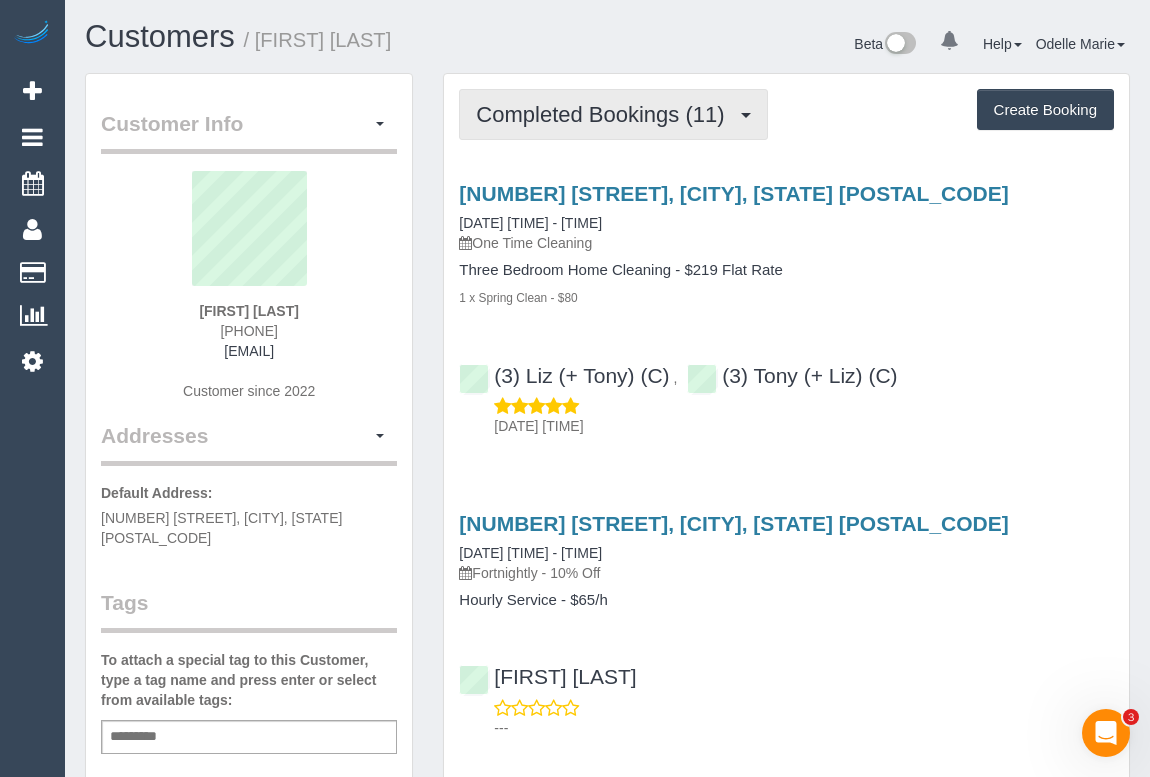 click on "Completed Bookings (11)" at bounding box center [605, 114] 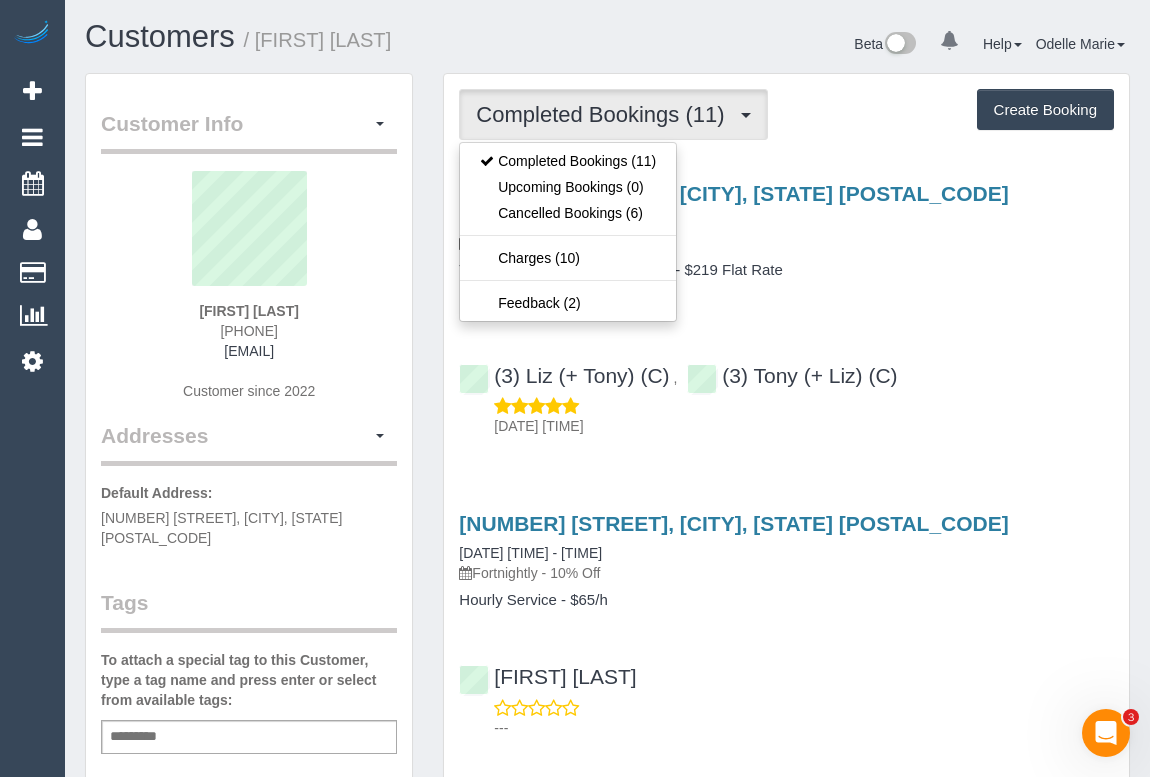 click on "Three Bedroom Home Cleaning - $219 Flat Rate" at bounding box center (786, 270) 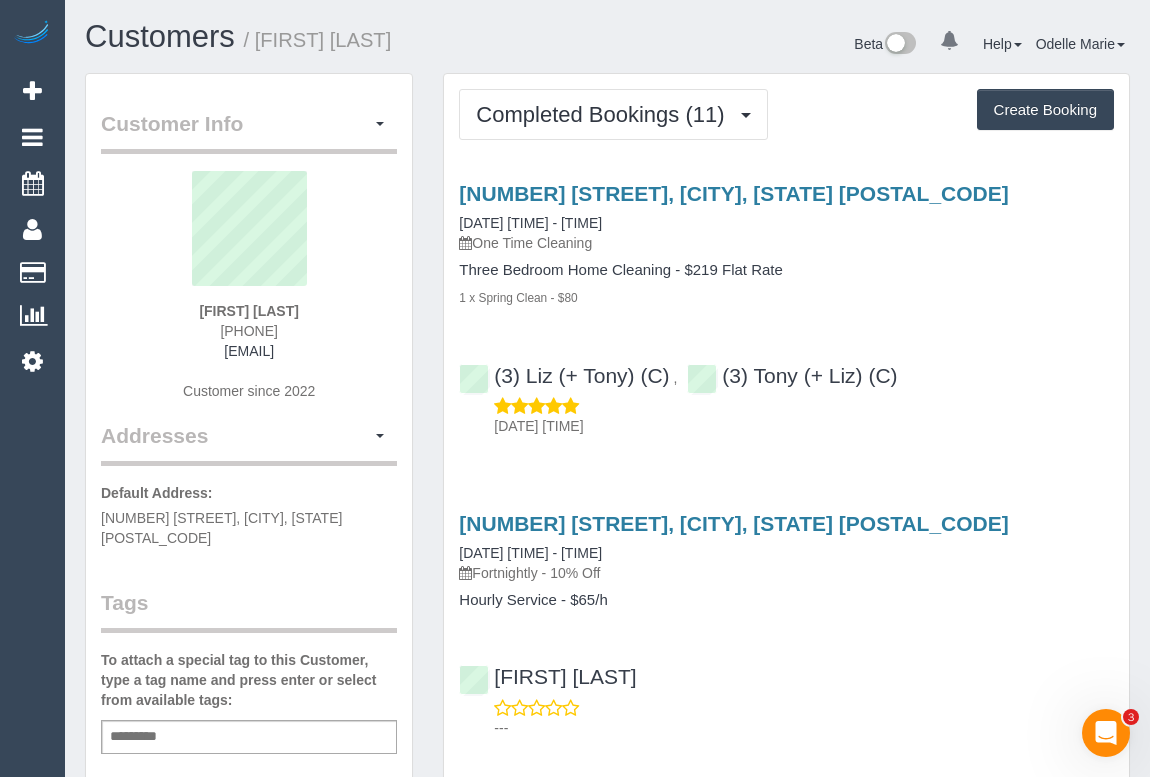 drag, startPoint x: 201, startPoint y: 326, endPoint x: 352, endPoint y: 326, distance: 151 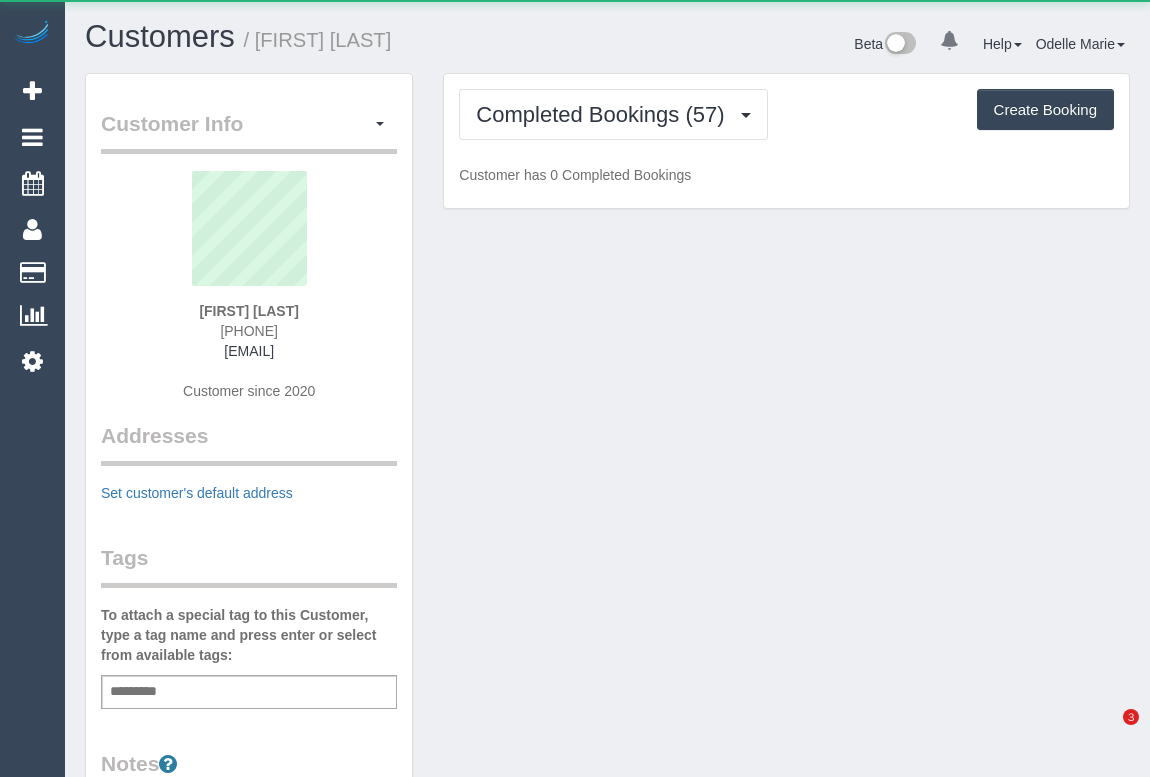 scroll, scrollTop: 0, scrollLeft: 0, axis: both 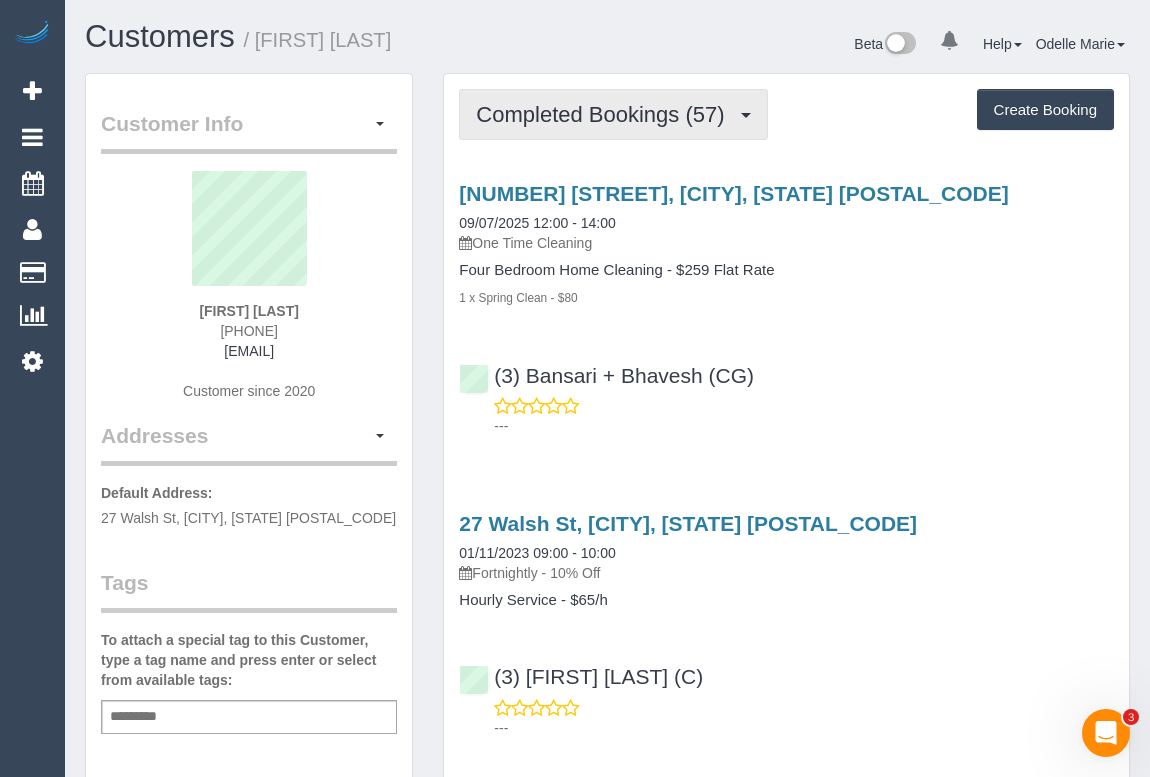 click on "Completed Bookings (57)" at bounding box center [605, 114] 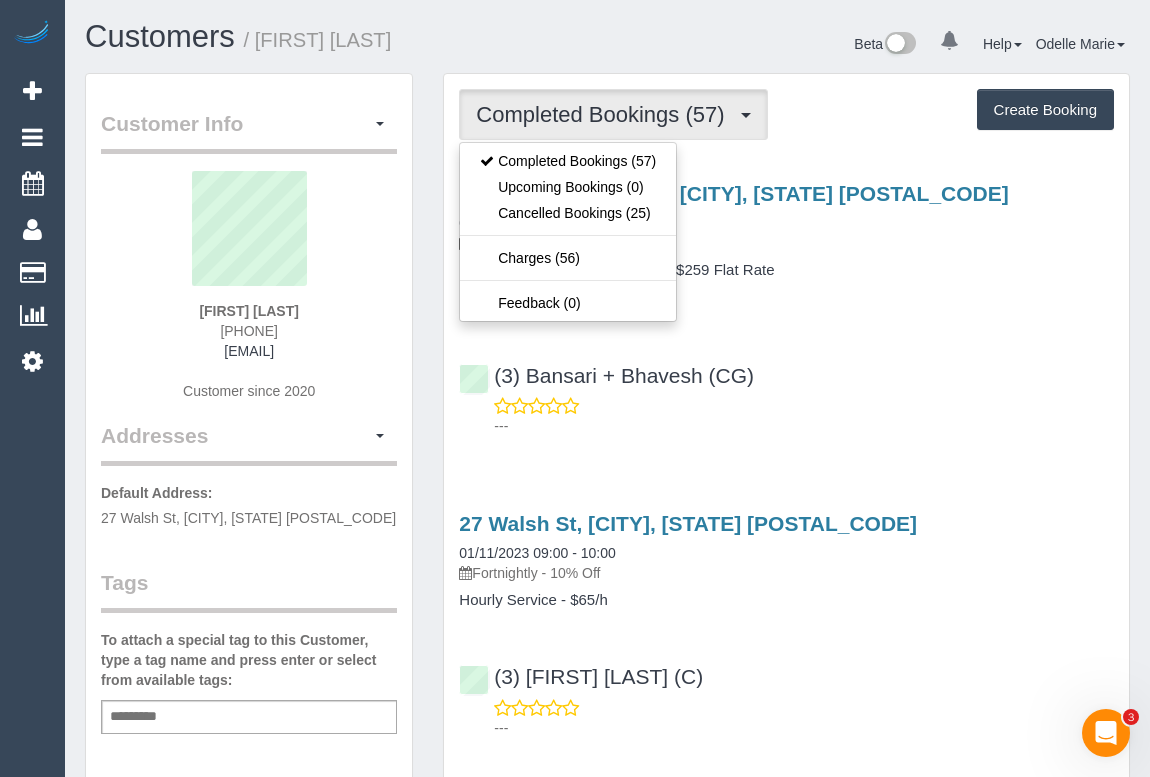 click on "27 Walsh Street, [CITY], [STATE] [POSTAL_CODE]
09/07/2025 12:00 - 14:00
One Time Cleaning
Four Bedroom Home Cleaning  - $259 Flat Rate
1 x Spring Clean - $80
(3) [FIRST] + [FIRST] (CG)
---" at bounding box center [786, 305] 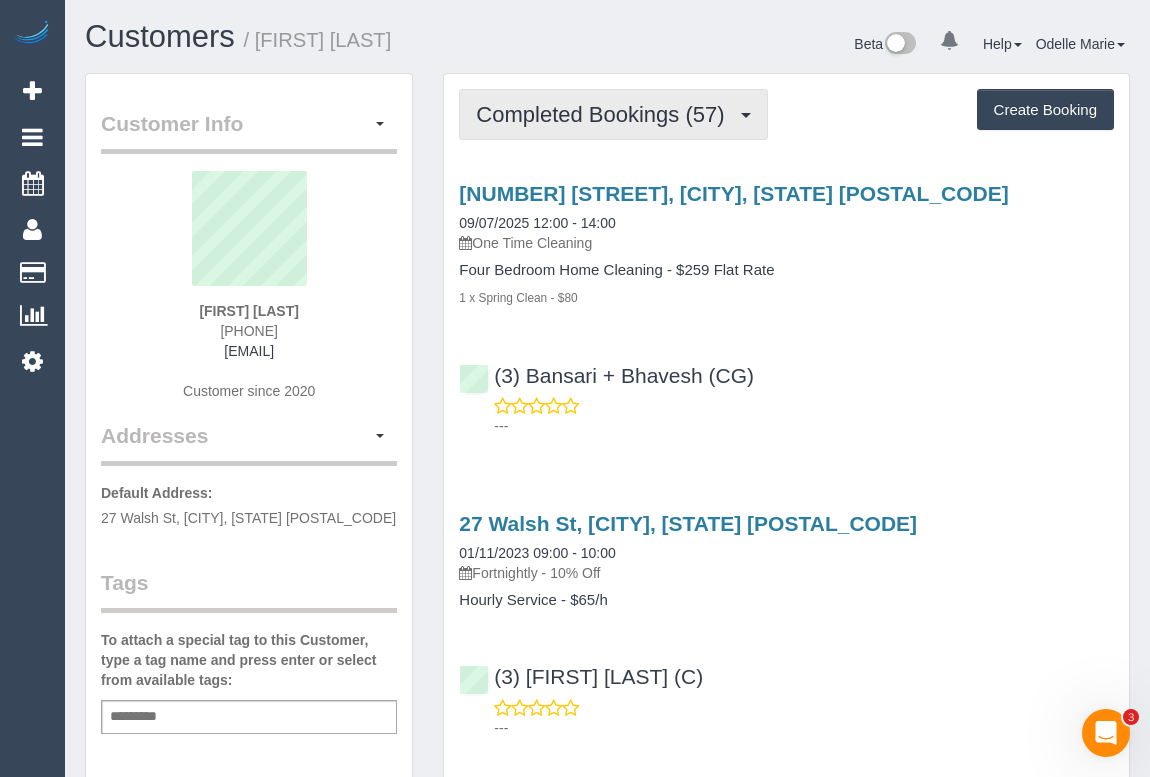 click on "Completed Bookings (57)" at bounding box center [605, 114] 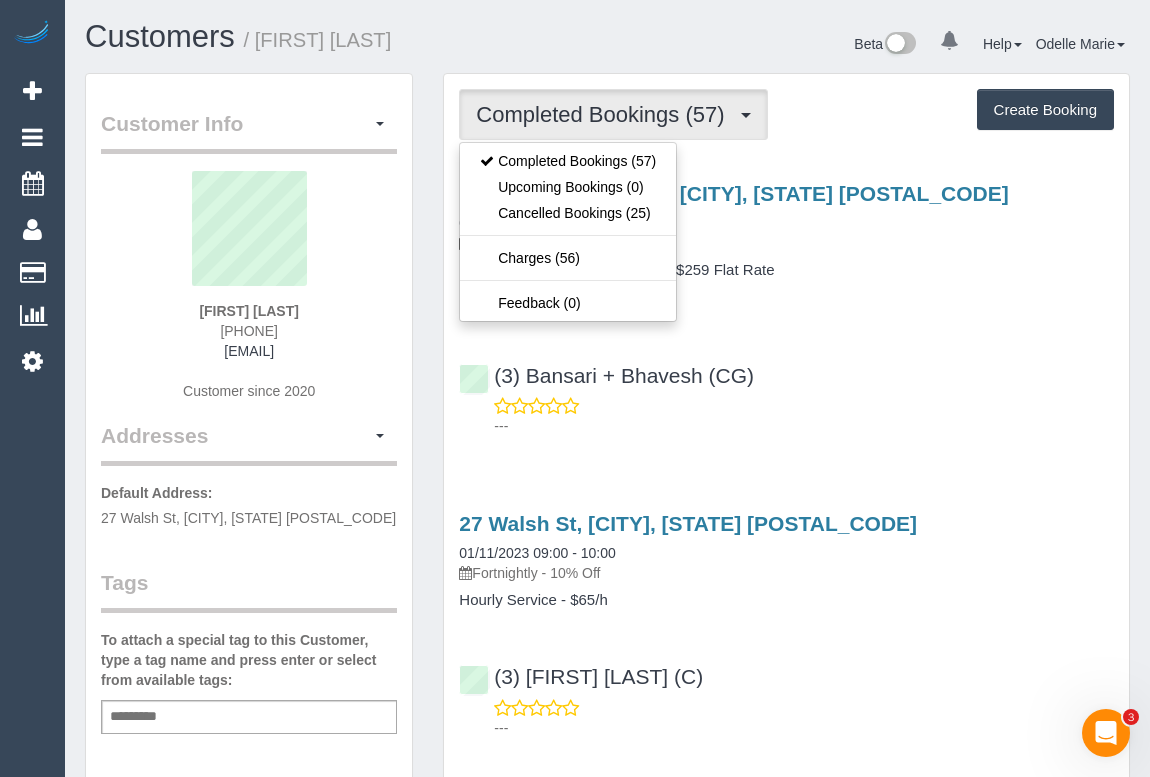 click on "27 Walsh St, [CITY], [STATE] [POSTAL_CODE]
01/11/2023 09:00 - 10:00
Fortnightly - 10% Off" at bounding box center [786, 548] 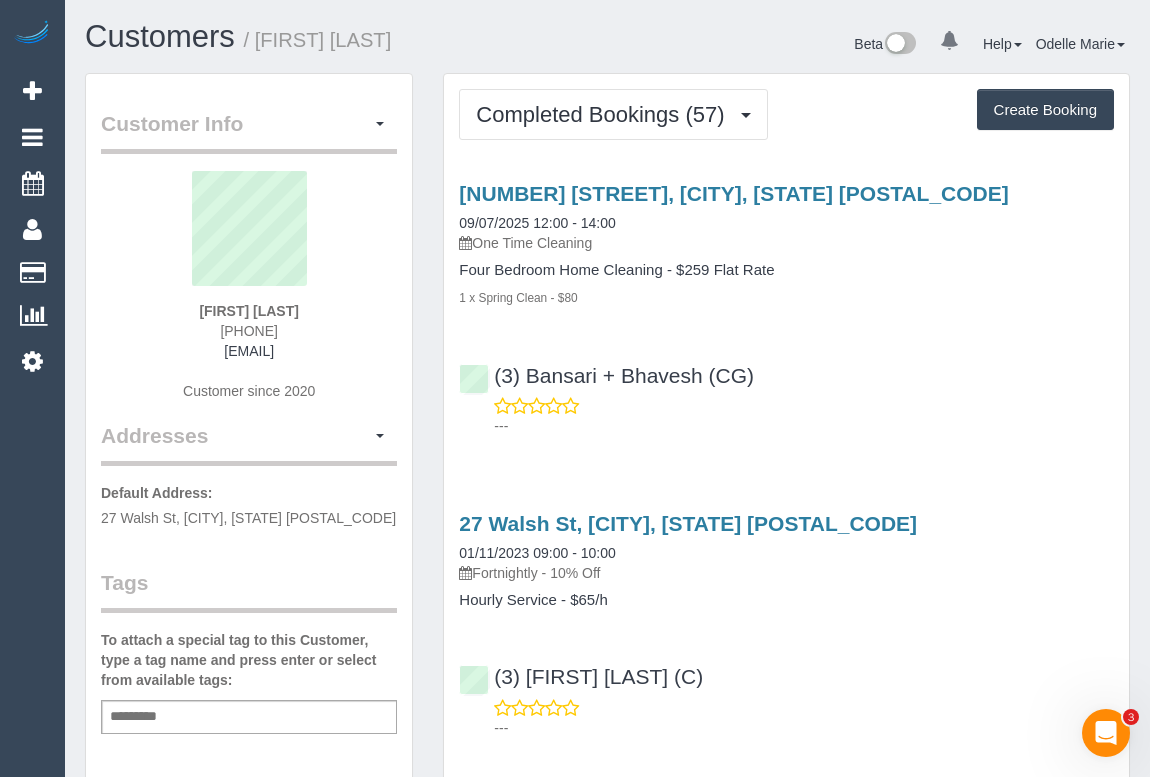 drag, startPoint x: 160, startPoint y: 350, endPoint x: 380, endPoint y: 350, distance: 220 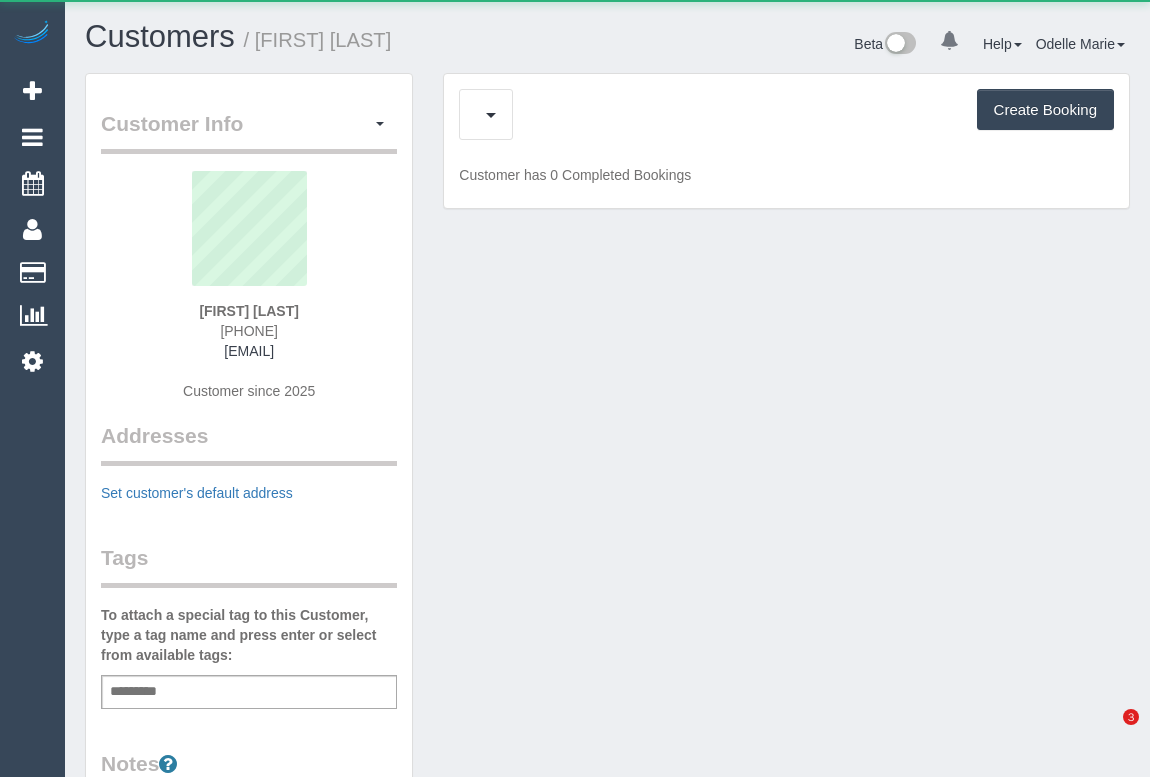 scroll, scrollTop: 0, scrollLeft: 0, axis: both 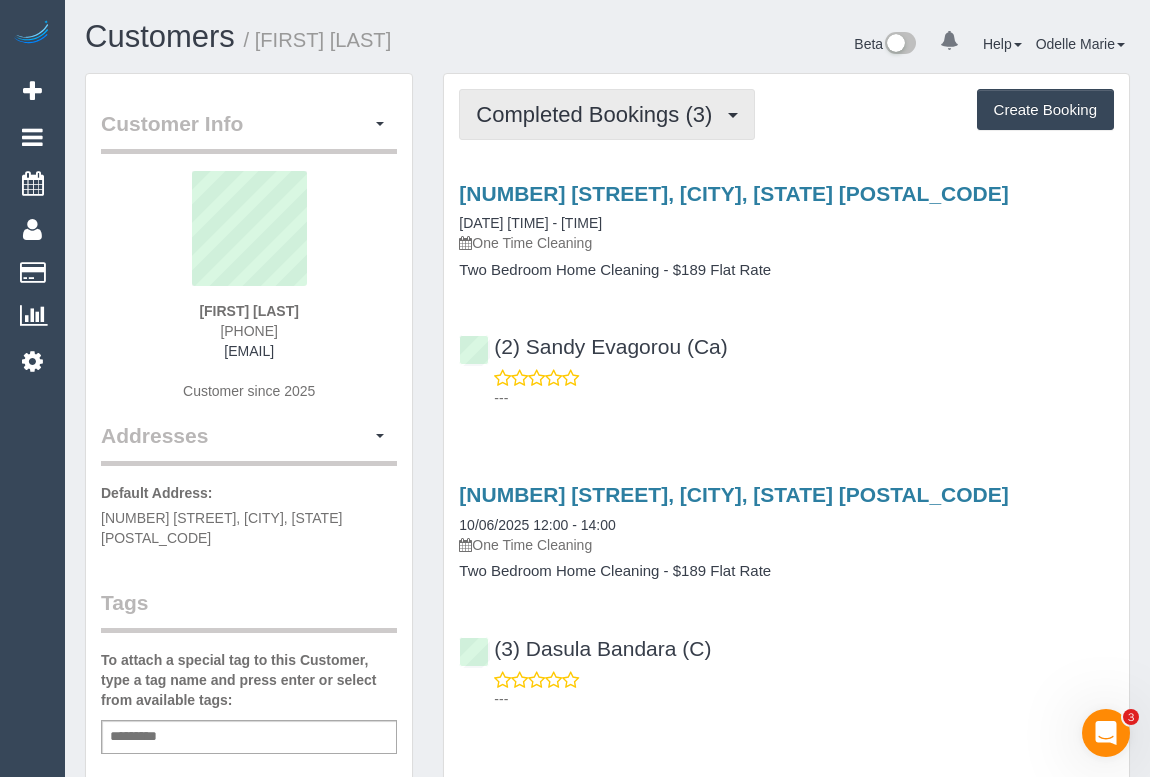 click on "Completed Bookings (3)" at bounding box center (599, 114) 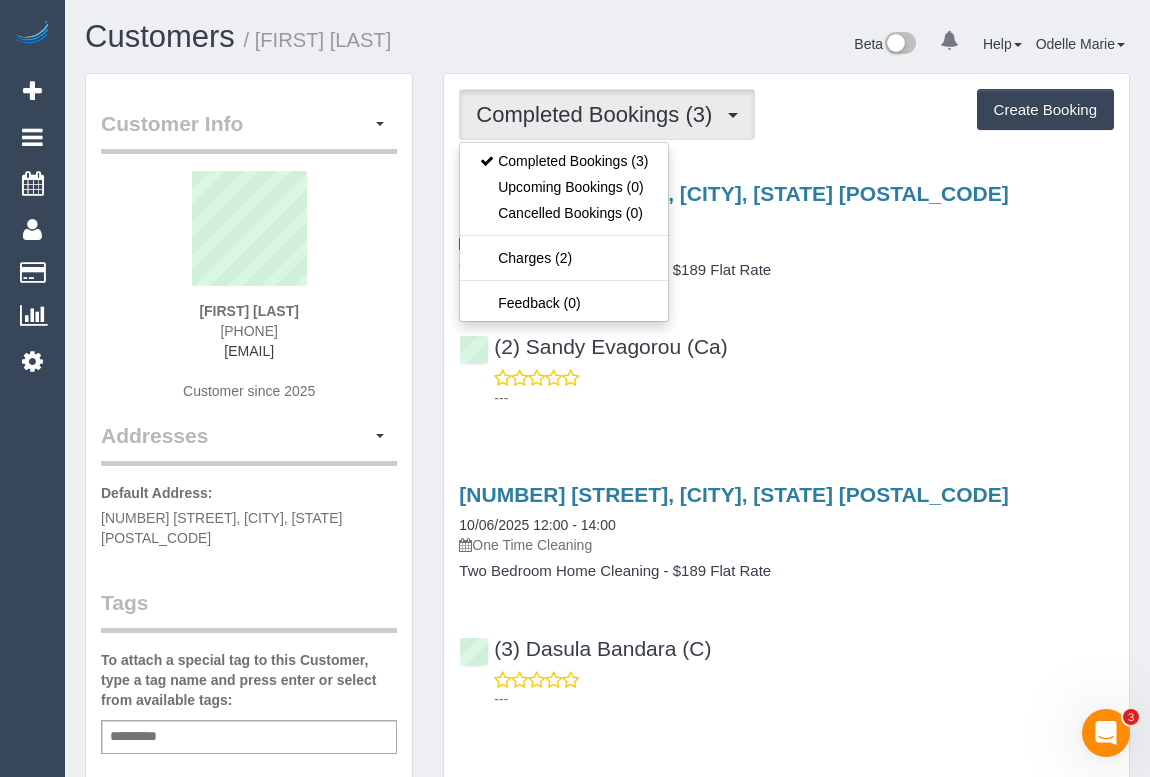 click on "91a O'Hea Street, Coburg, VIC 3058
09/07/2025 12:00 - 13:00
One Time Cleaning
Two Bedroom Home Cleaning - $189 Flat Rate
(2) Sandy Evagorou (Ca)
---" at bounding box center (786, 291) 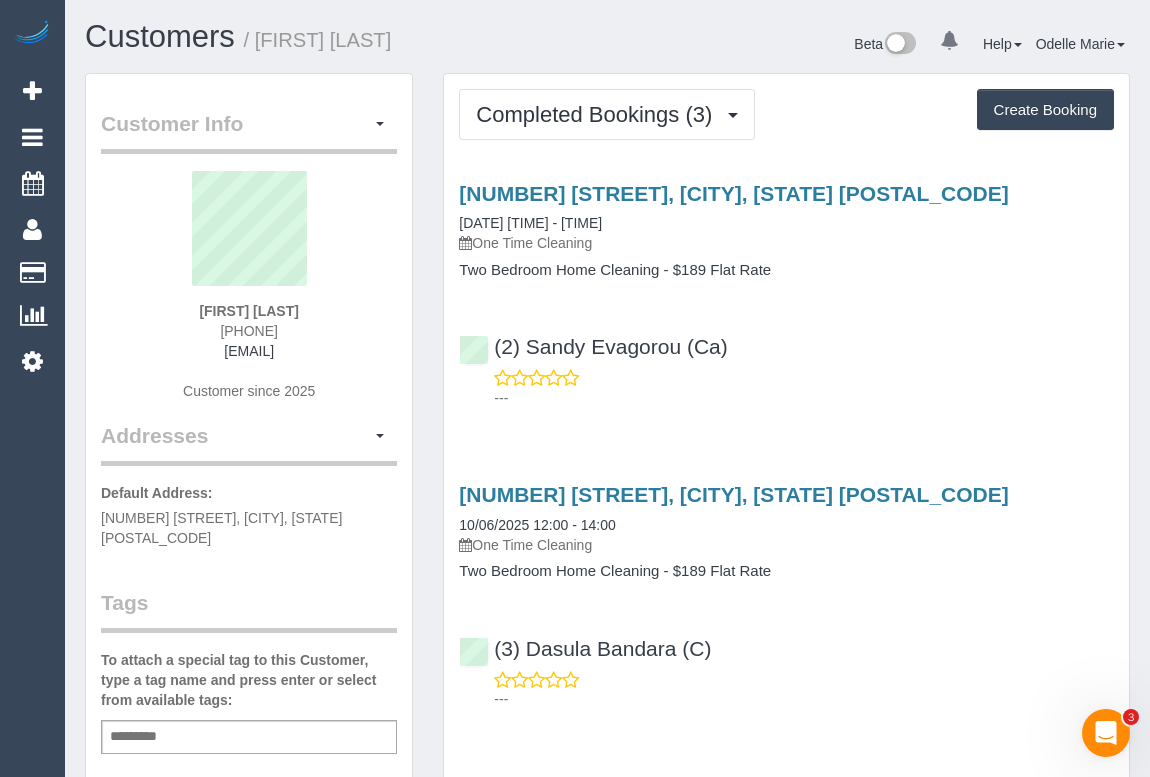 click on "(2) Sandy Evagorou (Ca)
---" at bounding box center [786, 363] 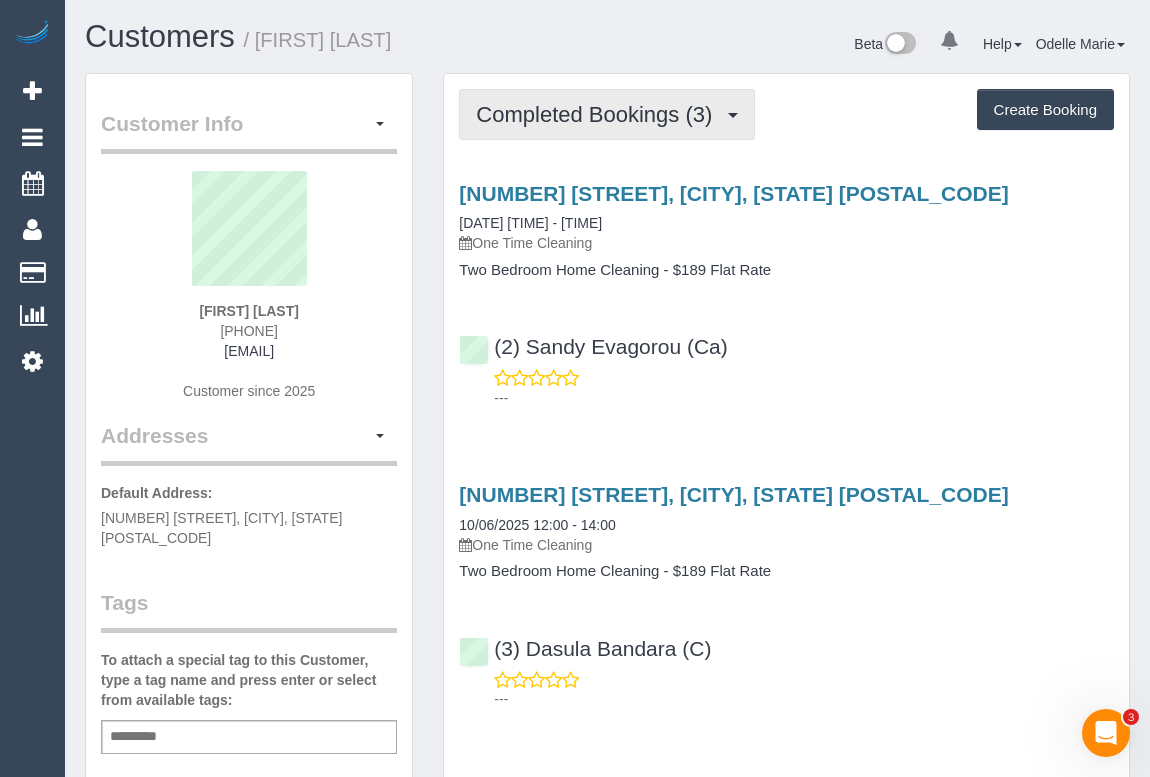 click on "Completed Bookings (3)" at bounding box center [599, 114] 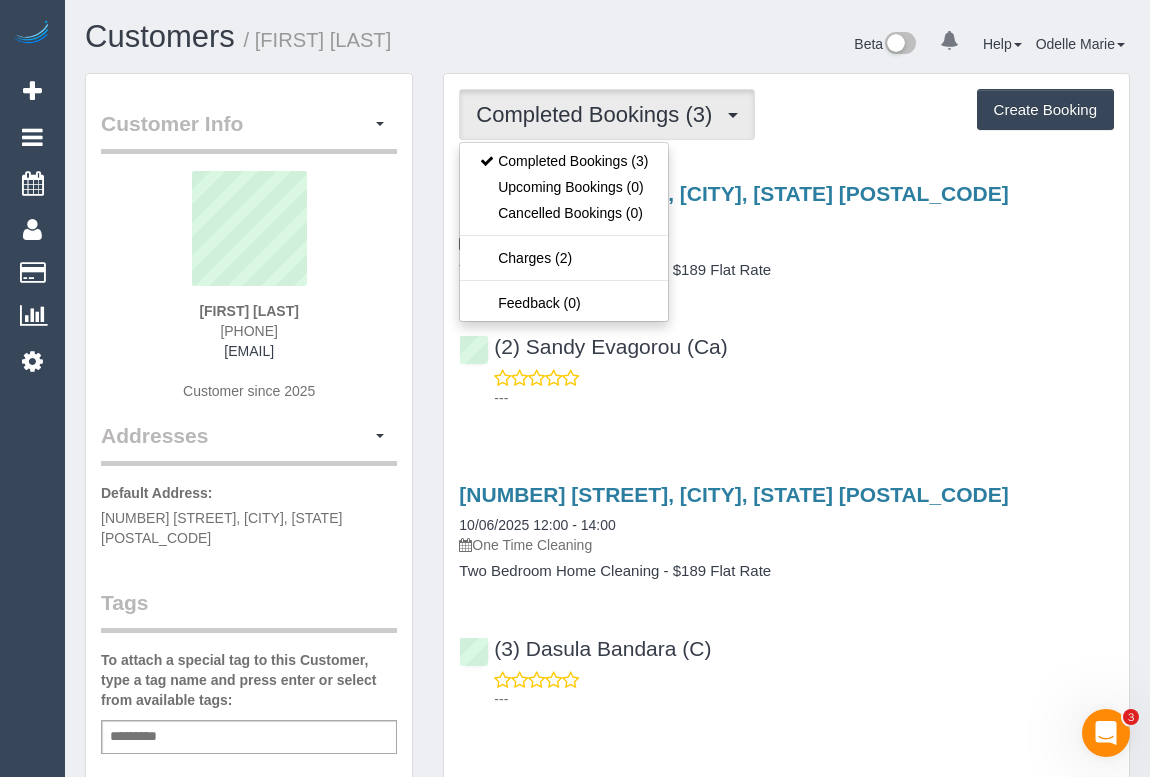 click on "91a O'Hea Street, Coburg, VIC 3058
09/07/2025 12:00 - 13:00
One Time Cleaning
Two Bedroom Home Cleaning - $189 Flat Rate
(2) Sandy Evagorou (Ca)
---" at bounding box center [786, 291] 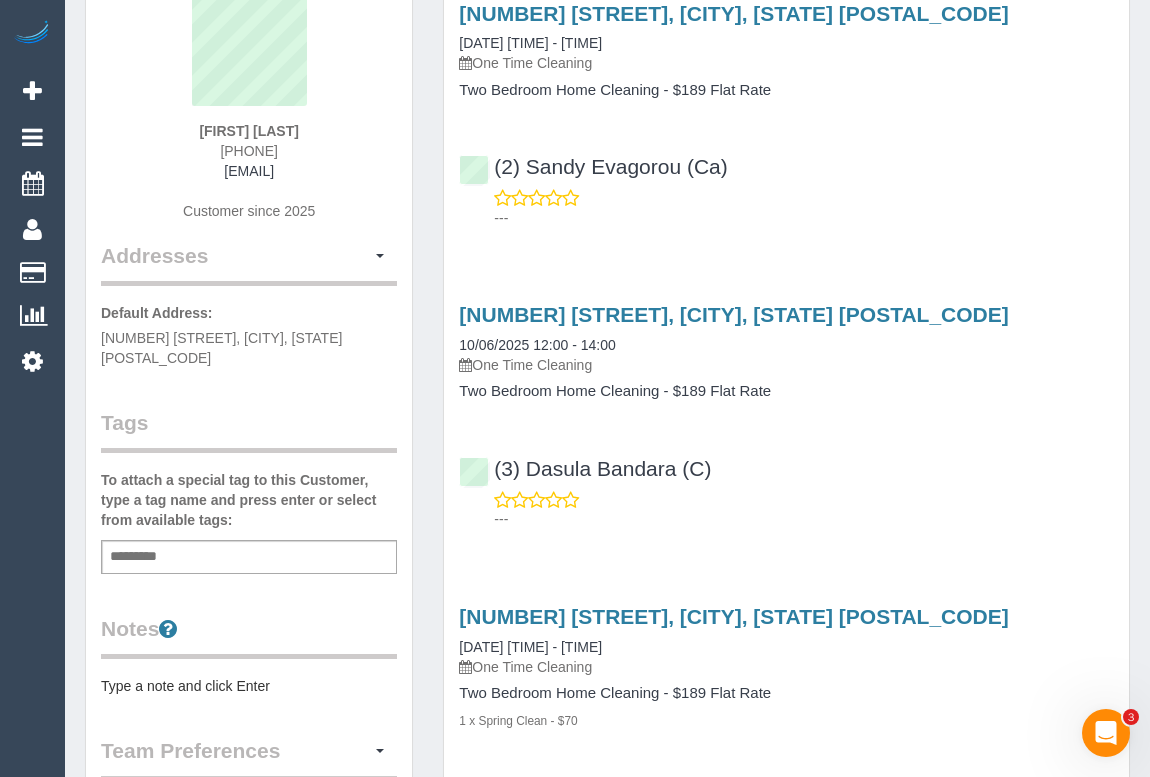 scroll, scrollTop: 0, scrollLeft: 0, axis: both 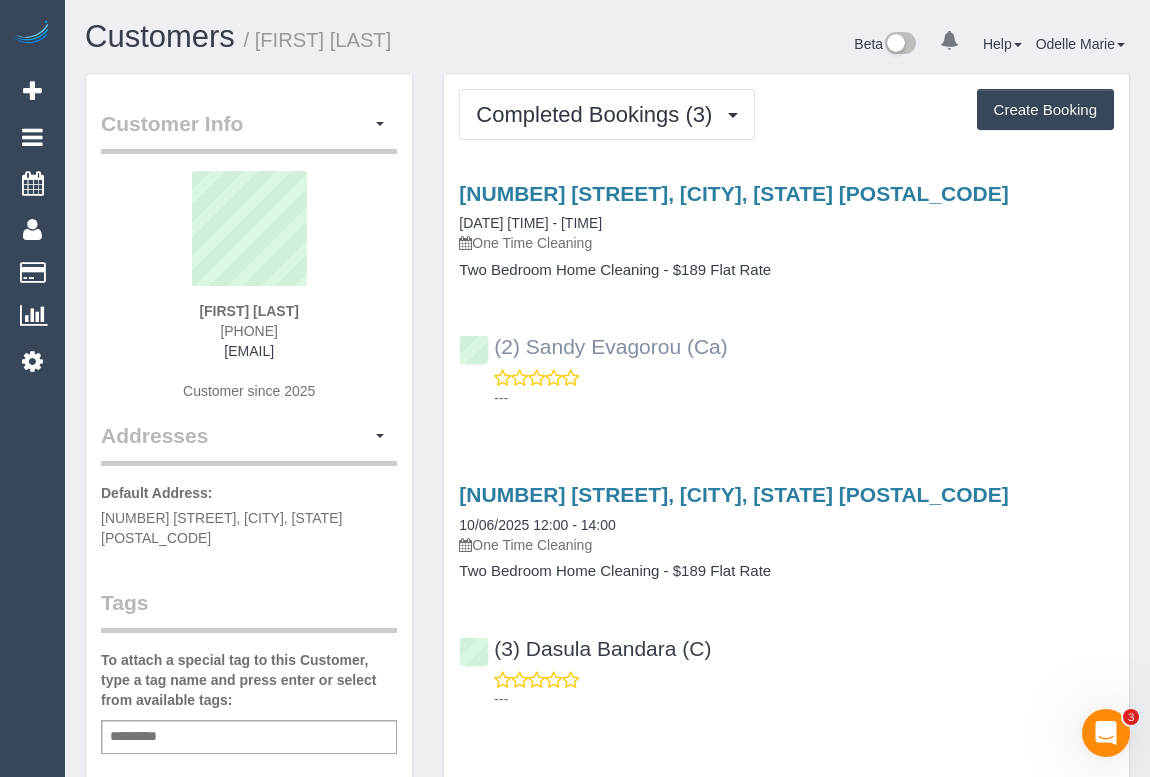 drag, startPoint x: 757, startPoint y: 346, endPoint x: 496, endPoint y: 349, distance: 261.01724 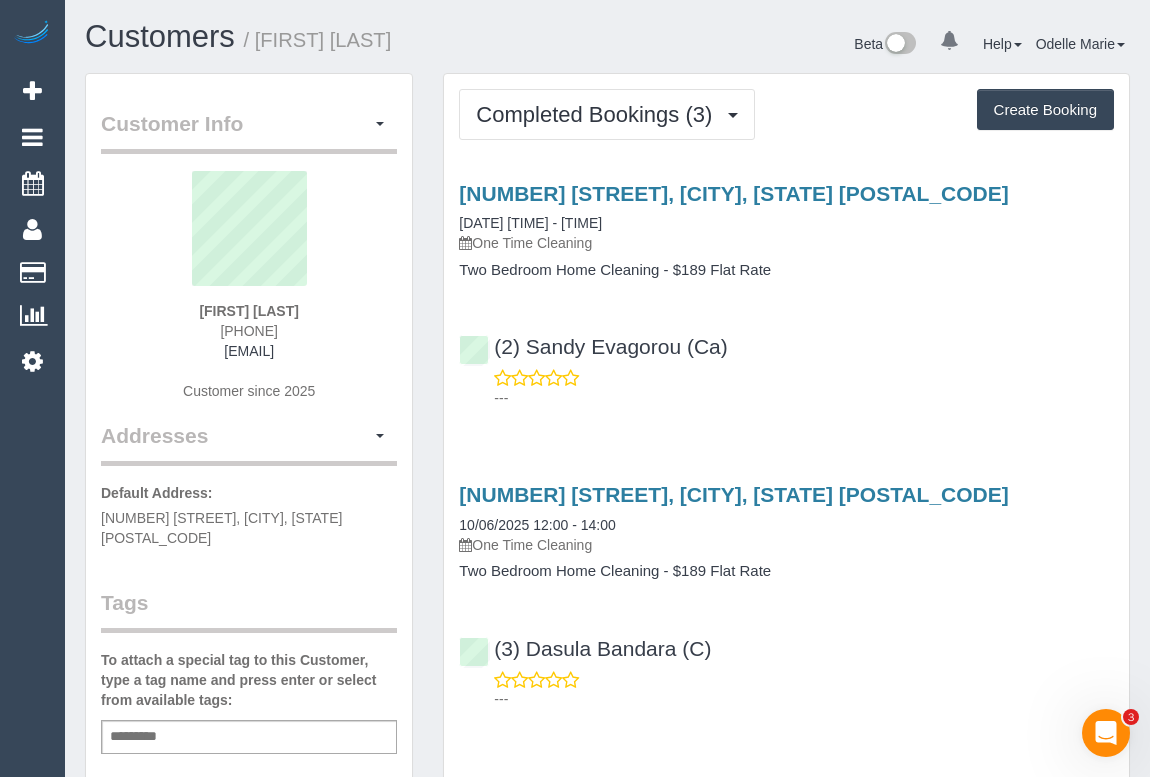 copy on "(2) Sandy Evagorou (Ca)" 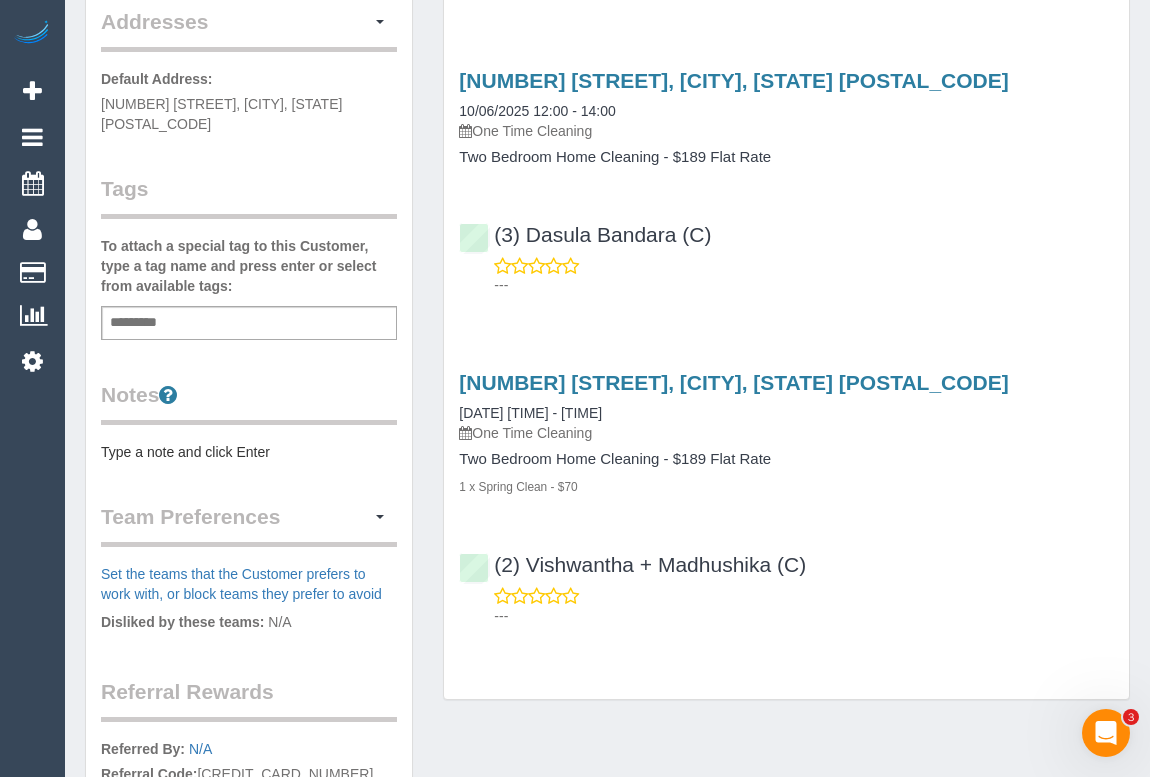 scroll, scrollTop: 454, scrollLeft: 0, axis: vertical 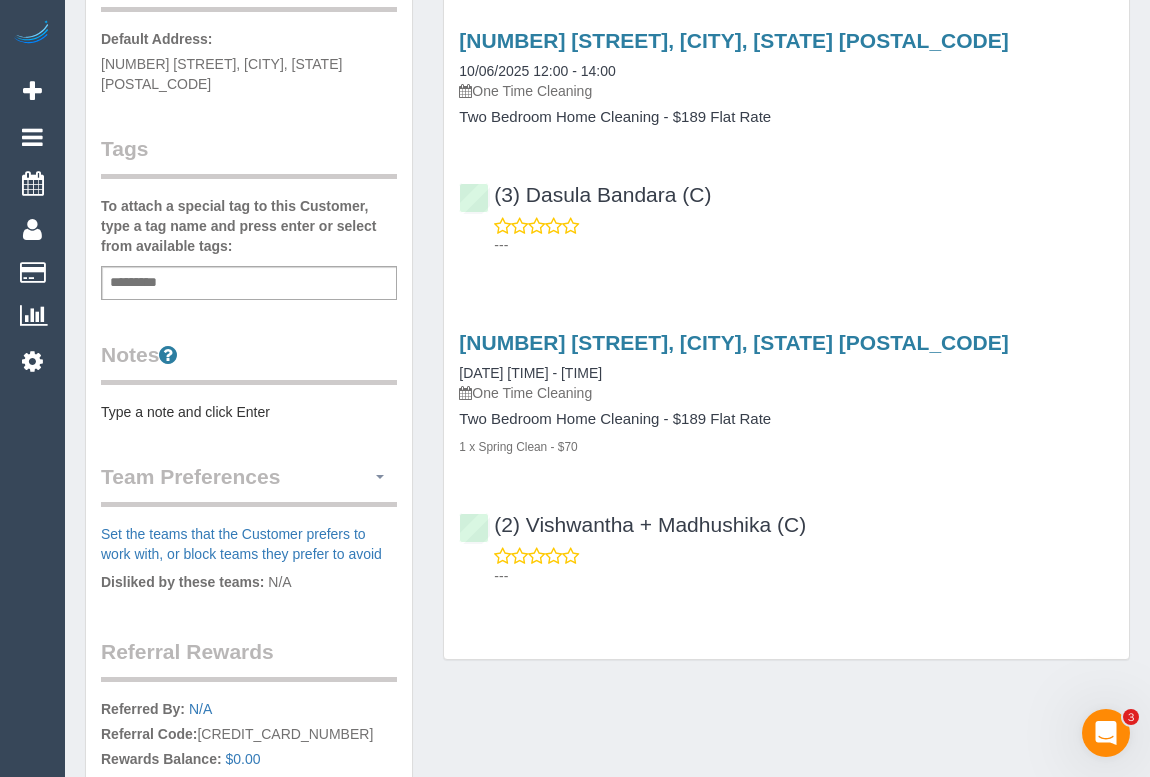 click at bounding box center (380, 477) 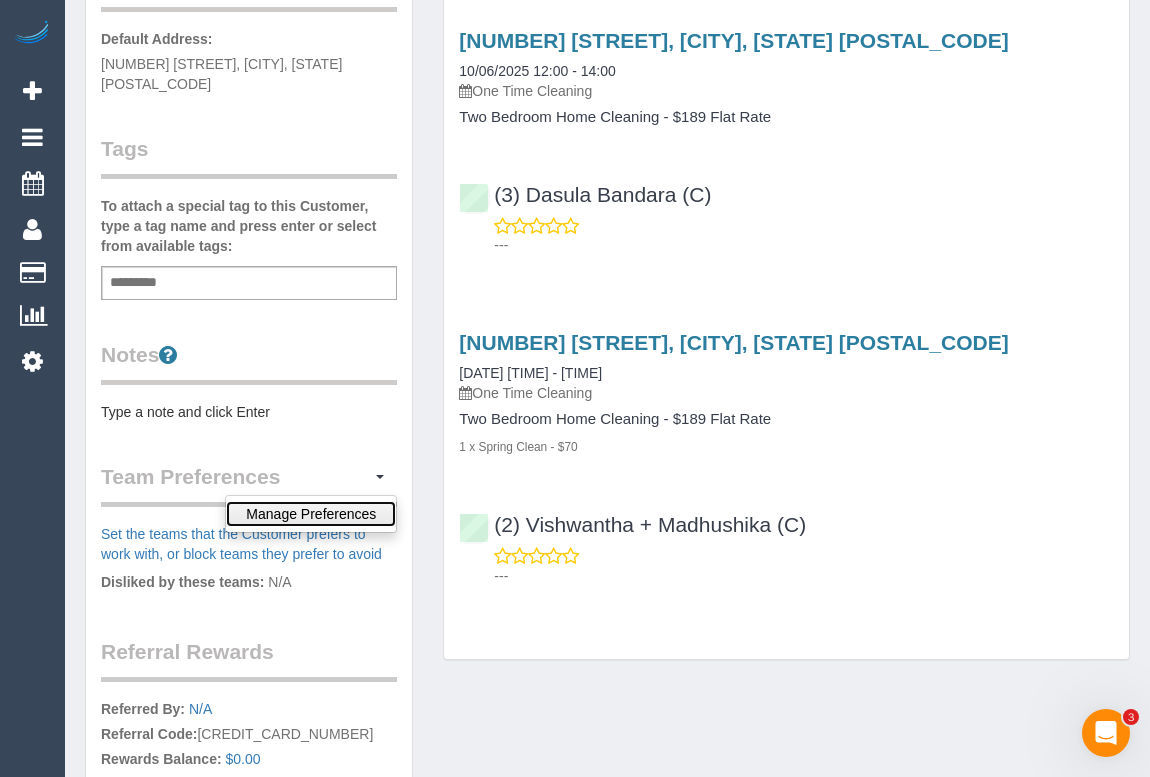 click on "Manage Preferences" at bounding box center [311, 514] 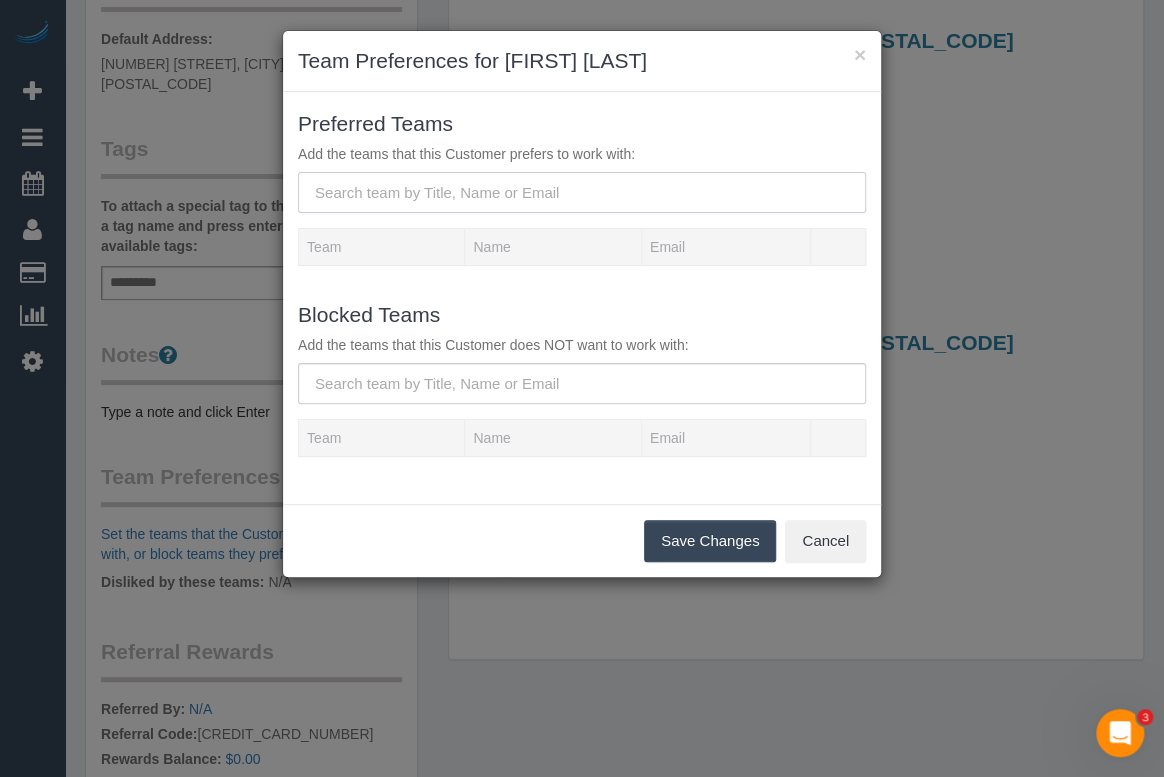 click at bounding box center (582, 192) 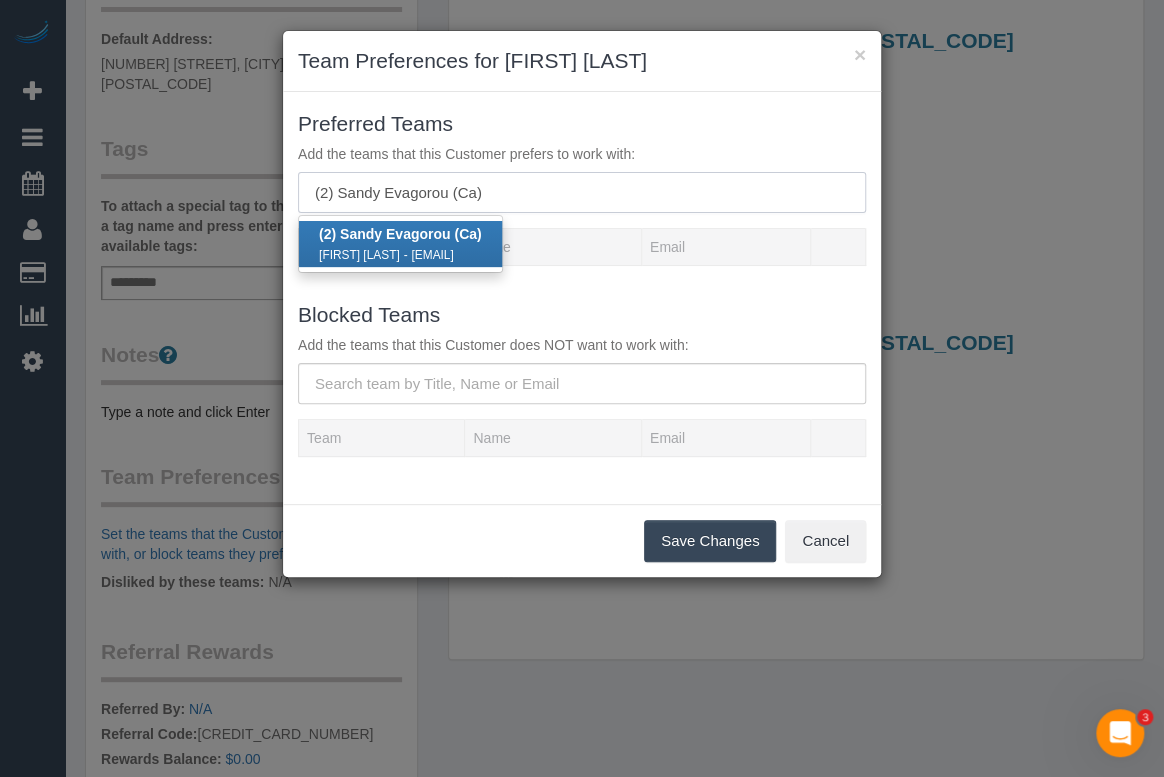 type on "(2) Sandy Evagorou (Ca)" 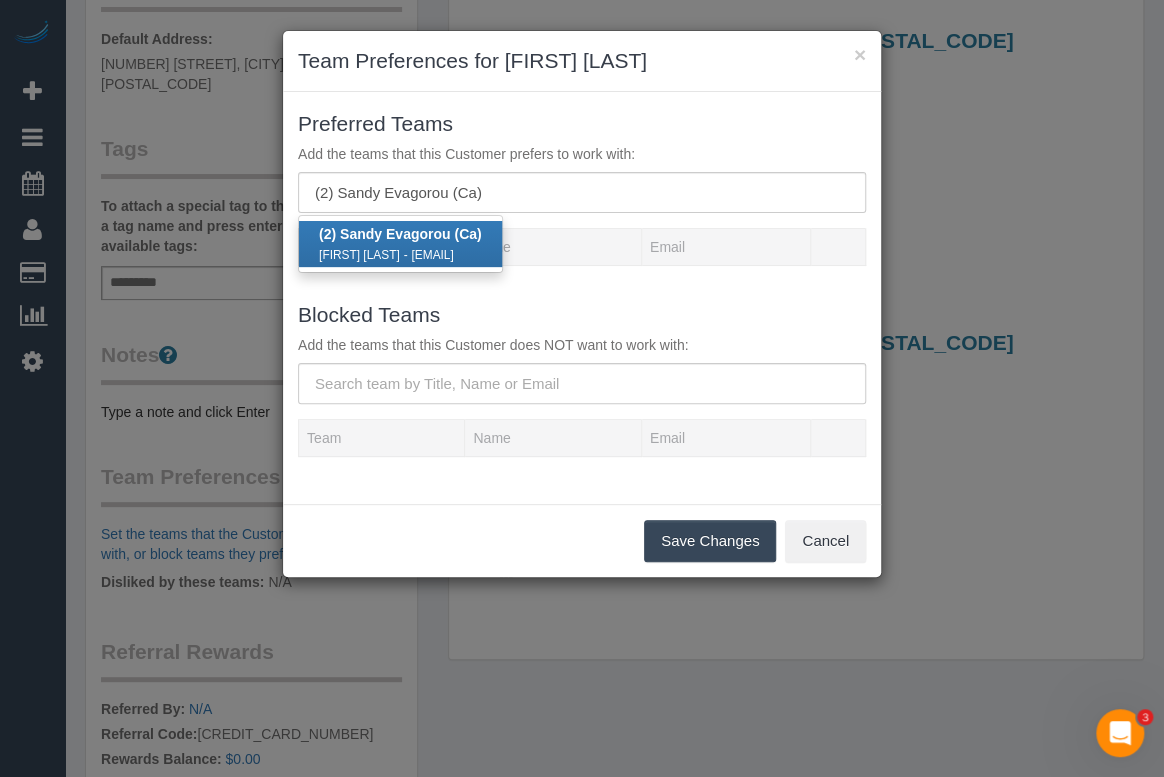click on "Sandy Evagorou
-
sandyevagorou@gmail.com" at bounding box center [400, 254] 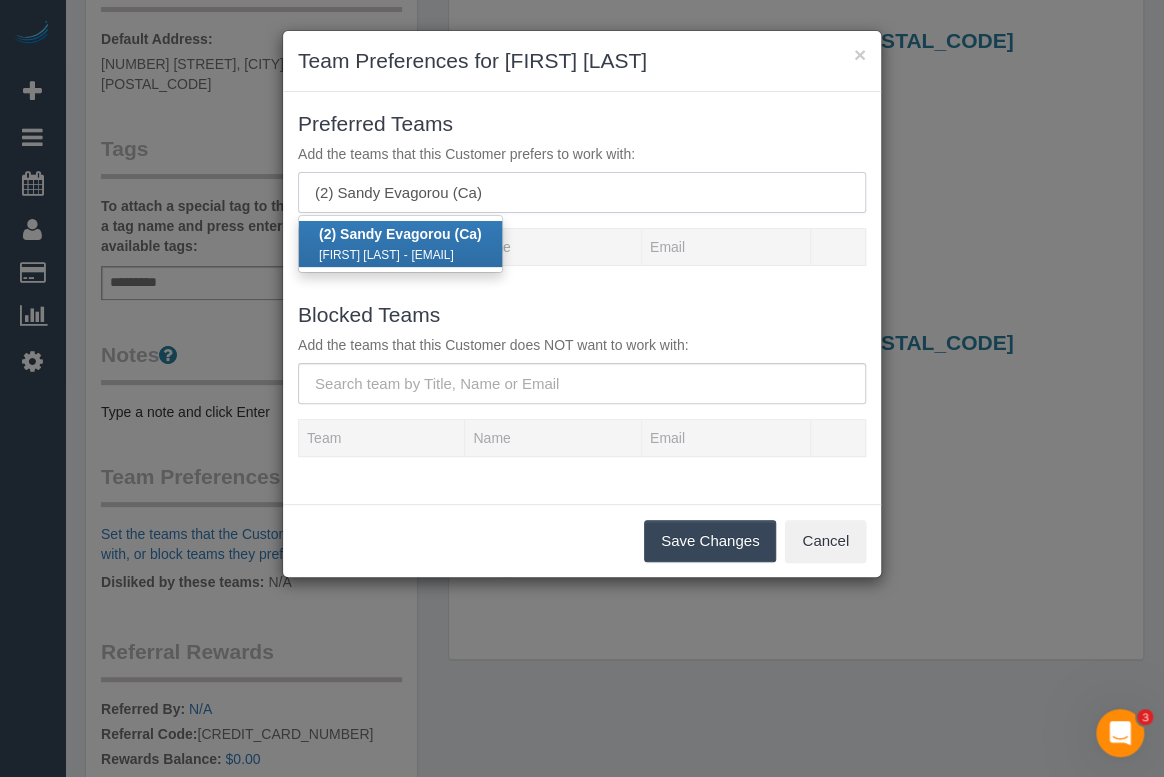 type 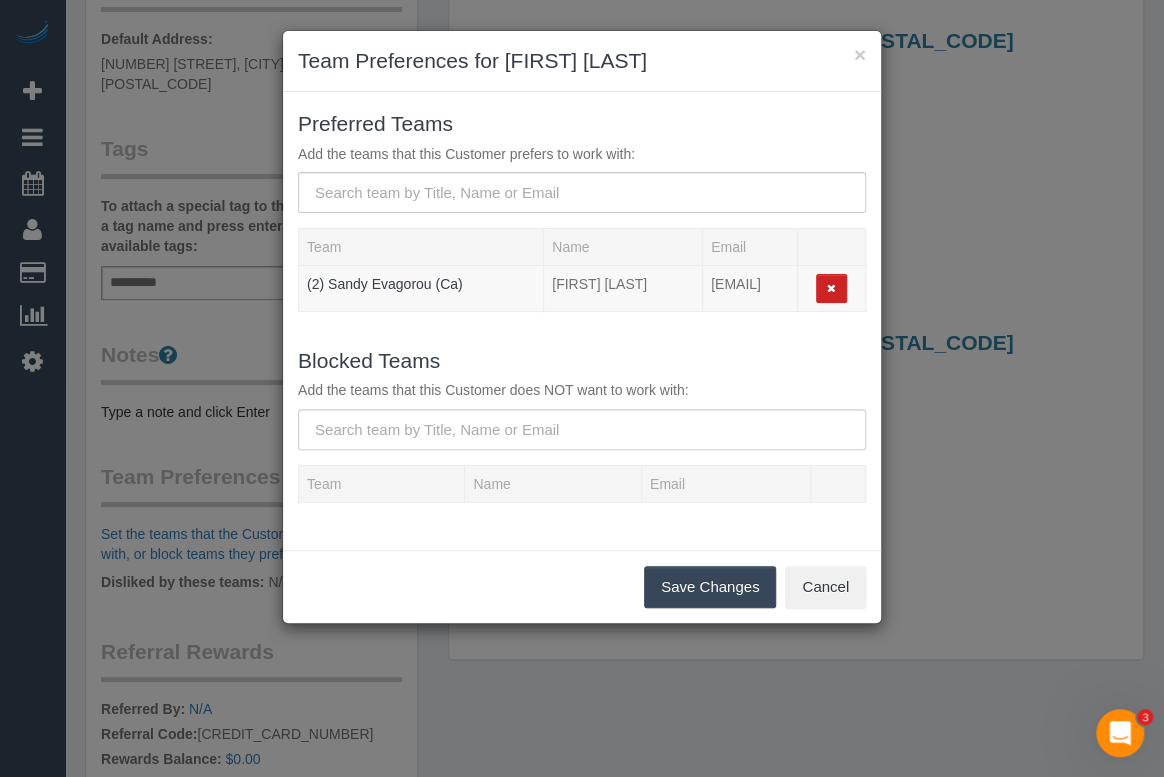 click on "Save Changes" at bounding box center (710, 587) 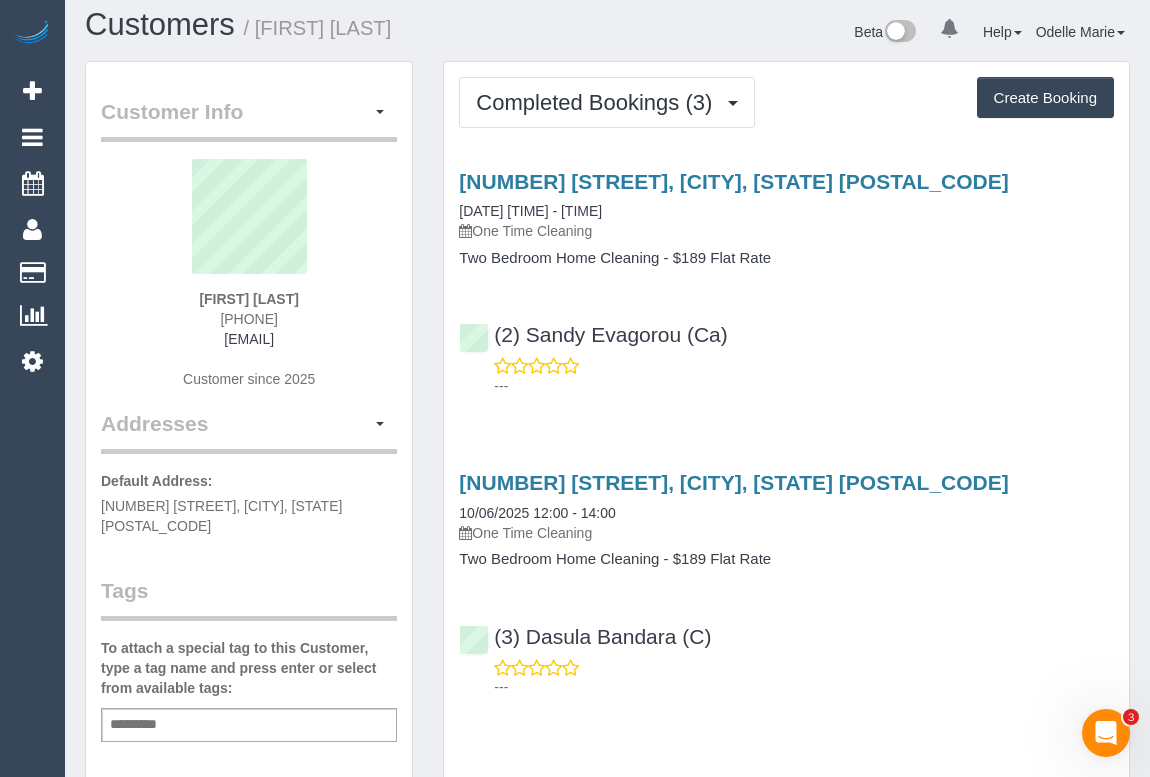scroll, scrollTop: 454, scrollLeft: 0, axis: vertical 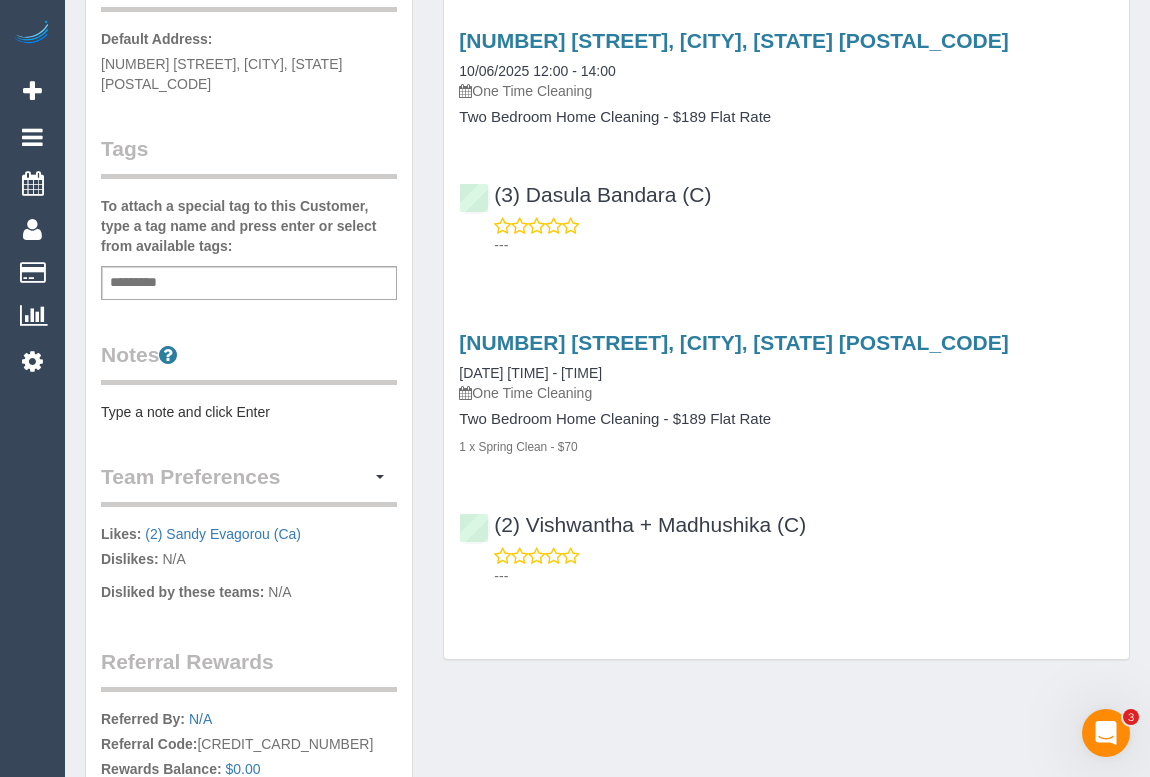 click on "Type a note and click Enter" at bounding box center (249, 412) 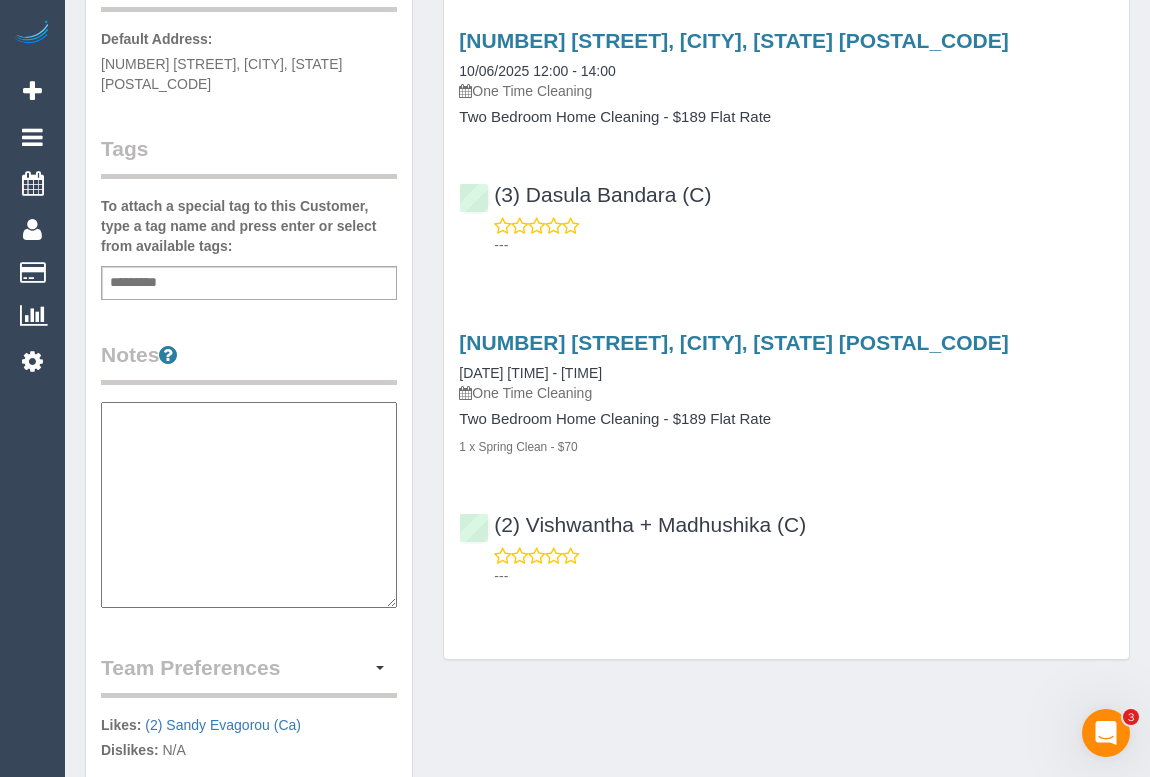 click at bounding box center (249, 505) 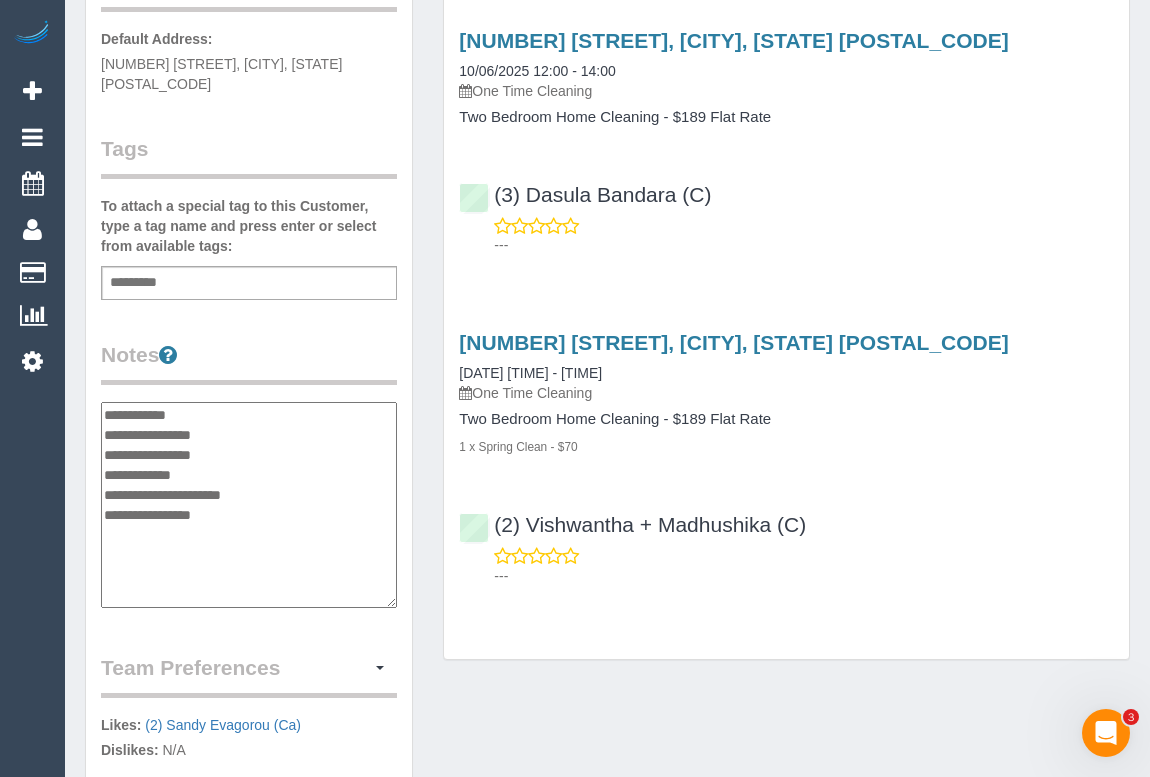 click on "**********" at bounding box center (249, 505) 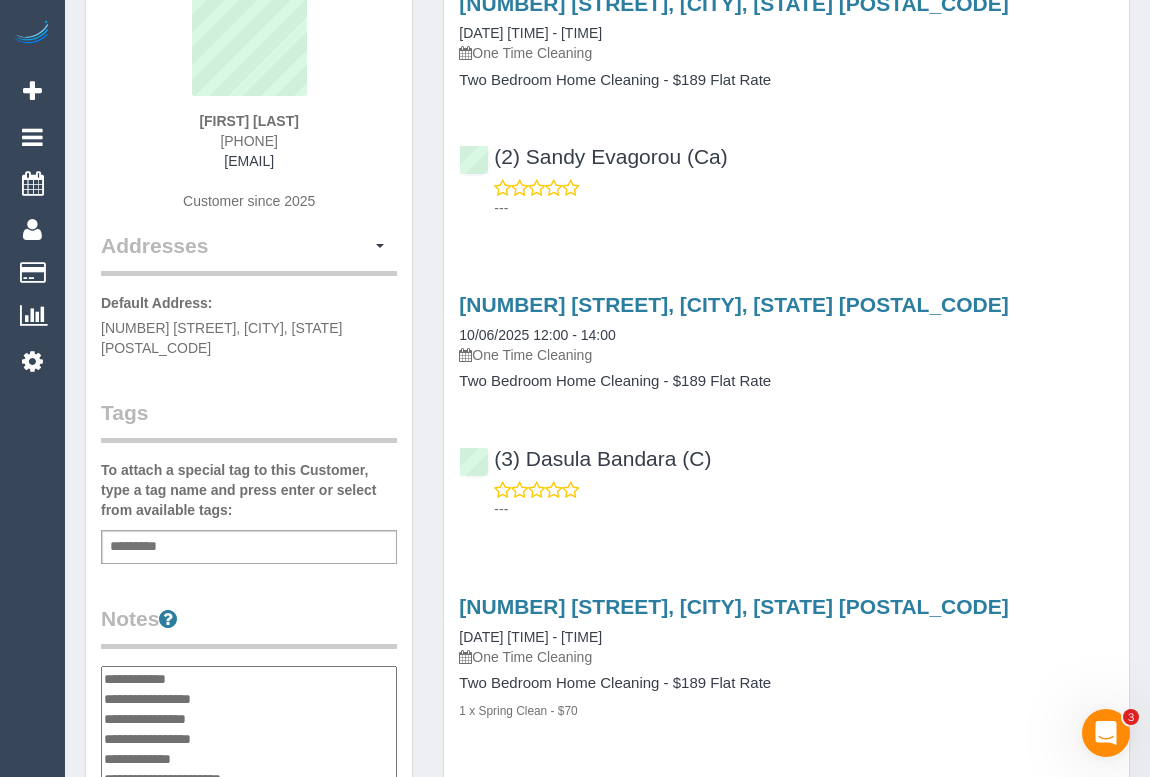 scroll, scrollTop: 0, scrollLeft: 0, axis: both 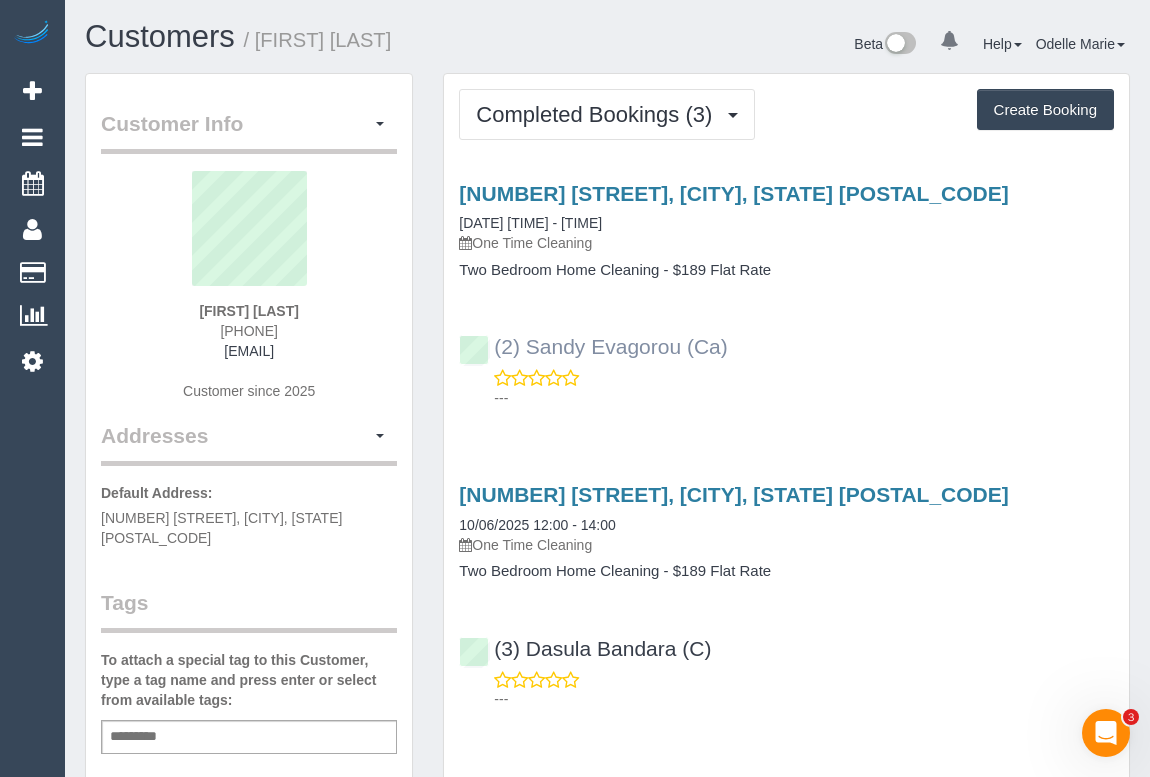 type on "**********" 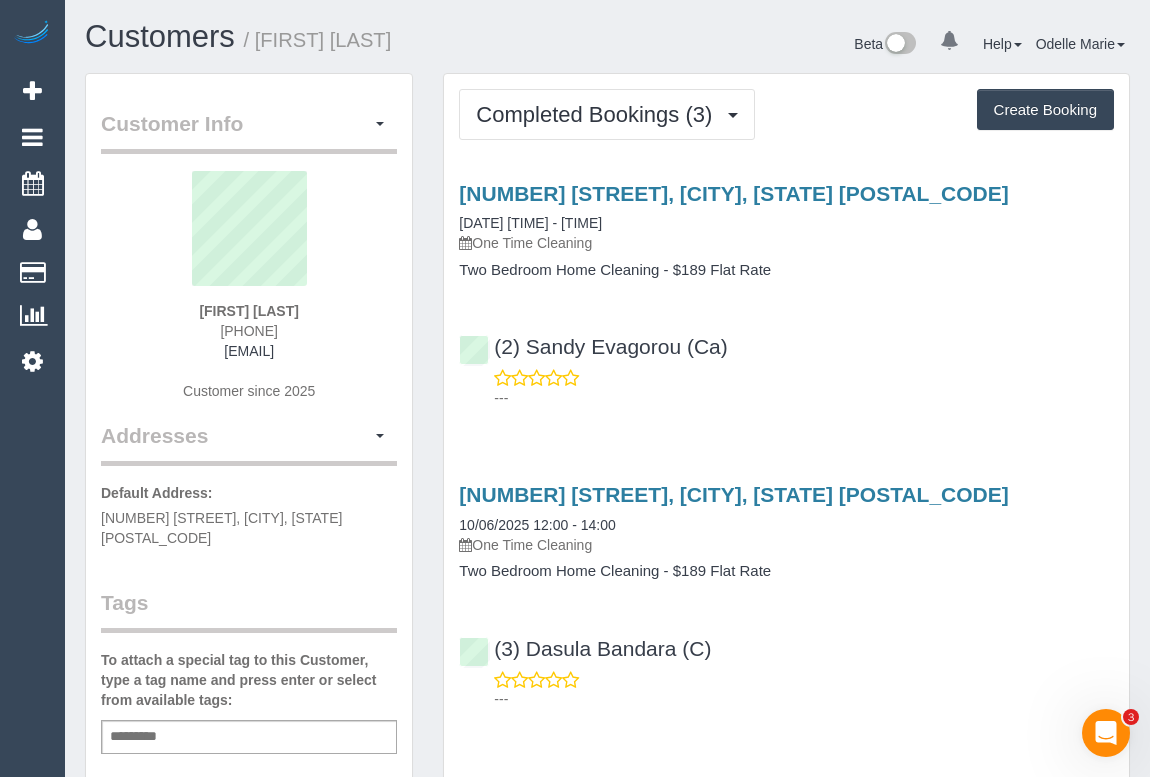 drag, startPoint x: 534, startPoint y: 333, endPoint x: 491, endPoint y: 332, distance: 43.011627 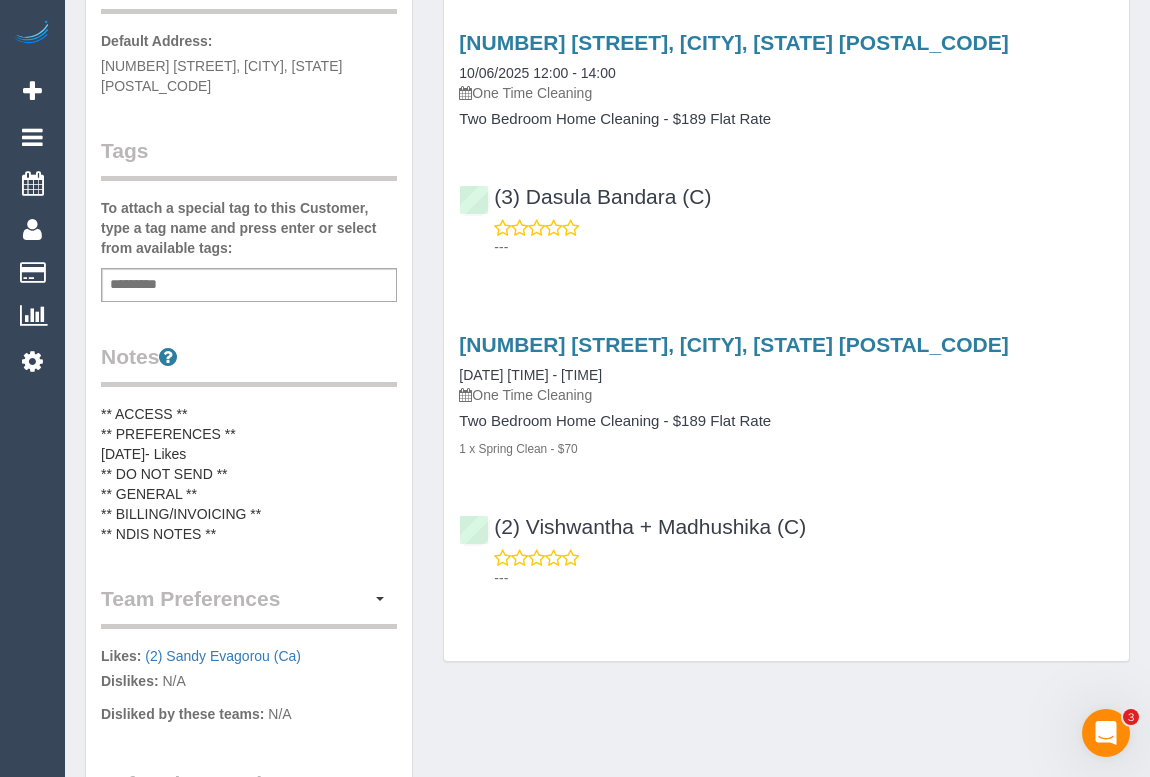 scroll, scrollTop: 454, scrollLeft: 0, axis: vertical 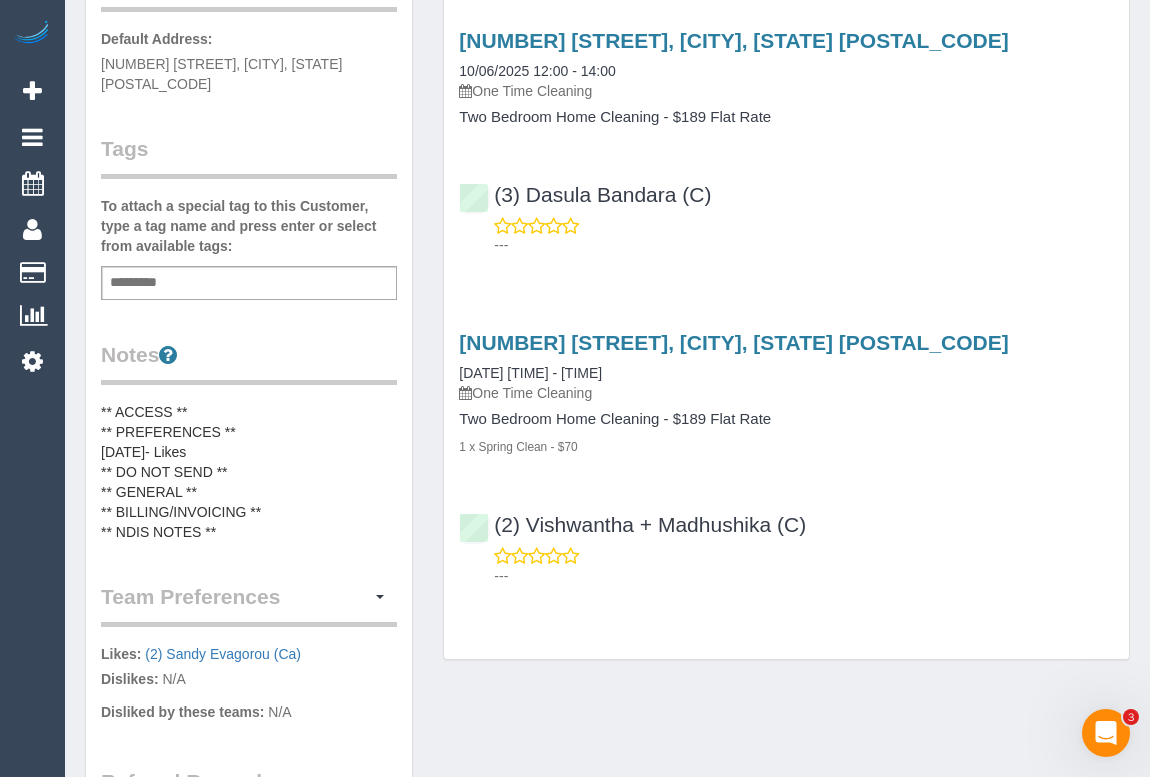 click on "** ACCESS **
** PREFERENCES **
11/07/25- Likes
** DO NOT SEND **
** GENERAL **
** BILLING/INVOICING **
** NDIS NOTES **" at bounding box center [249, 472] 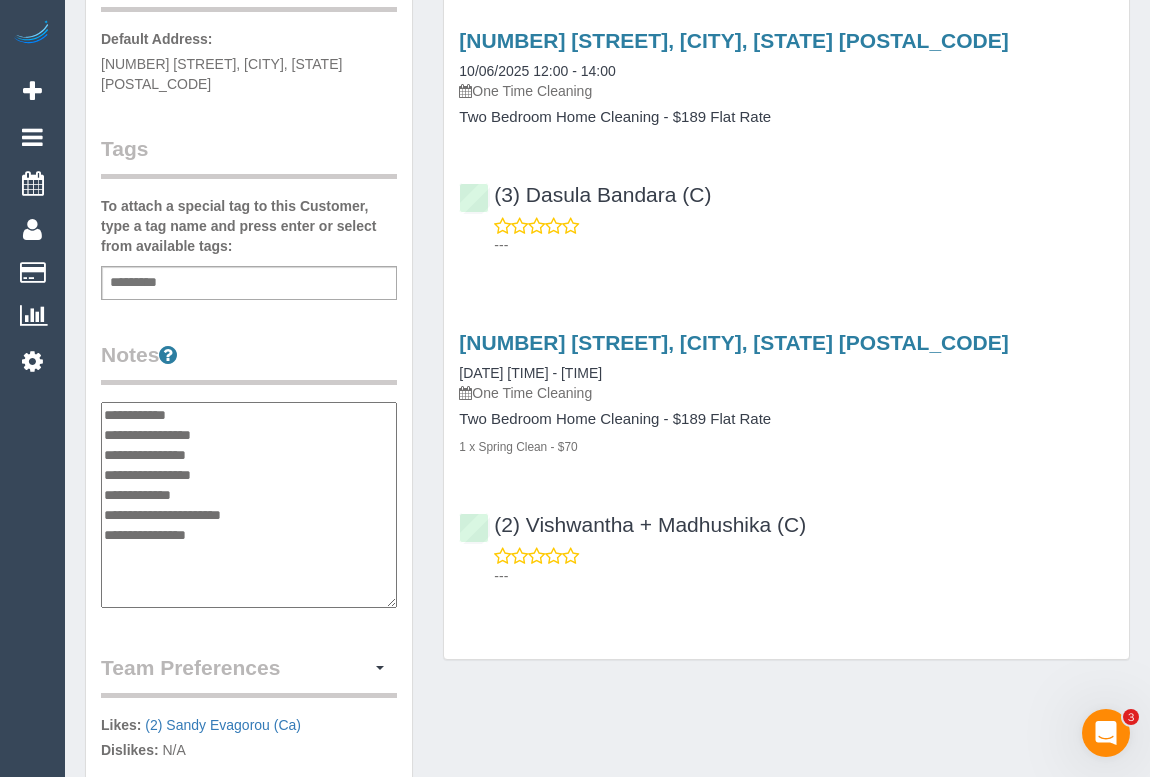 click on "**********" at bounding box center (249, 505) 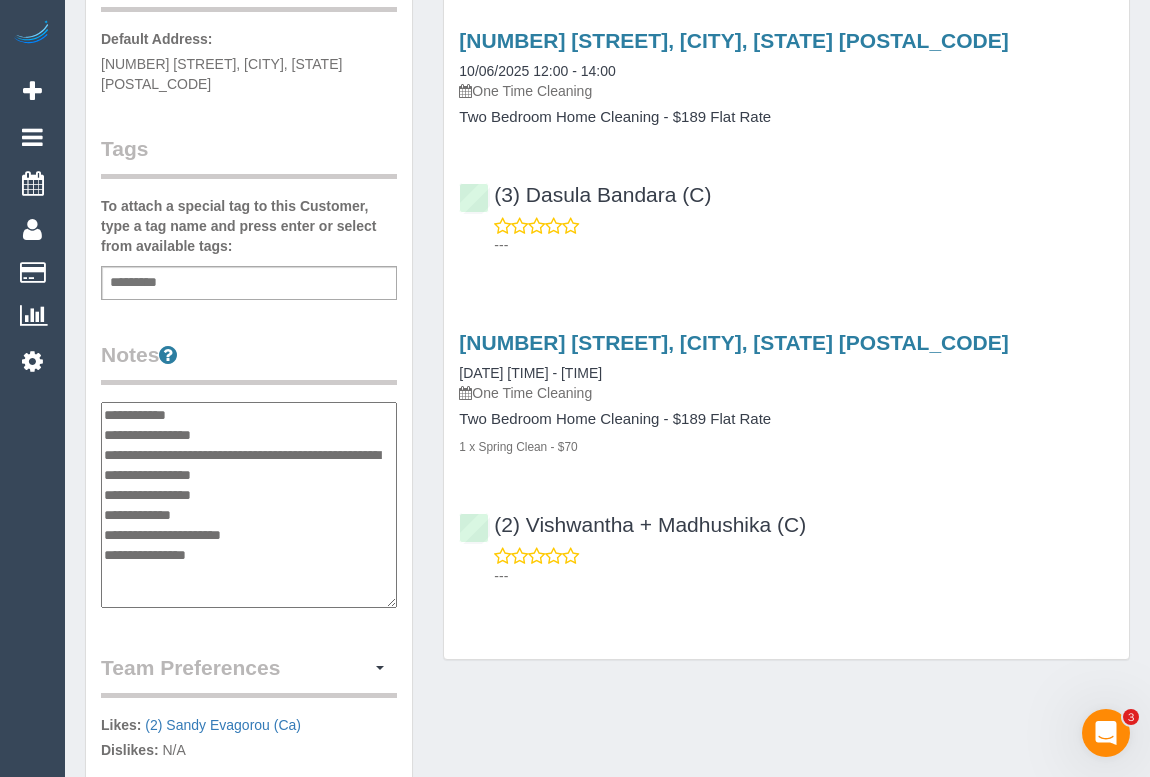 type on "**********" 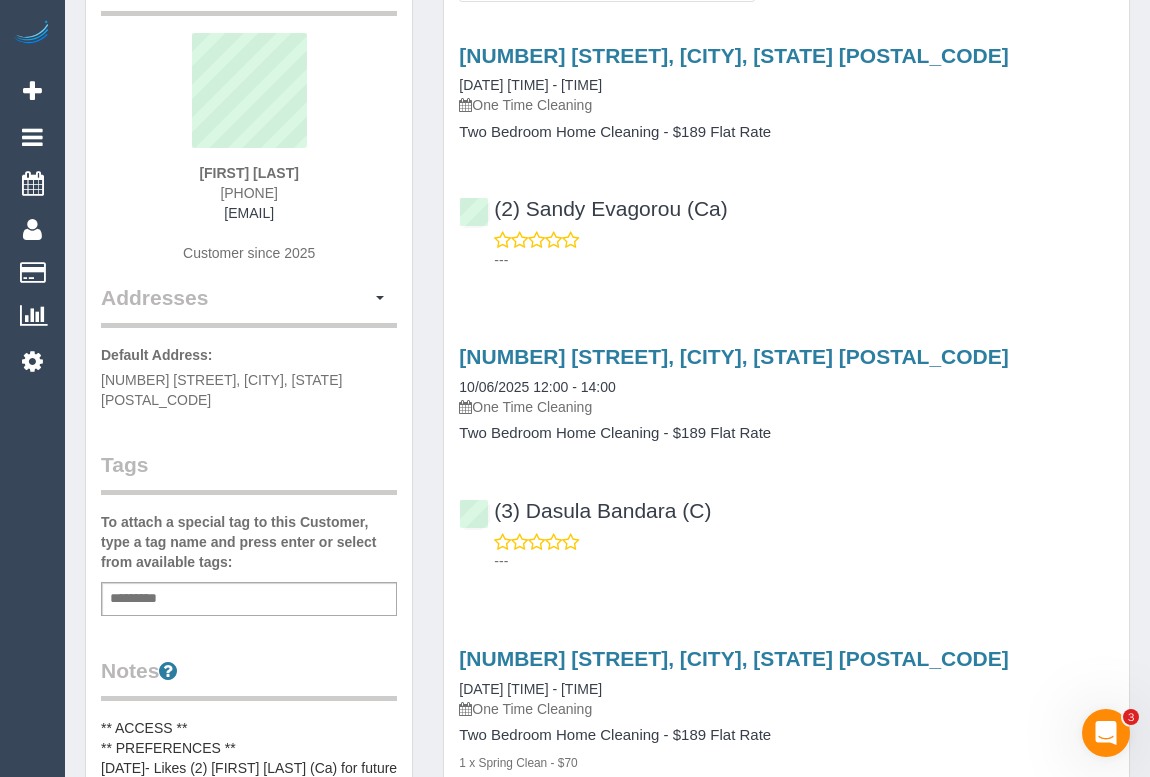 scroll, scrollTop: 0, scrollLeft: 0, axis: both 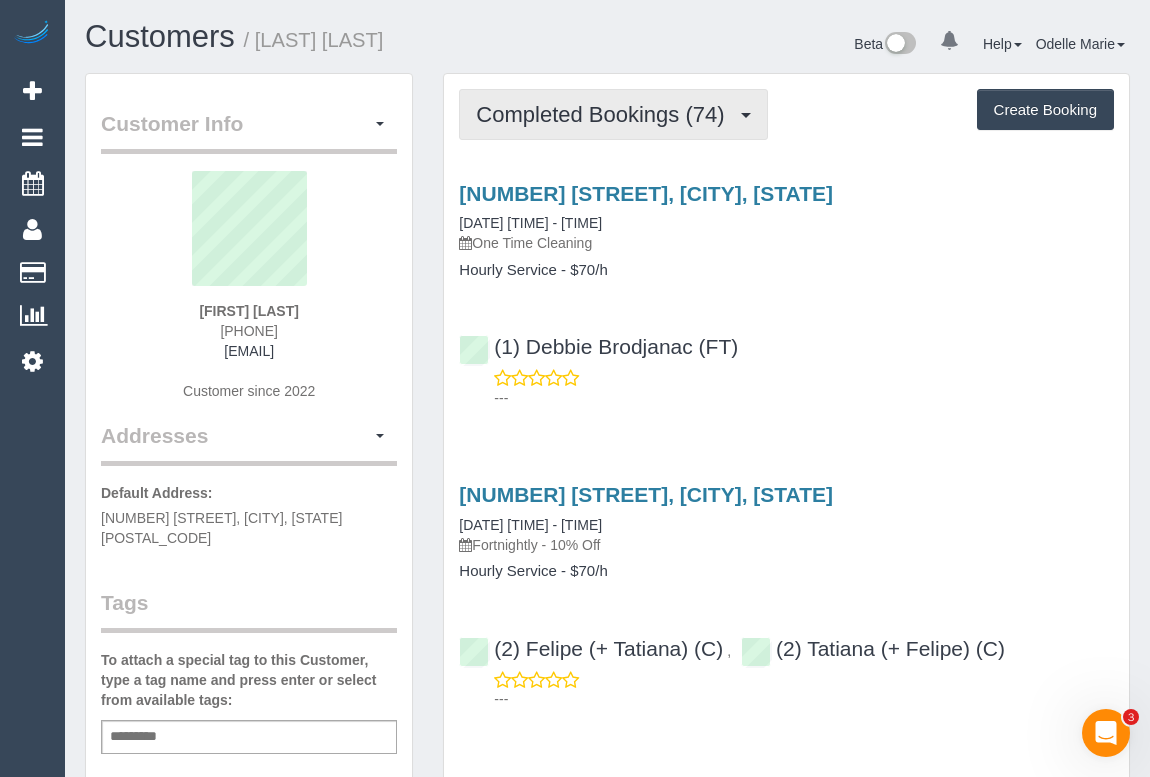 click on "Completed Bookings (74)" at bounding box center [613, 114] 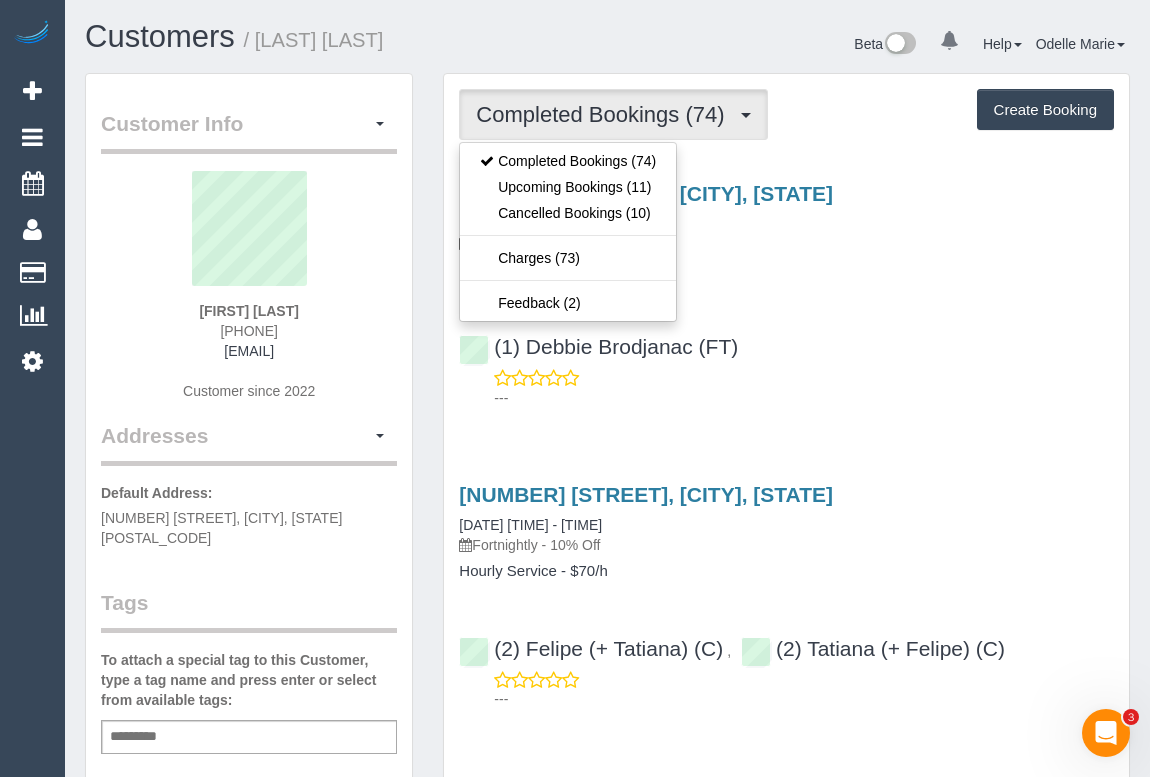 click on "[NUMBER] [STREET], [CITY], [STATE]
[DATE] [TIME] - [TIME]
One Time Cleaning
Hourly Service - $70/h
(1) [LAST] [LAST] (FT)
---" at bounding box center (786, 291) 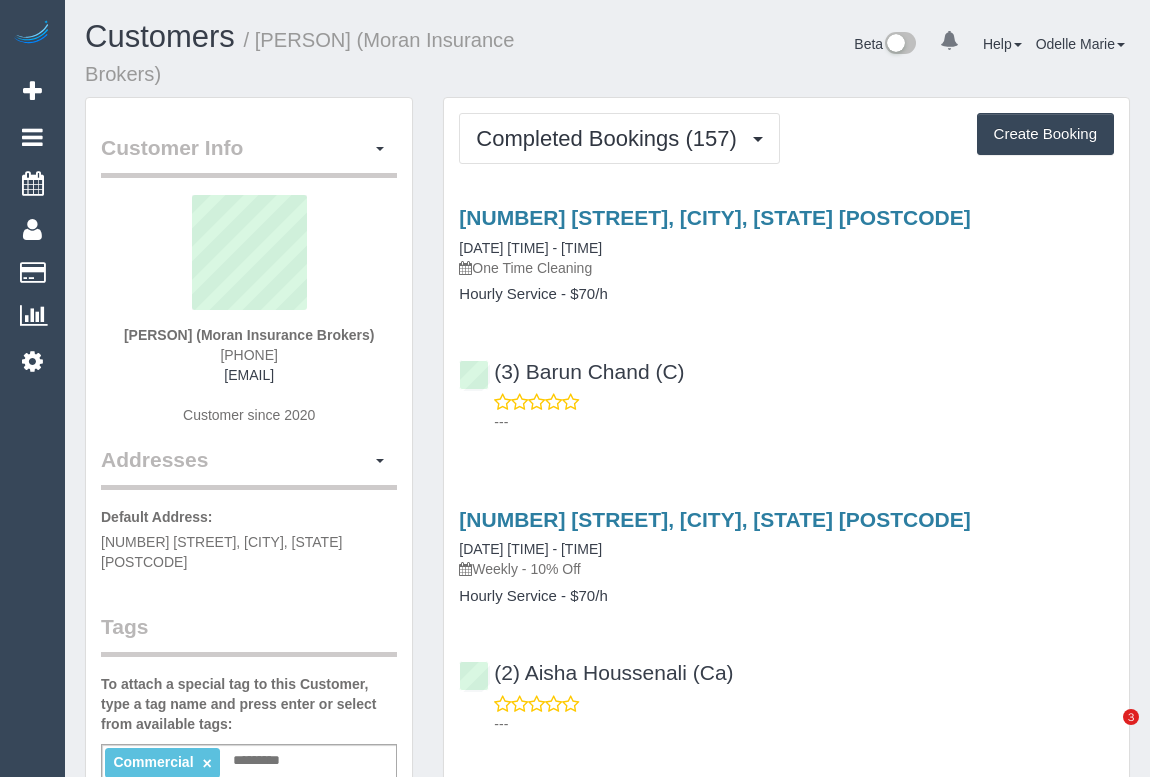 scroll, scrollTop: 0, scrollLeft: 0, axis: both 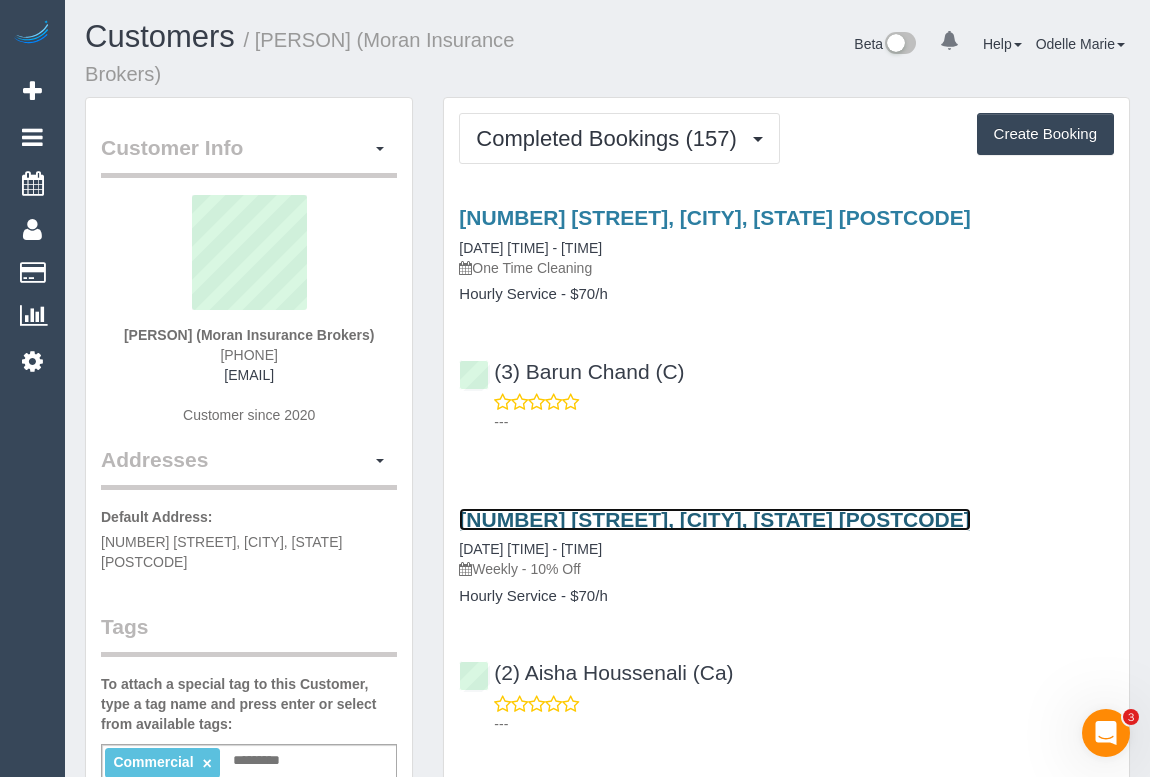 click on "8 Bennet Drive, Altona North, VIC 3025" at bounding box center [714, 519] 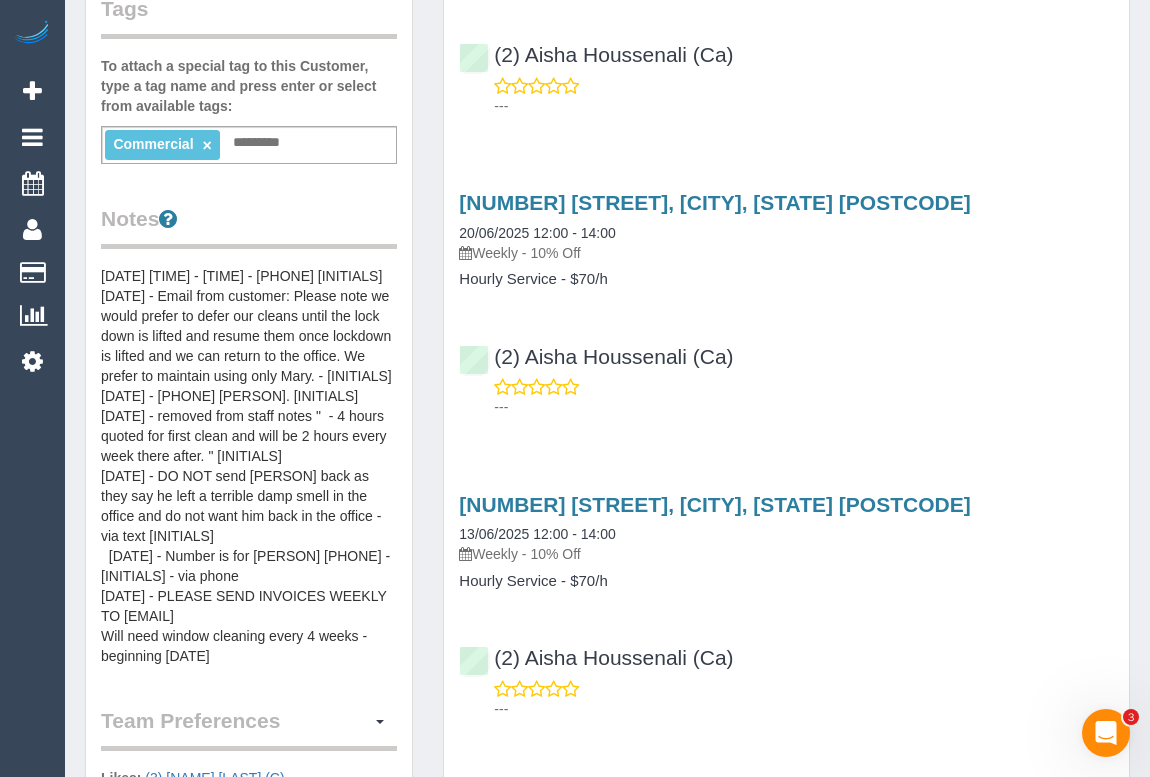 scroll, scrollTop: 727, scrollLeft: 0, axis: vertical 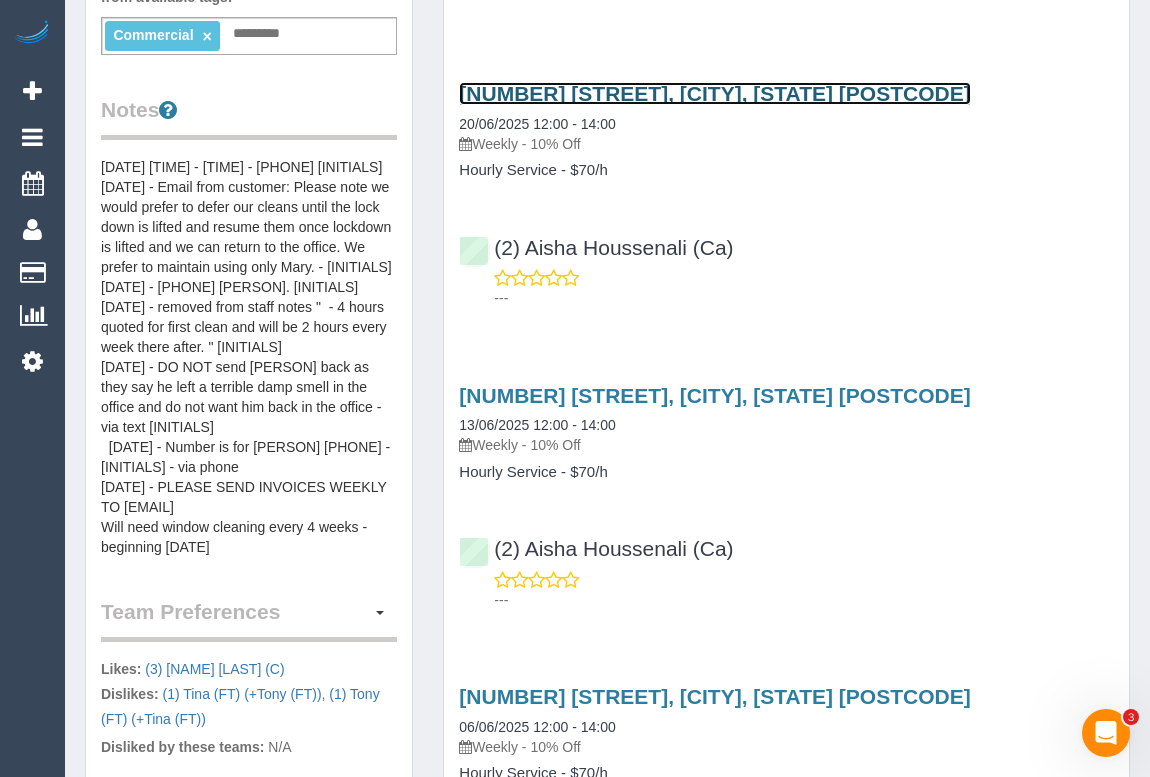 click on "8 Bennet Drive, Altona North, VIC 3025" at bounding box center [714, 93] 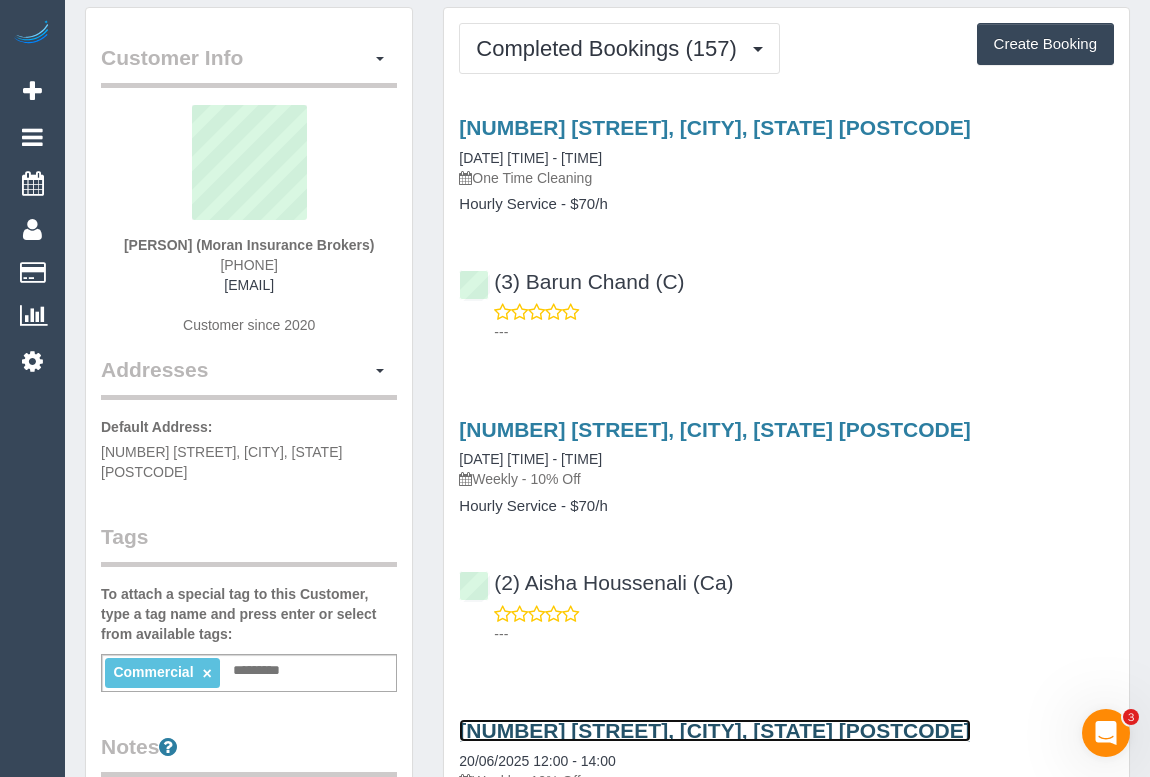 scroll, scrollTop: 0, scrollLeft: 0, axis: both 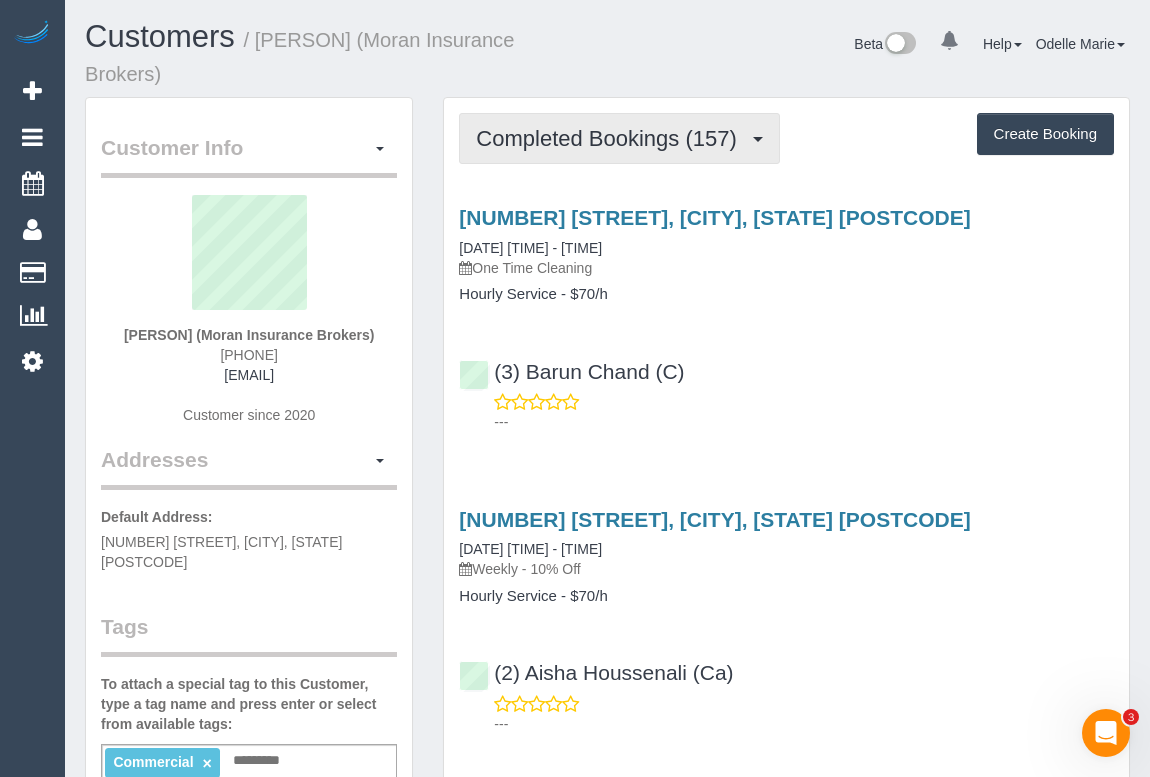 click on "Completed Bookings (157)" at bounding box center (611, 138) 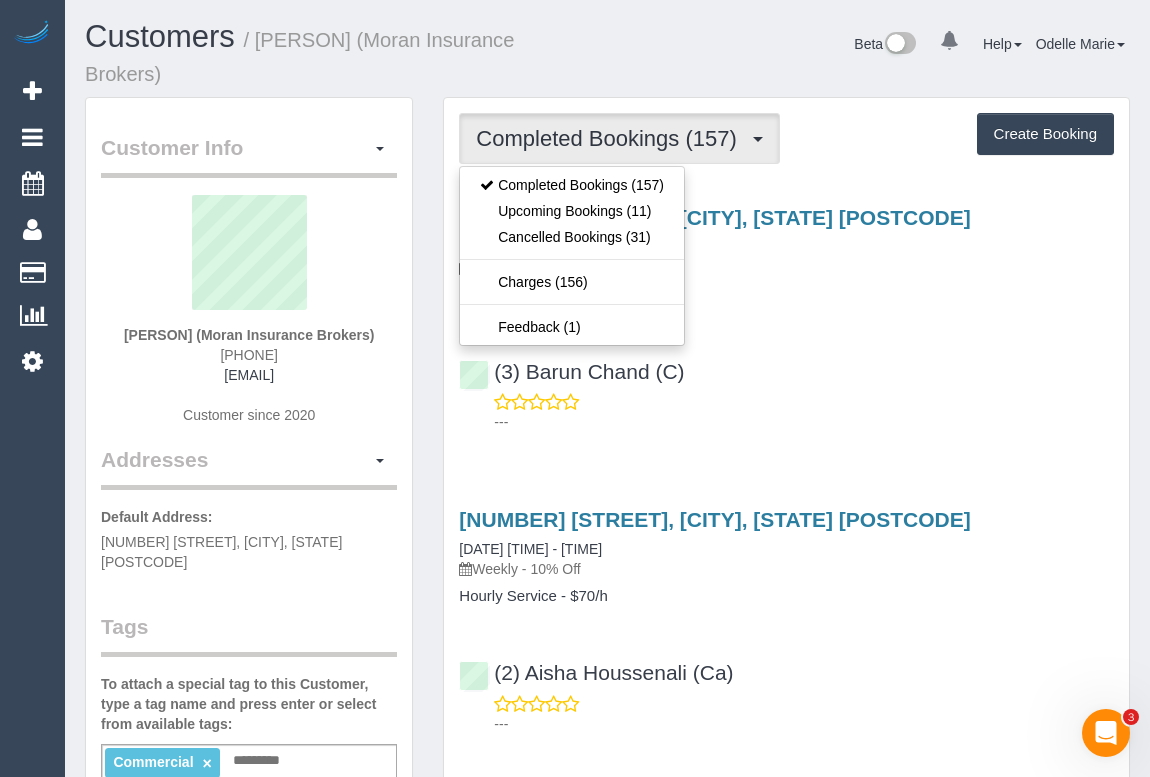 click on "(3) Barun Chand (C)
---" at bounding box center (786, 388) 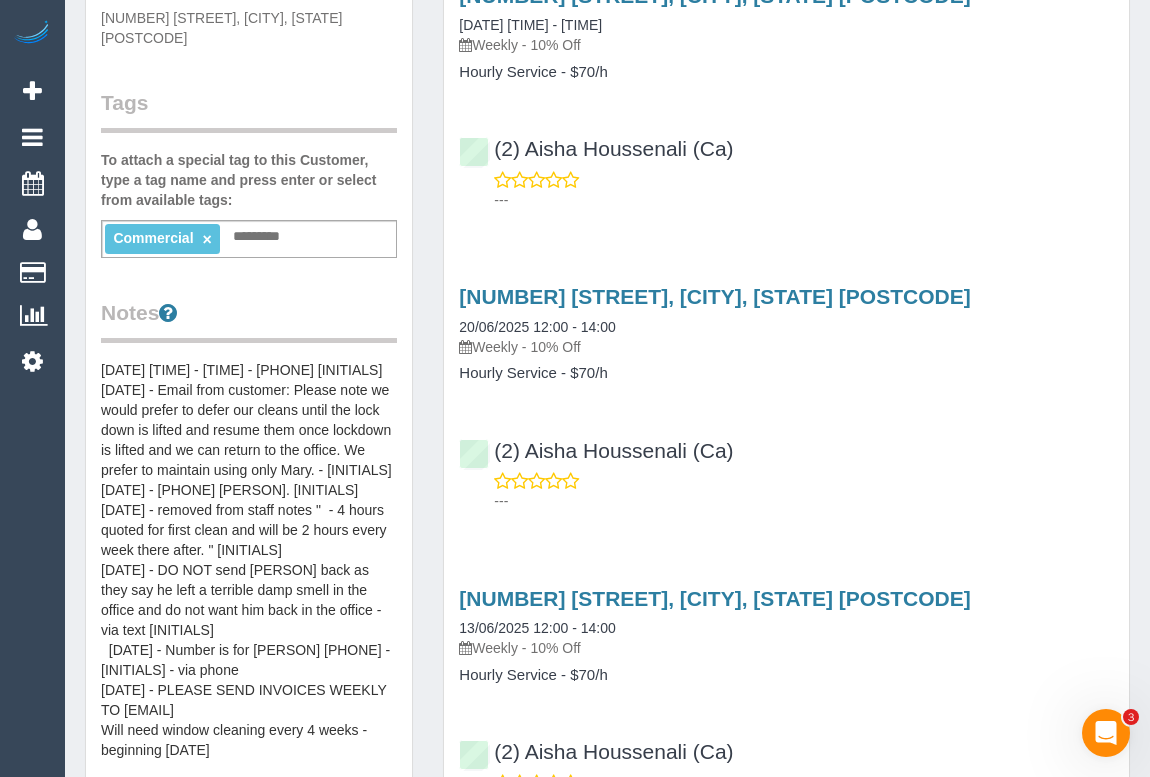 scroll, scrollTop: 545, scrollLeft: 0, axis: vertical 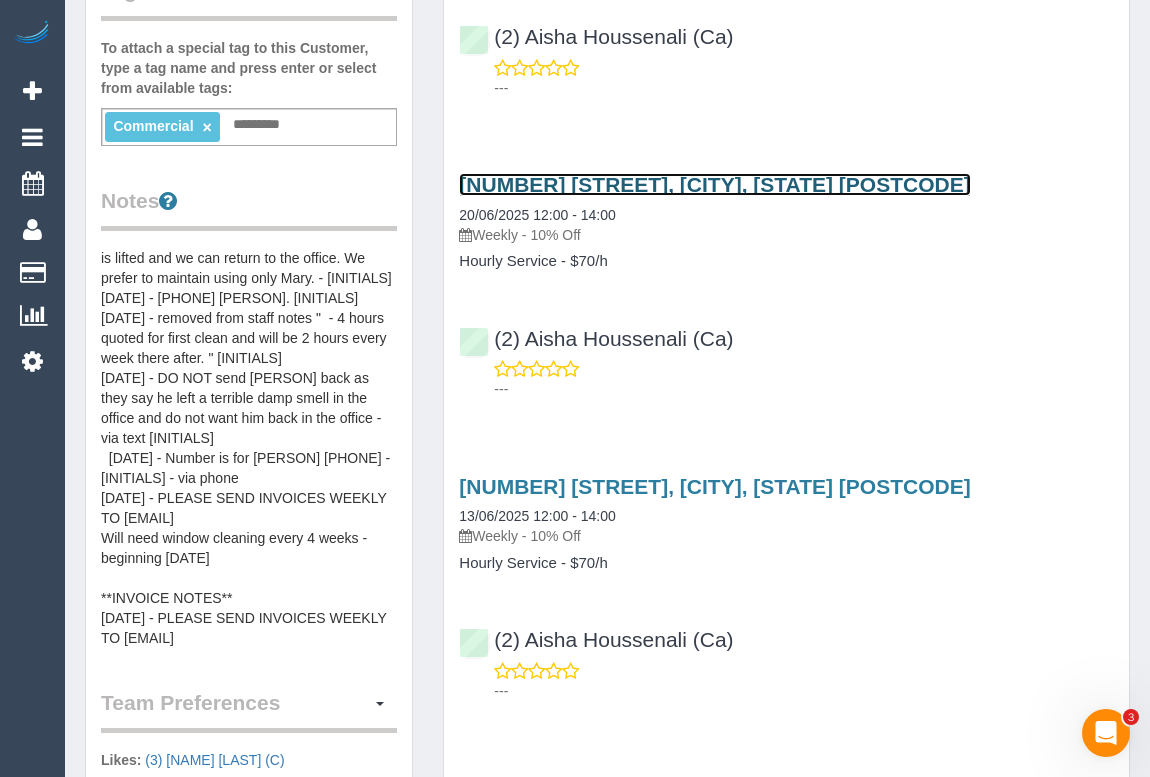 click on "8 Bennet Drive, Altona North, VIC 3025" at bounding box center [714, 184] 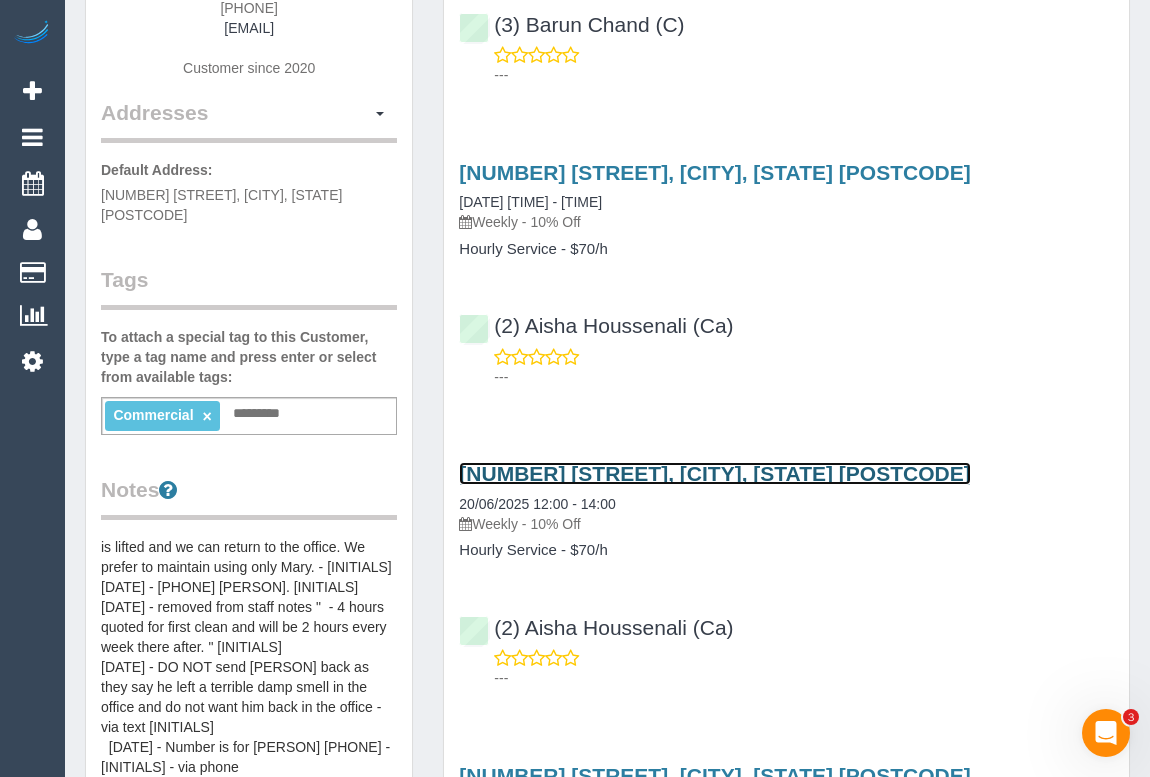 scroll, scrollTop: 0, scrollLeft: 0, axis: both 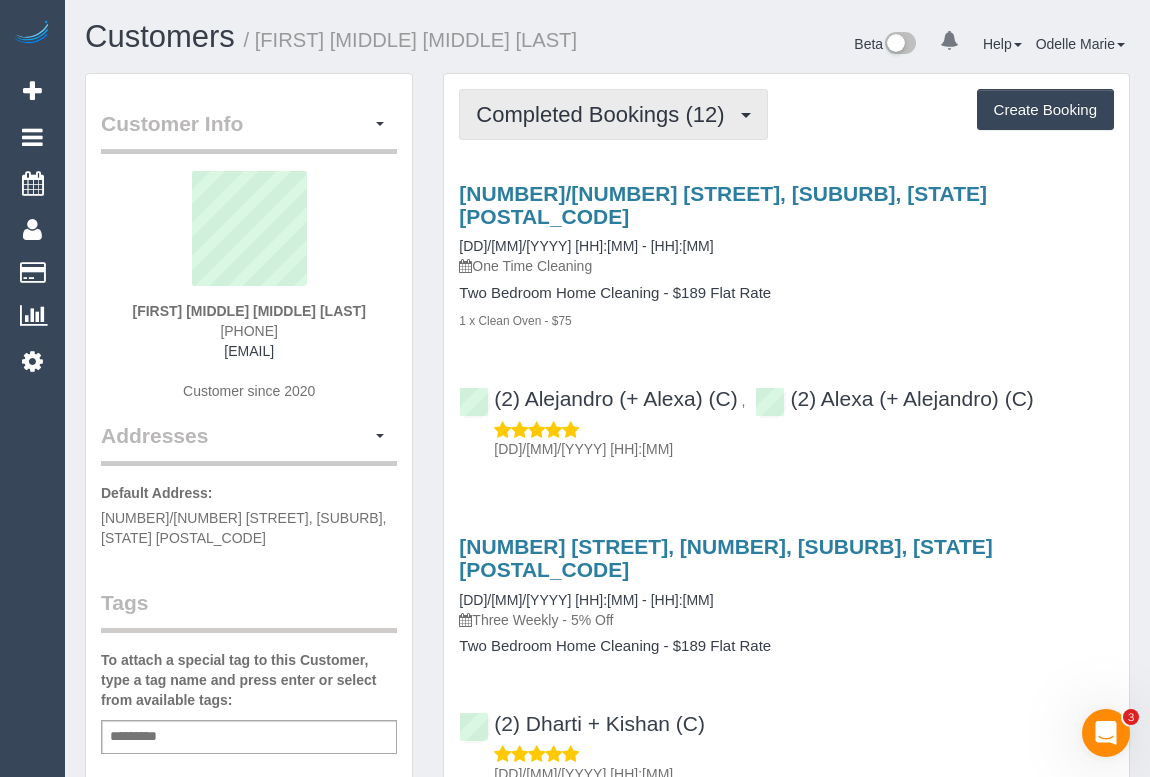 click on "Completed Bookings (12)" at bounding box center [605, 114] 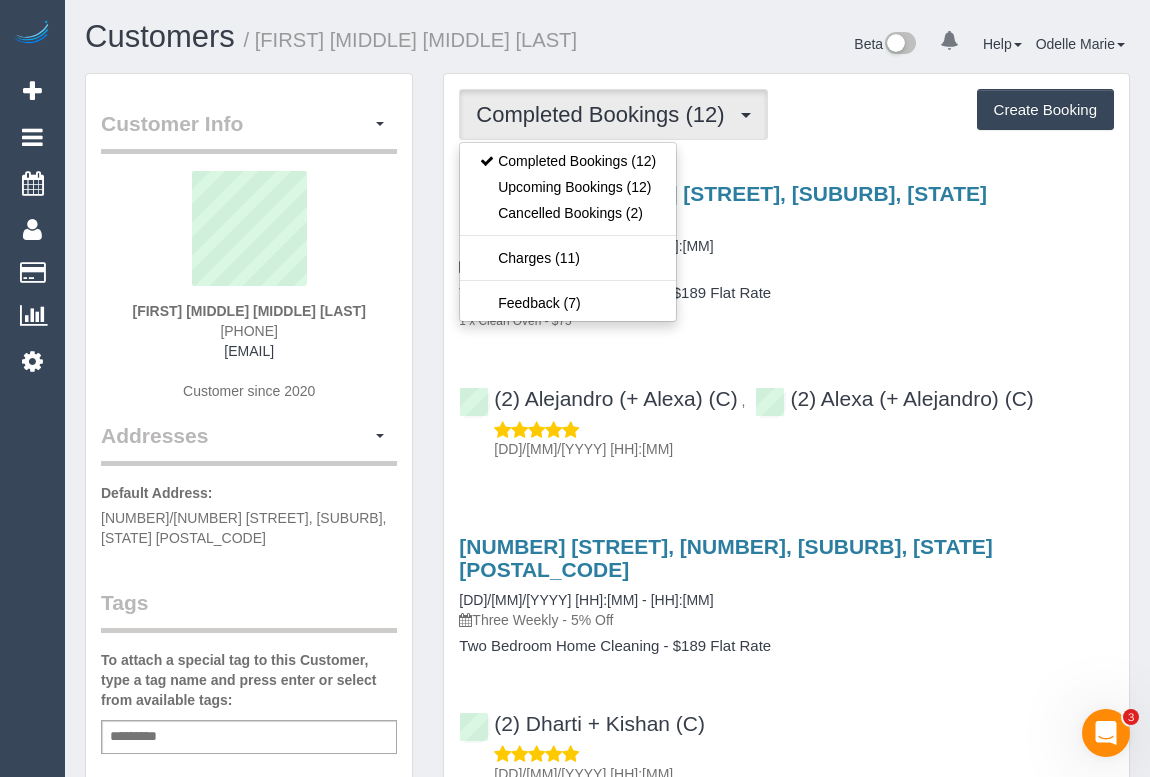 click on "109/221 Sturt Street, Southbank, VIC 3006
09/07/2025 14:00 - 16:00
One Time Cleaning
Two Bedroom Home Cleaning - $189 Flat Rate
1 x Clean Oven  - $75
(2) Alejandro (+ Alexa) (C)
,
(2) Alexa (+ Alejandro) (C)
10/07/2025 07:41" at bounding box center [786, 316] 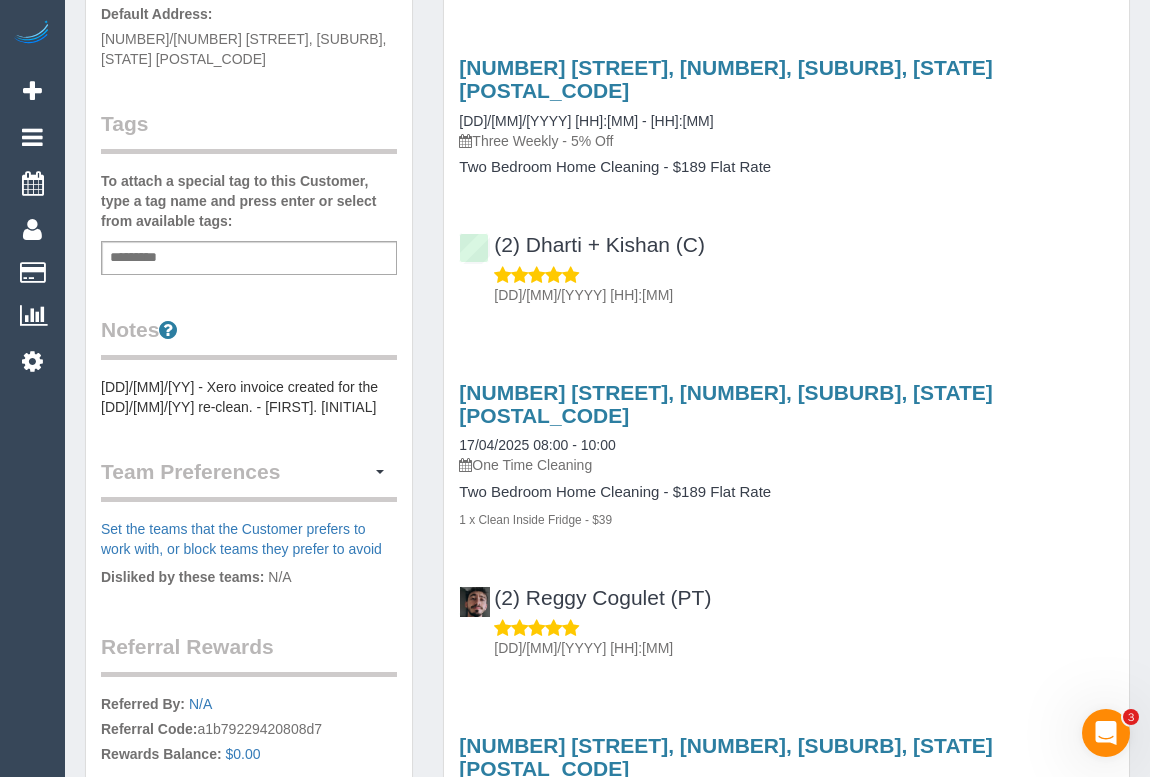 scroll, scrollTop: 272, scrollLeft: 0, axis: vertical 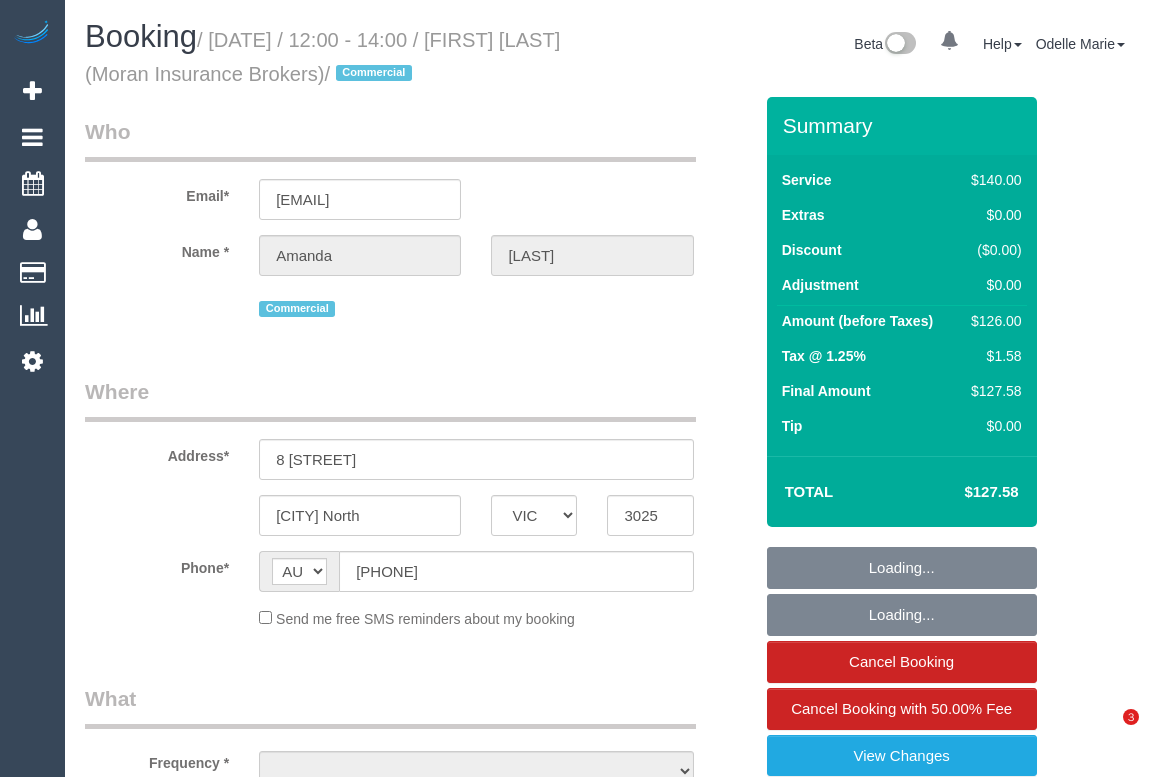 select on "VIC" 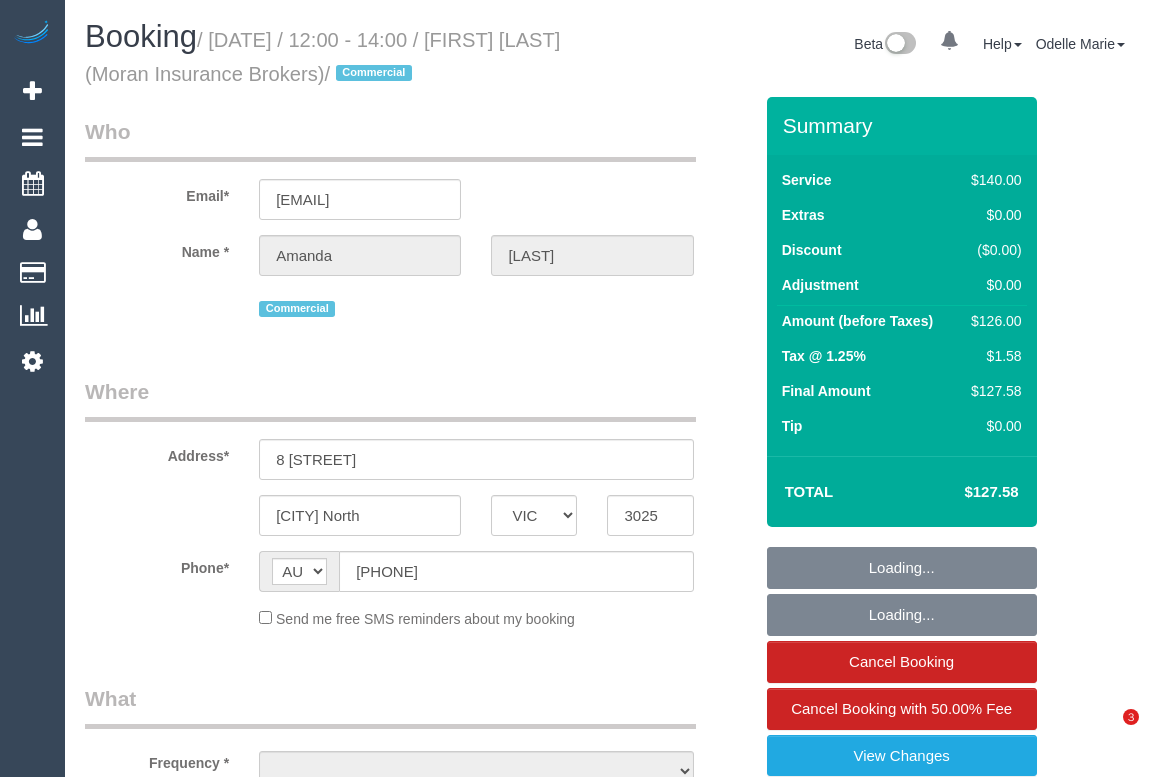 scroll, scrollTop: 0, scrollLeft: 0, axis: both 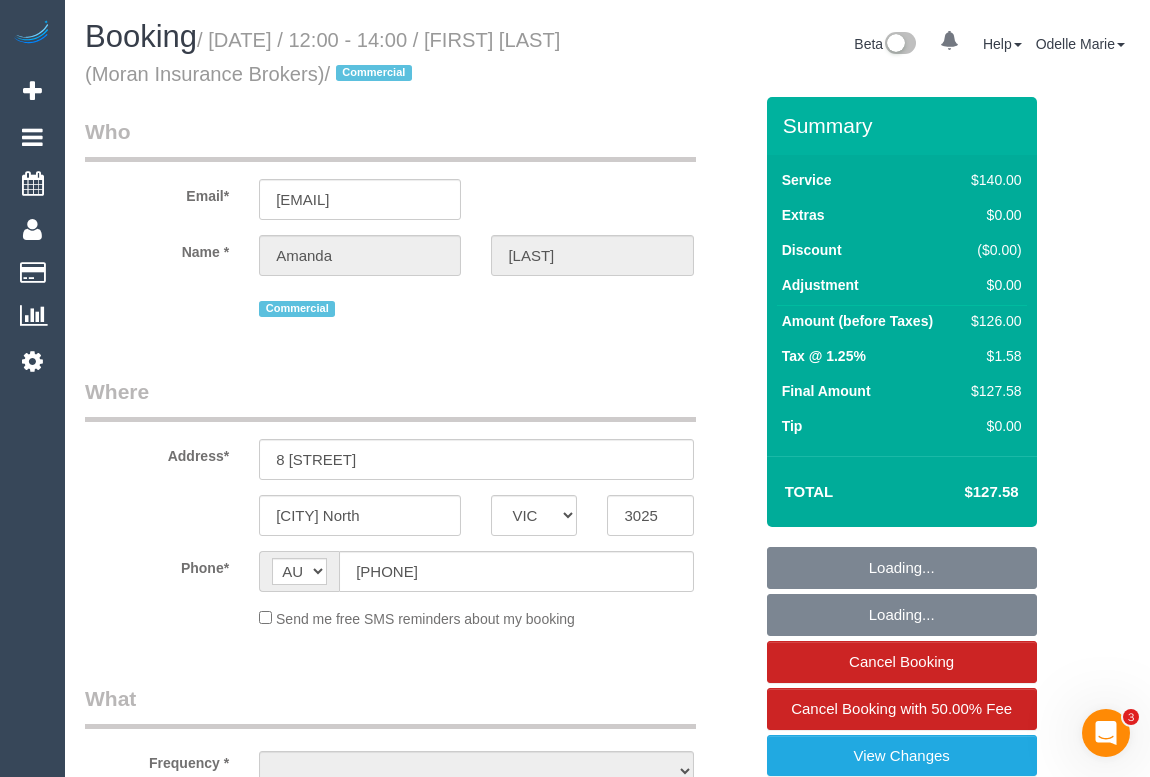 select on "object:548" 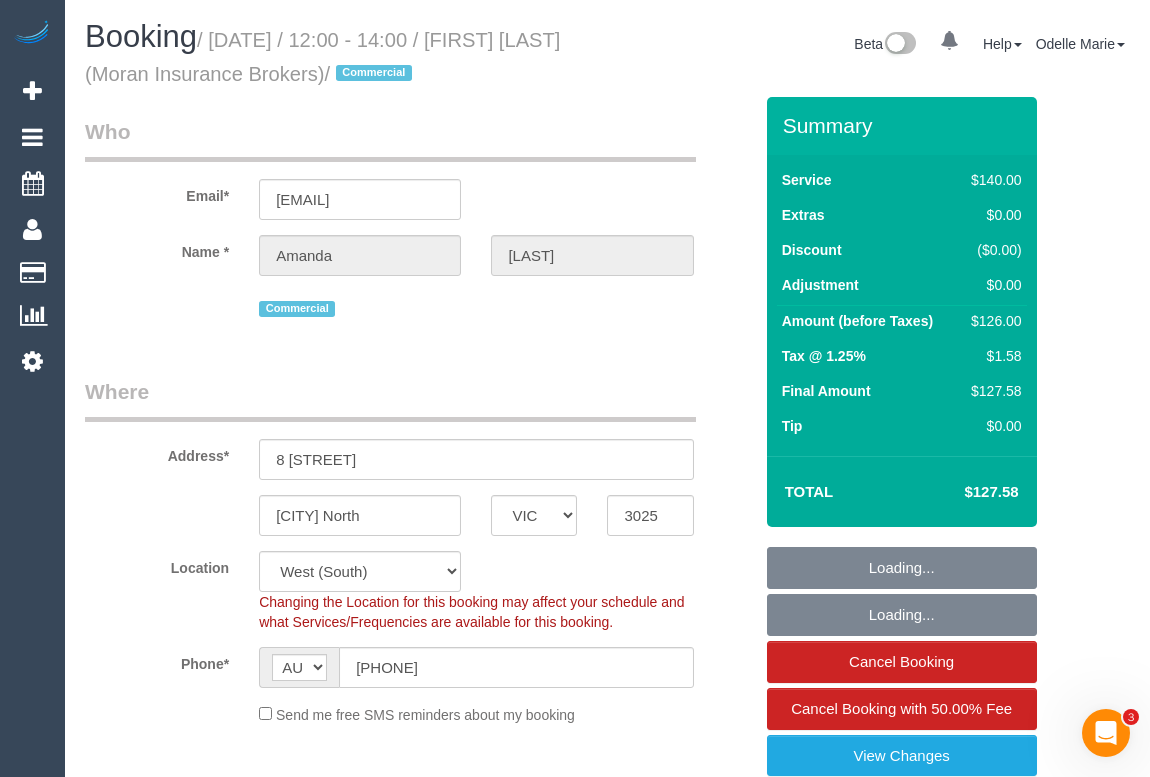 select on "object:699" 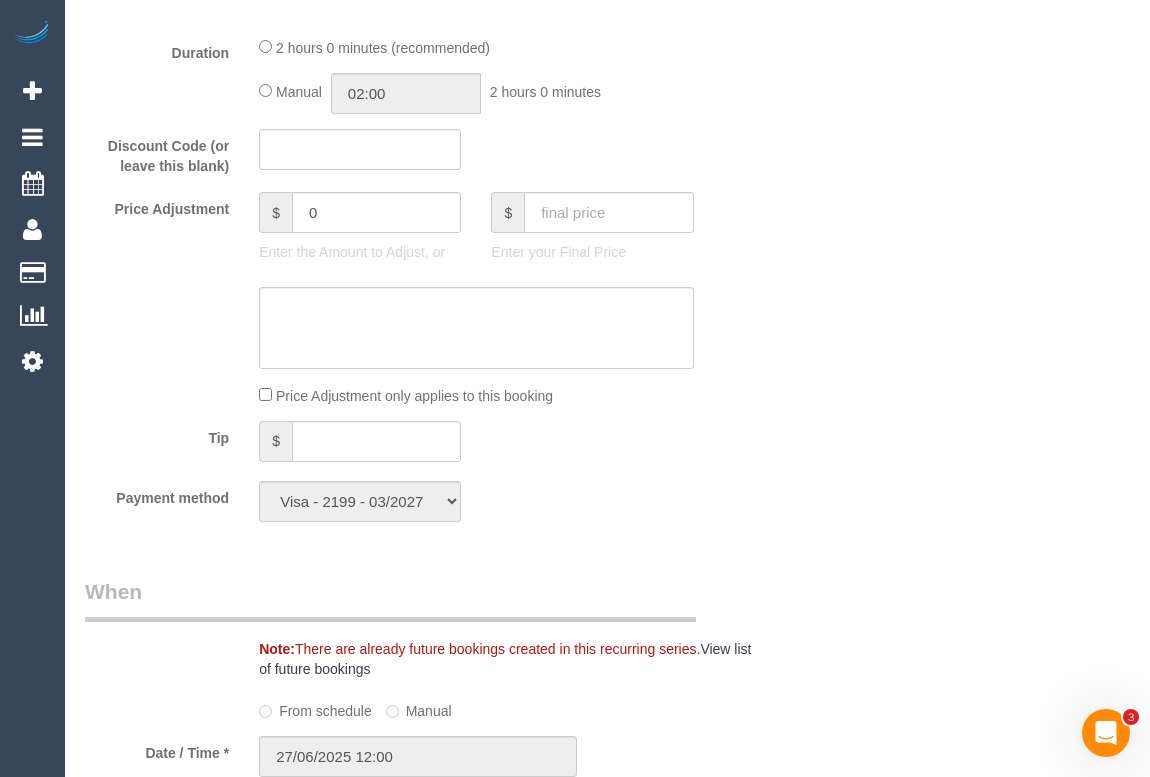 scroll, scrollTop: 1909, scrollLeft: 0, axis: vertical 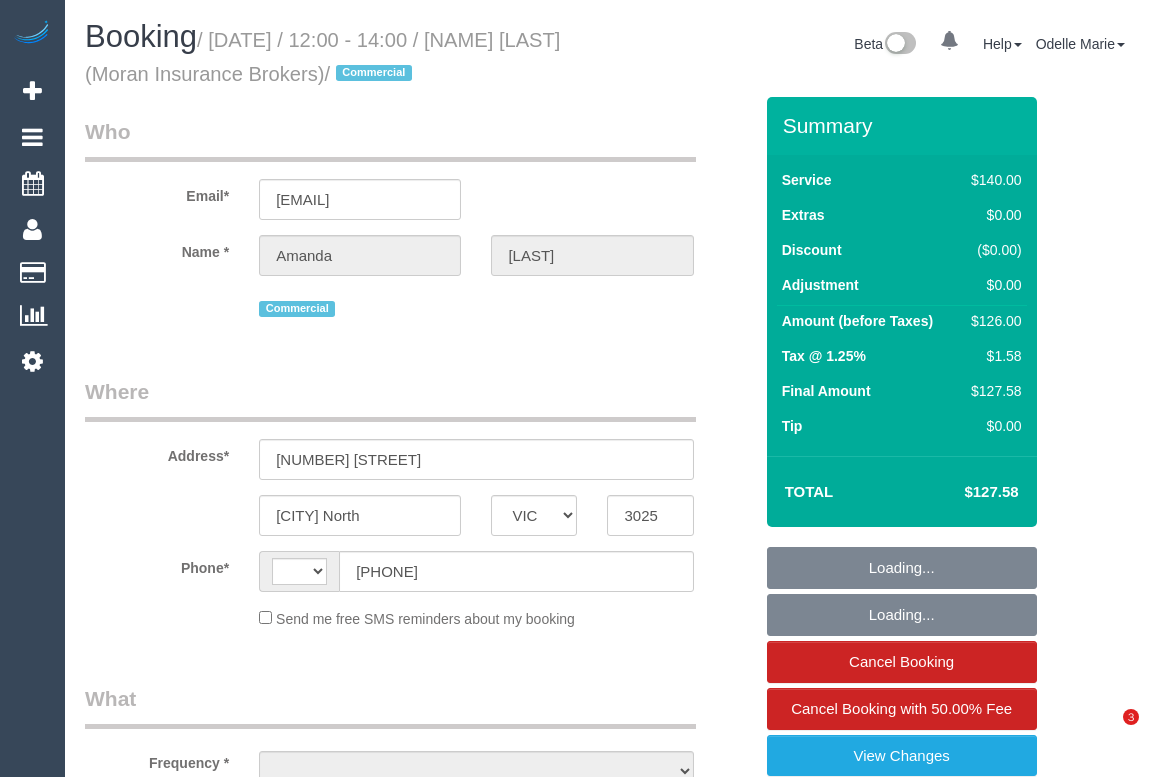 select on "VIC" 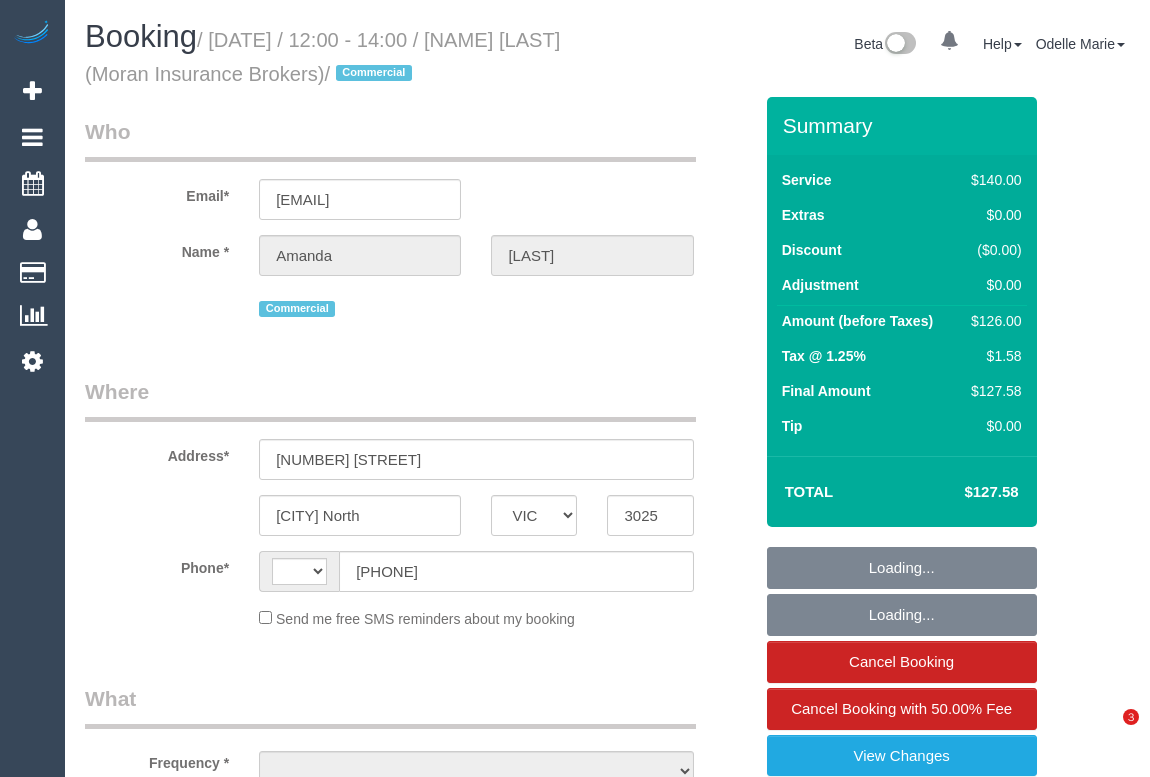 scroll, scrollTop: 0, scrollLeft: 0, axis: both 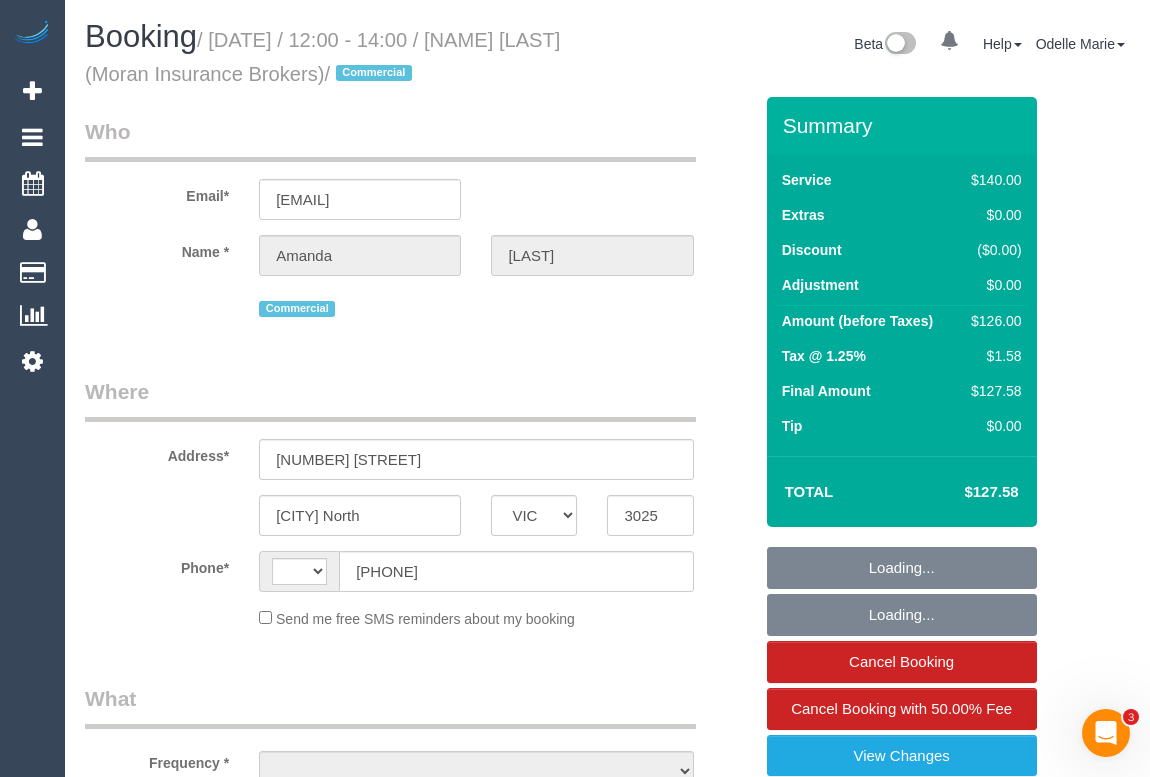 select on "string:AU" 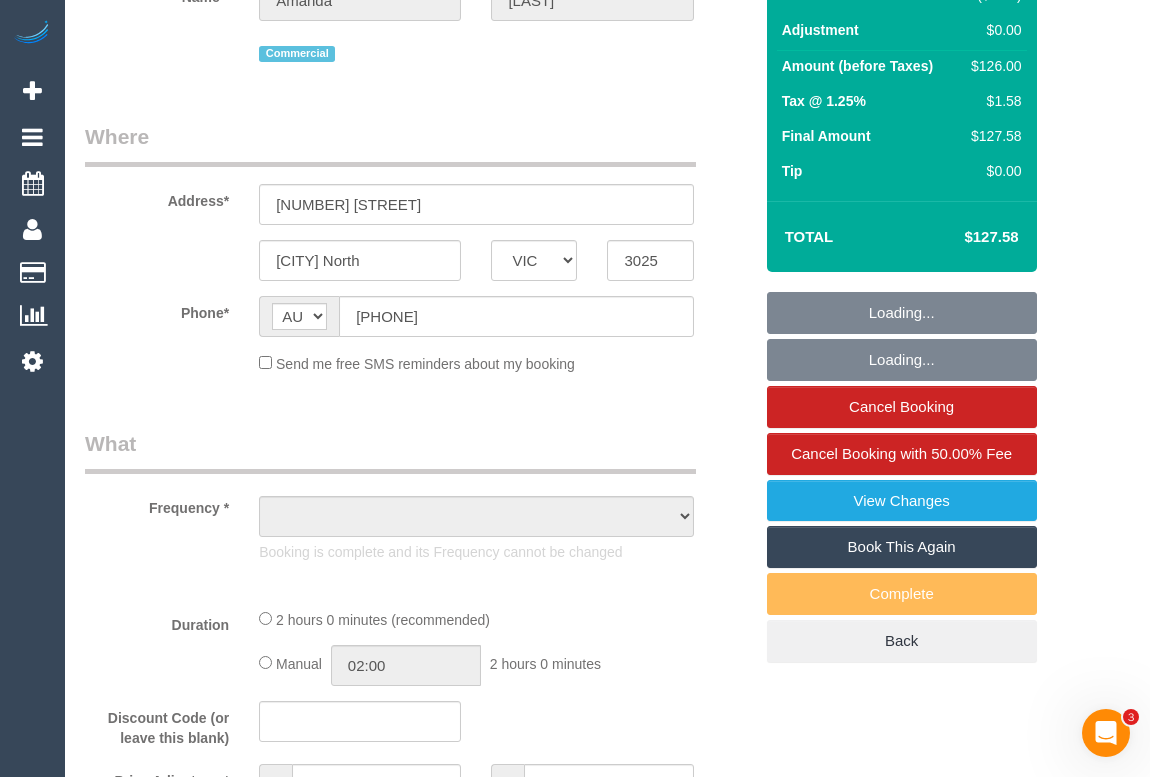 select on "object:546" 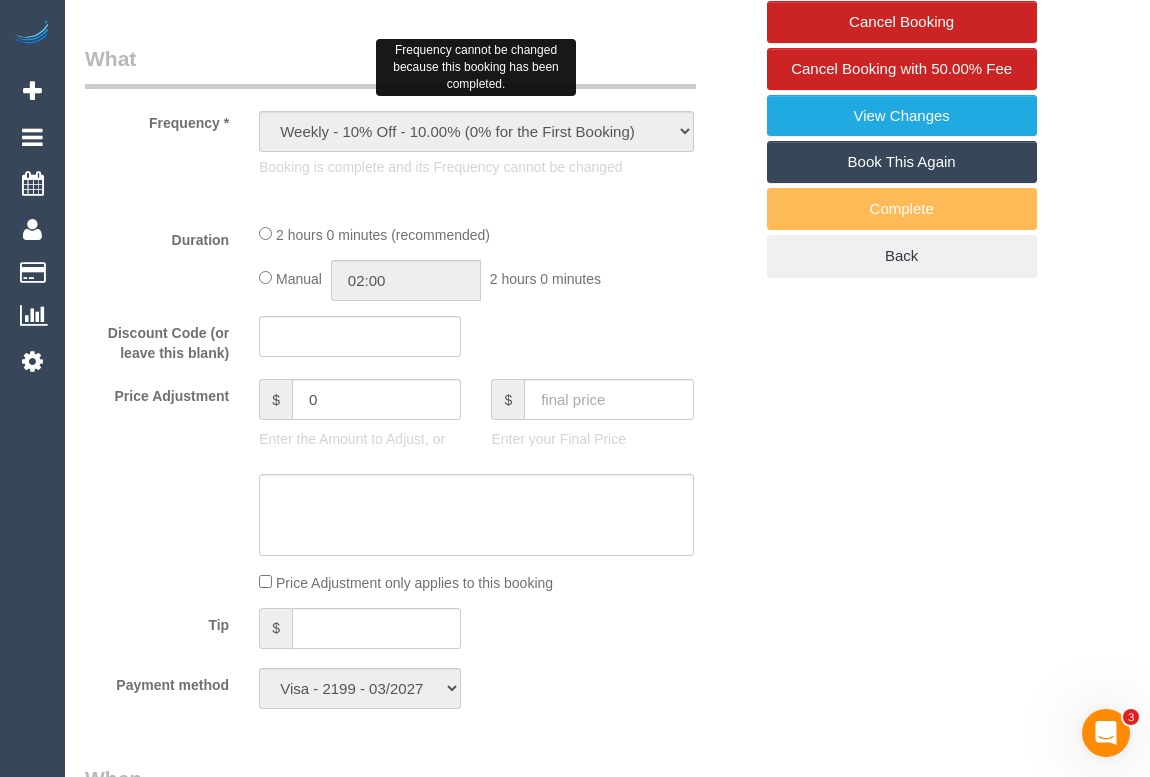 select on "number:28" 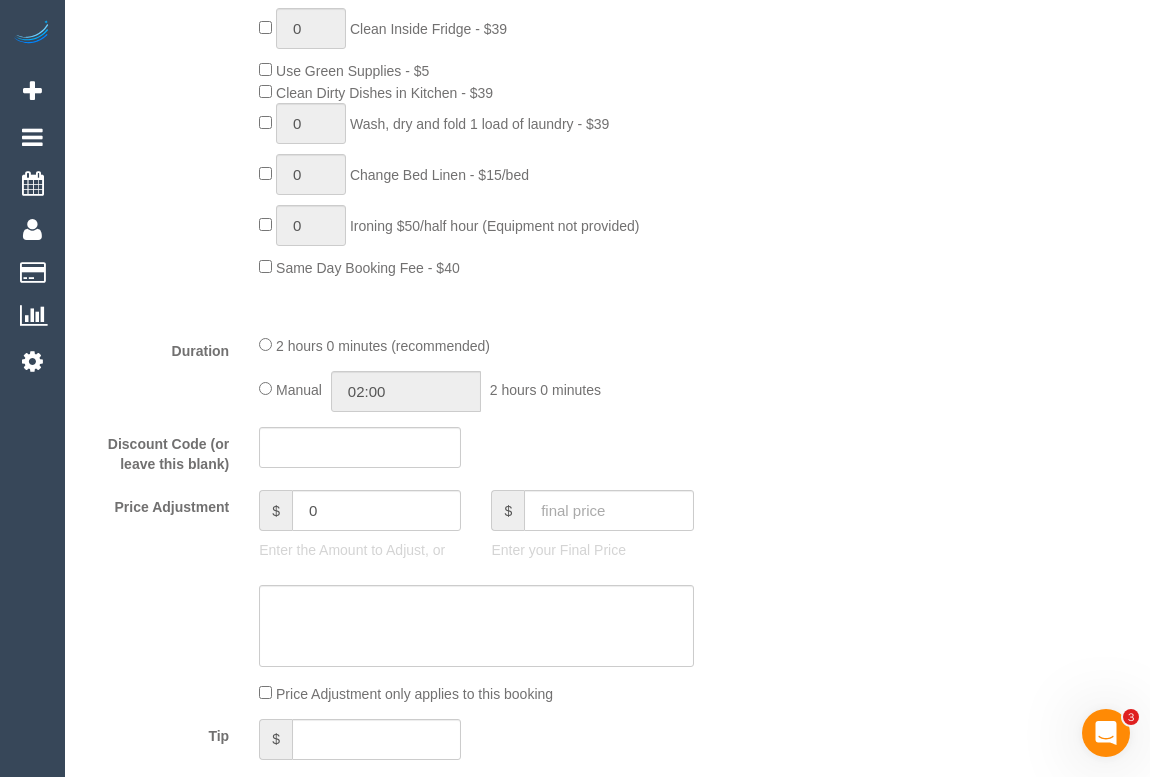 select on "object:1374" 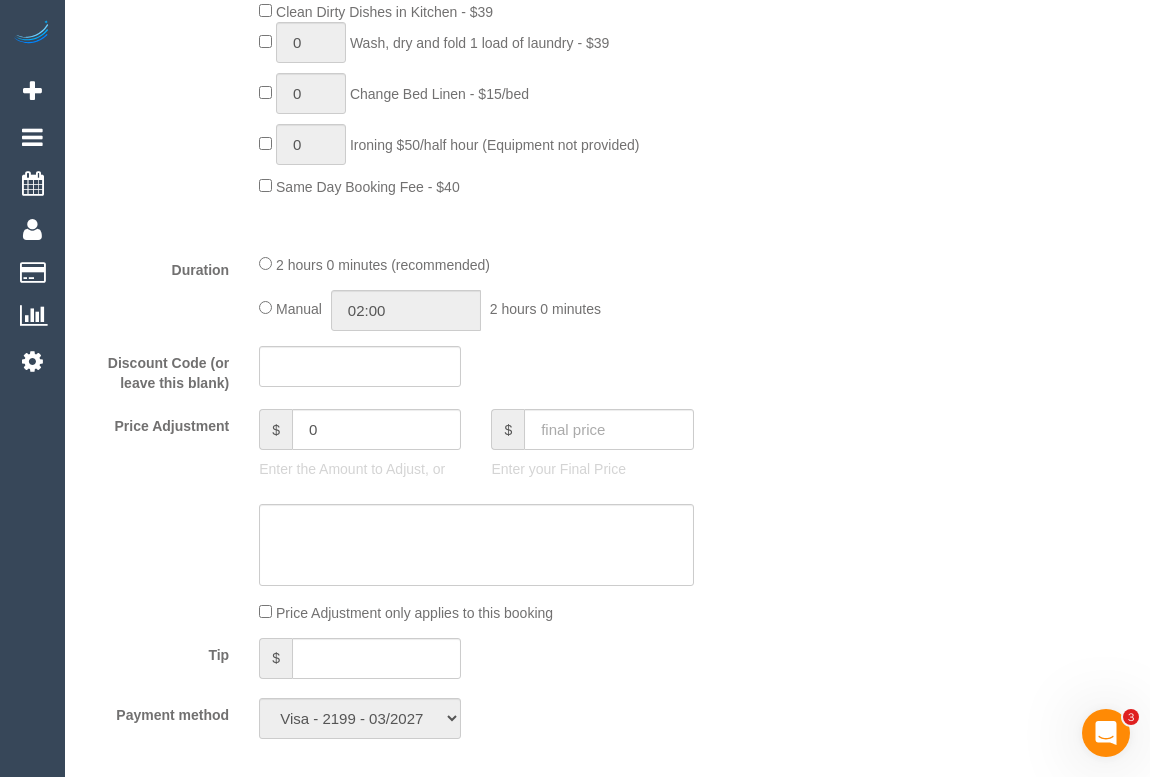 scroll, scrollTop: 1368, scrollLeft: 0, axis: vertical 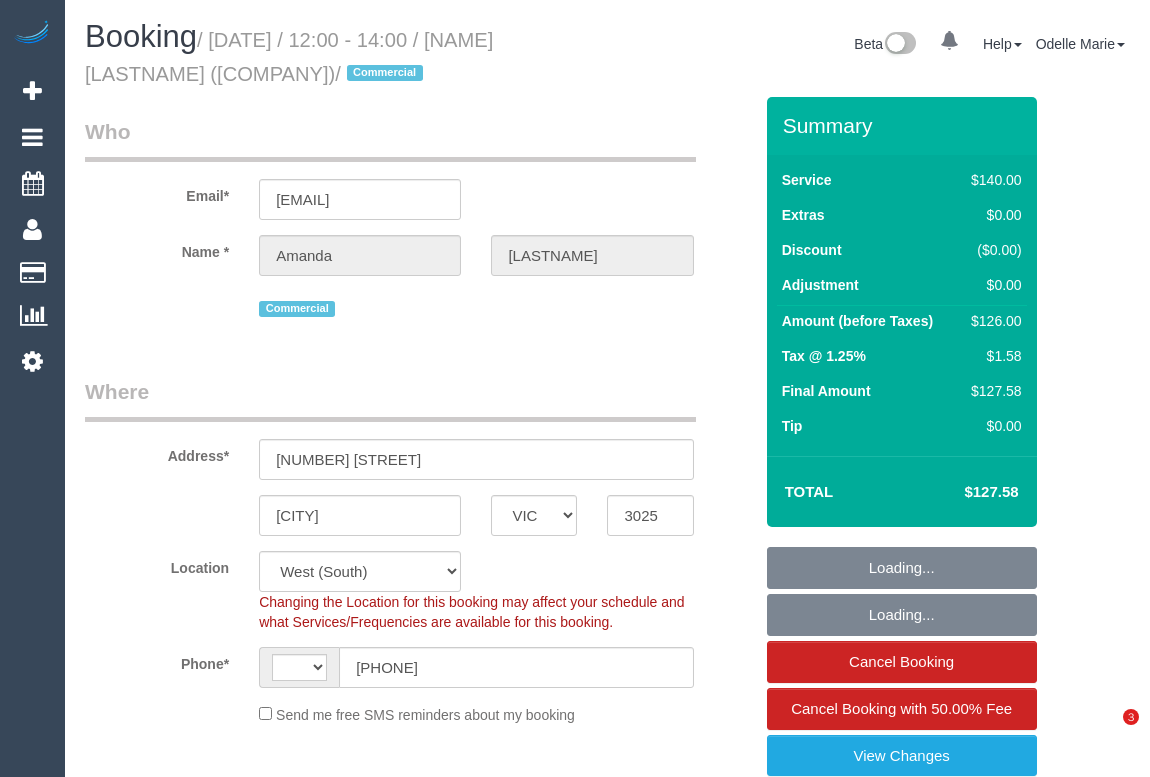 select on "VIC" 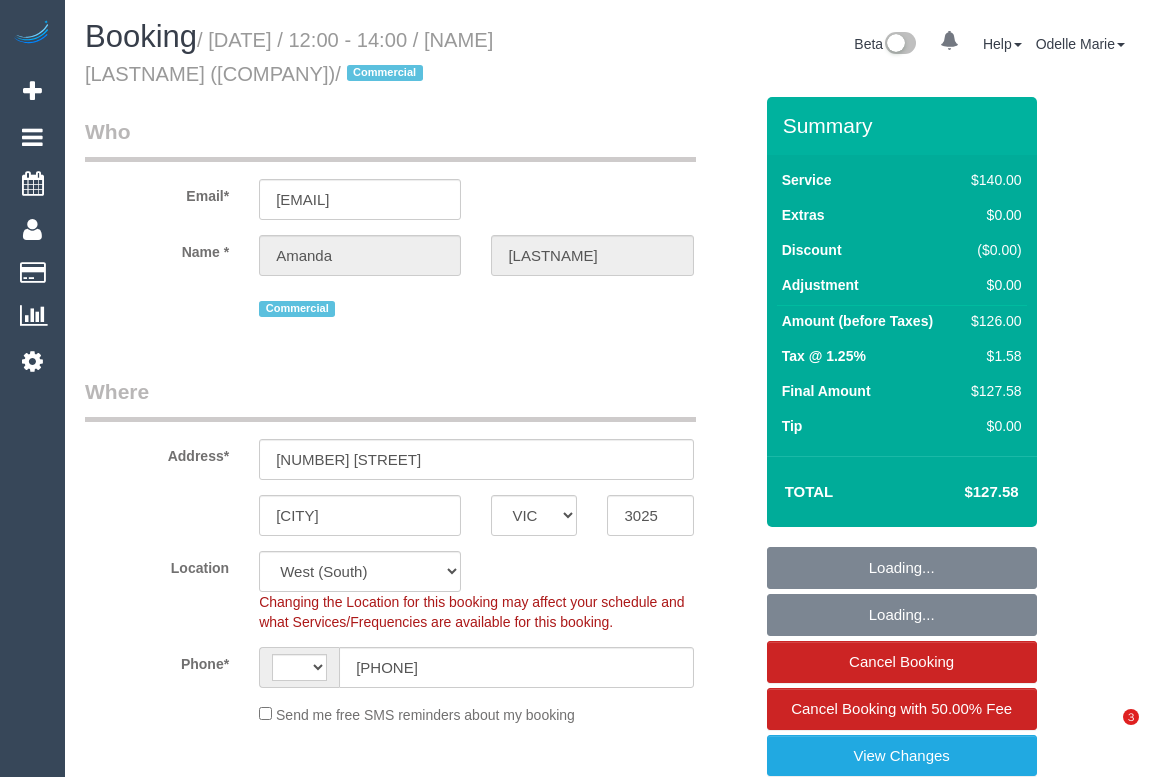 scroll, scrollTop: 0, scrollLeft: 0, axis: both 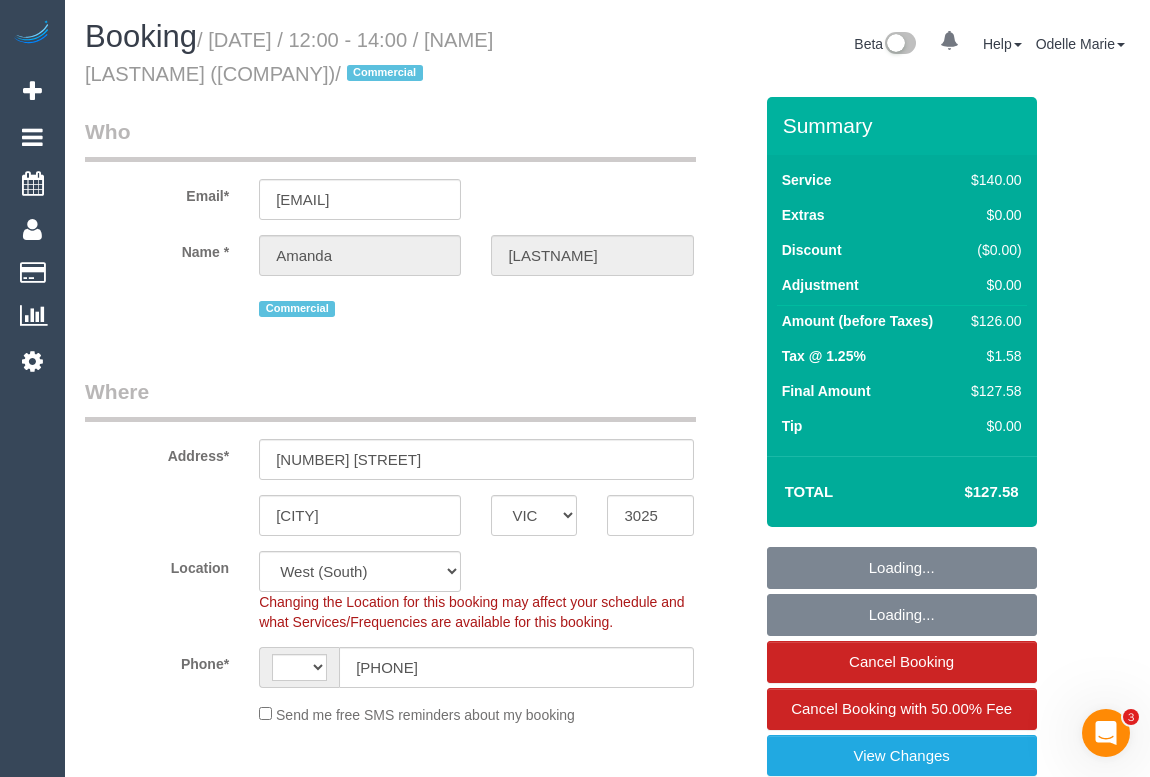 select on "object:470" 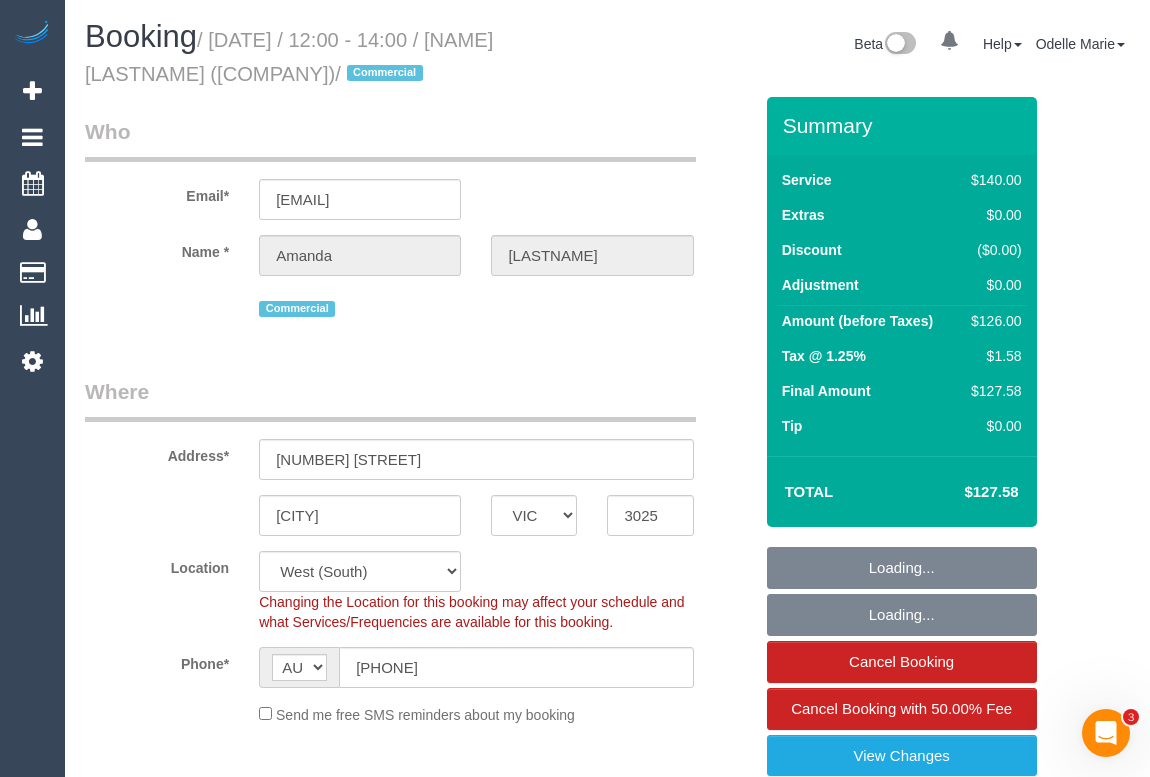 select on "number:28" 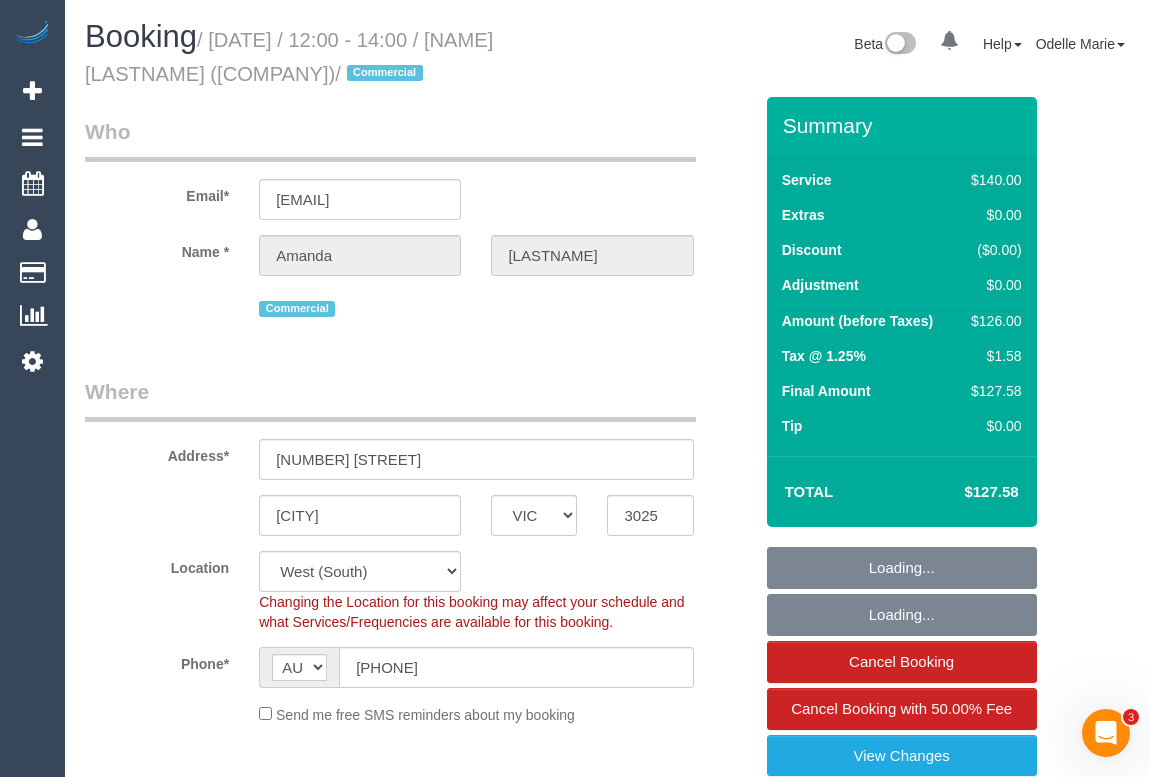 select on "number:17" 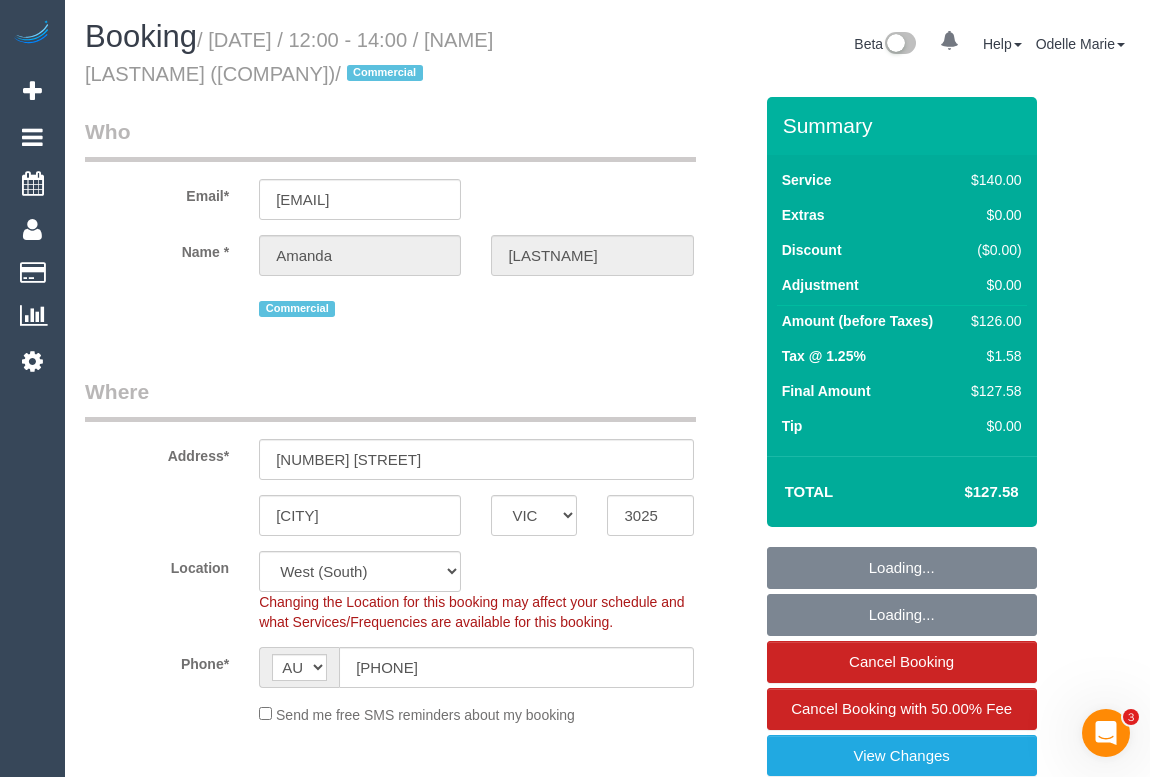 select on "spot1" 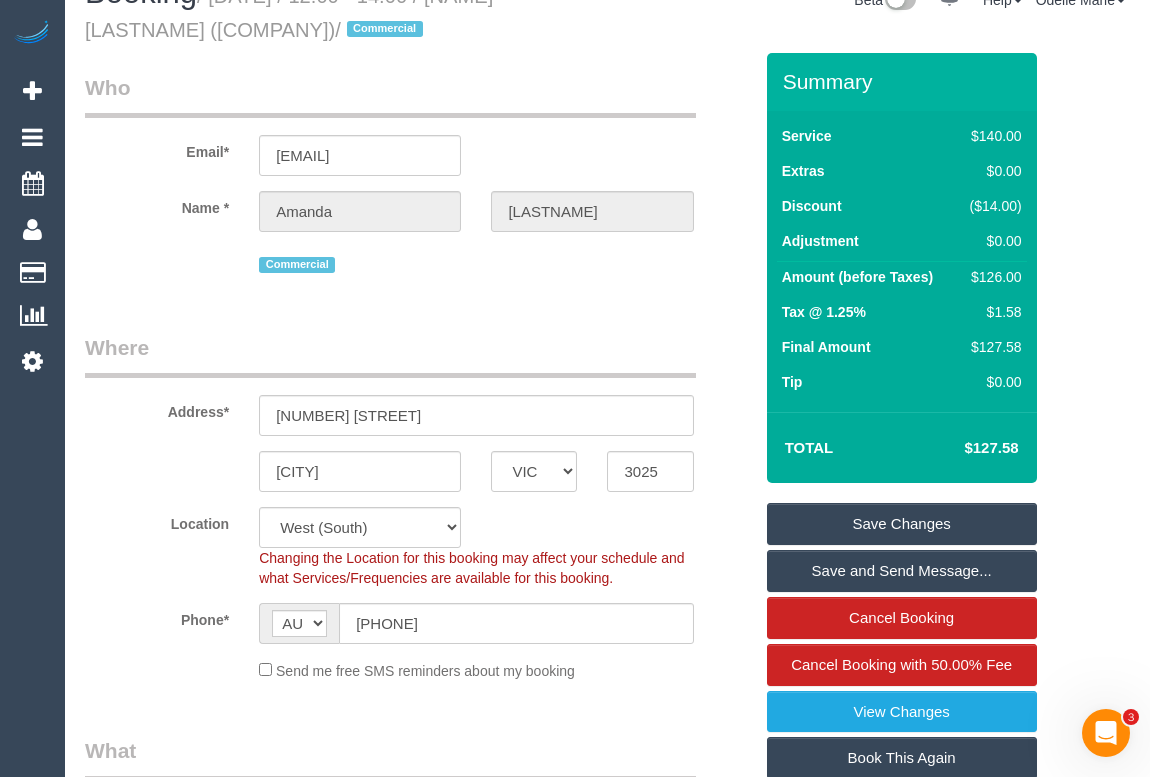 scroll, scrollTop: 0, scrollLeft: 0, axis: both 